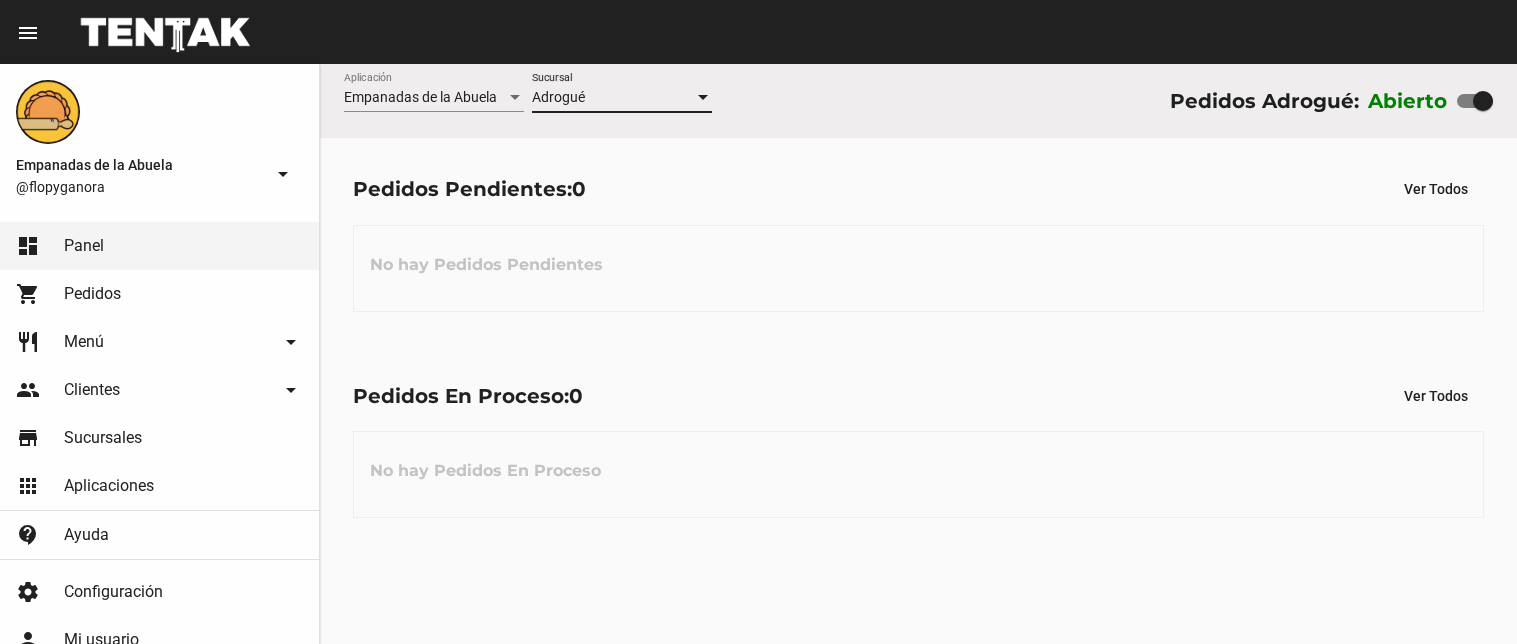 scroll, scrollTop: 0, scrollLeft: 0, axis: both 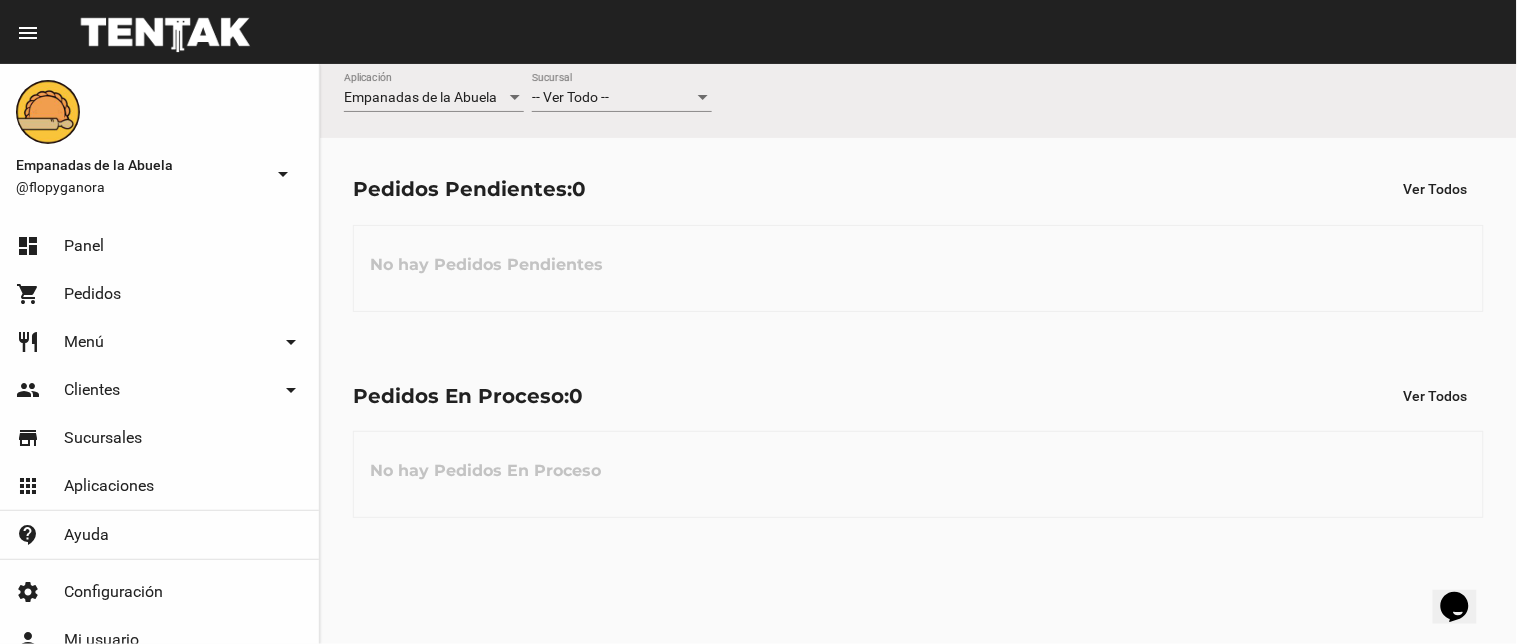 click on "-- Ver Todo --" at bounding box center (613, 98) 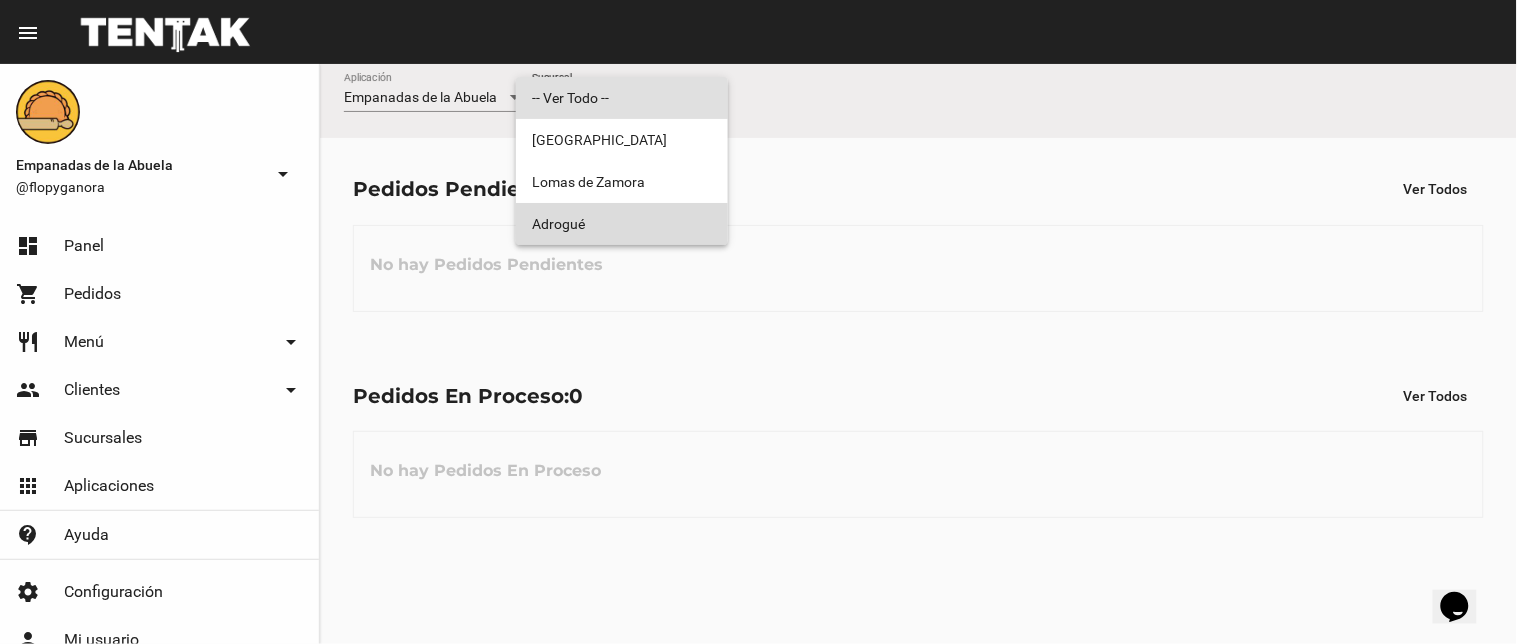 click on "Adrogué" at bounding box center (622, 224) 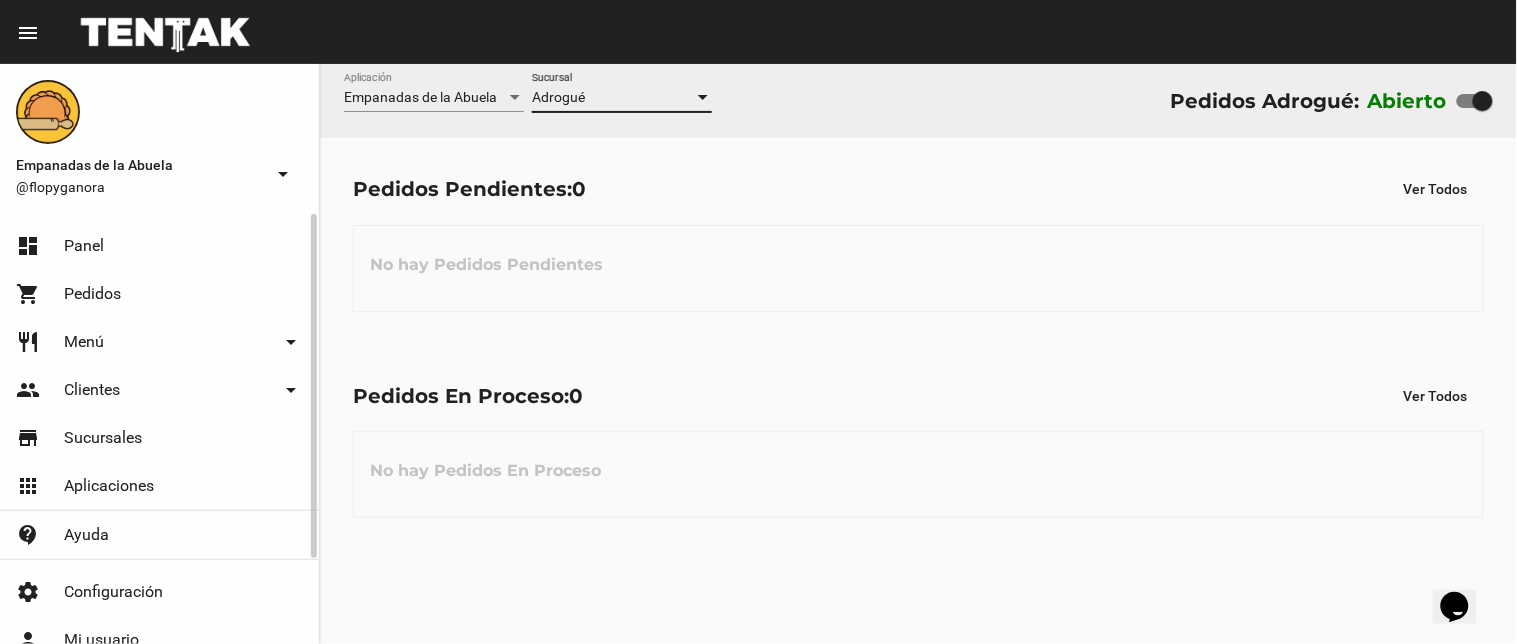 click on "shopping_cart Pedidos" 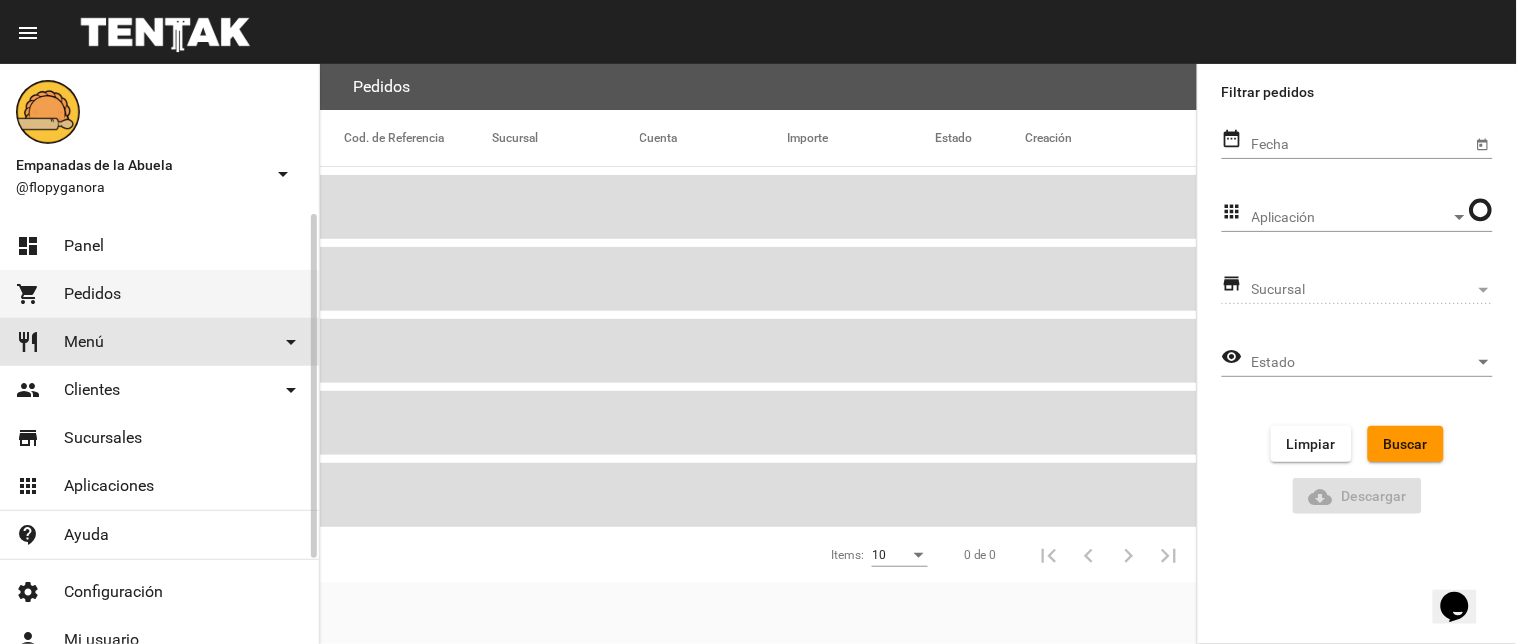 click on "restaurant Menú arrow_drop_down" 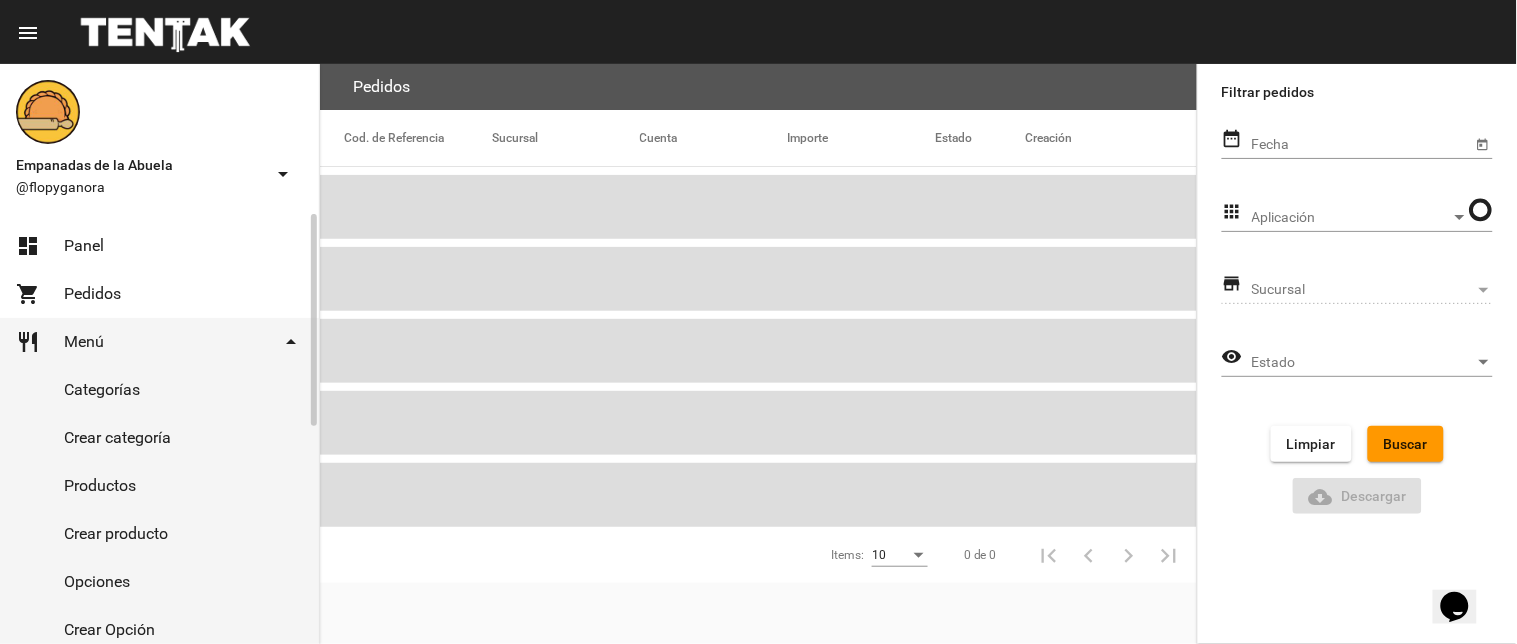 click on "Productos" 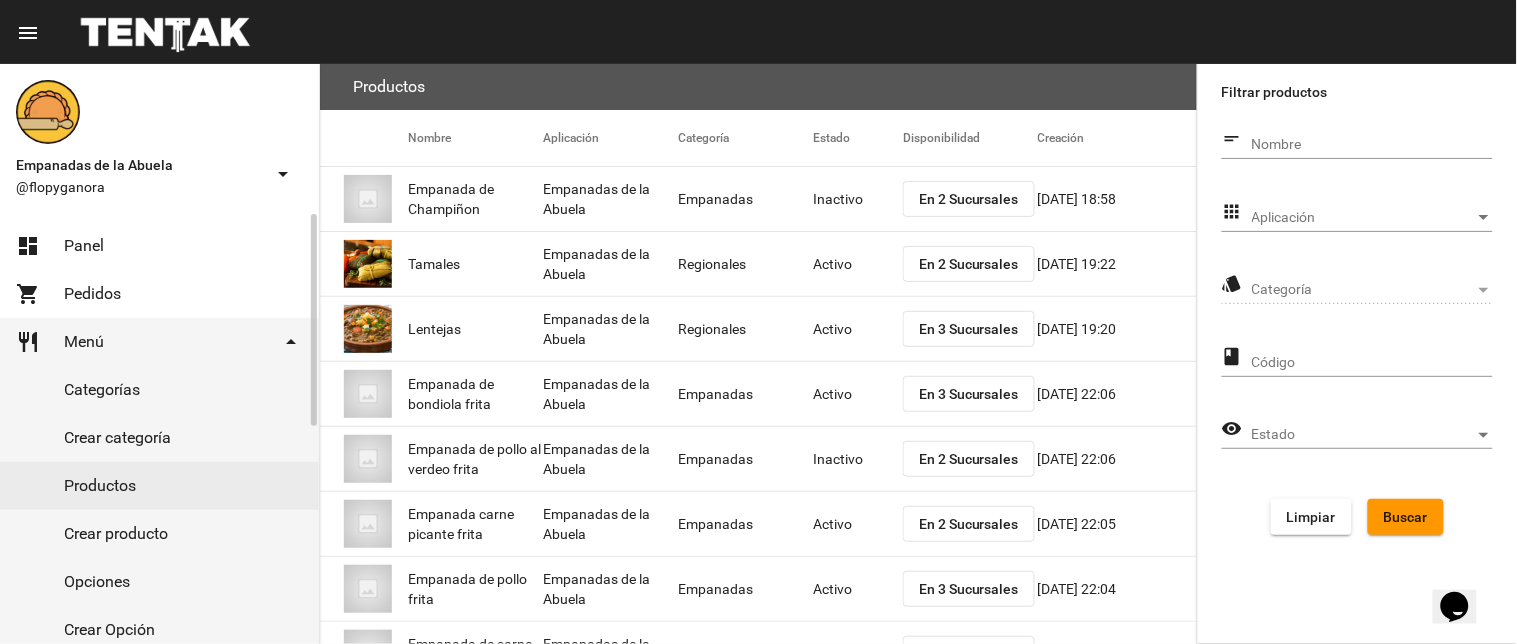 click on "Productos" 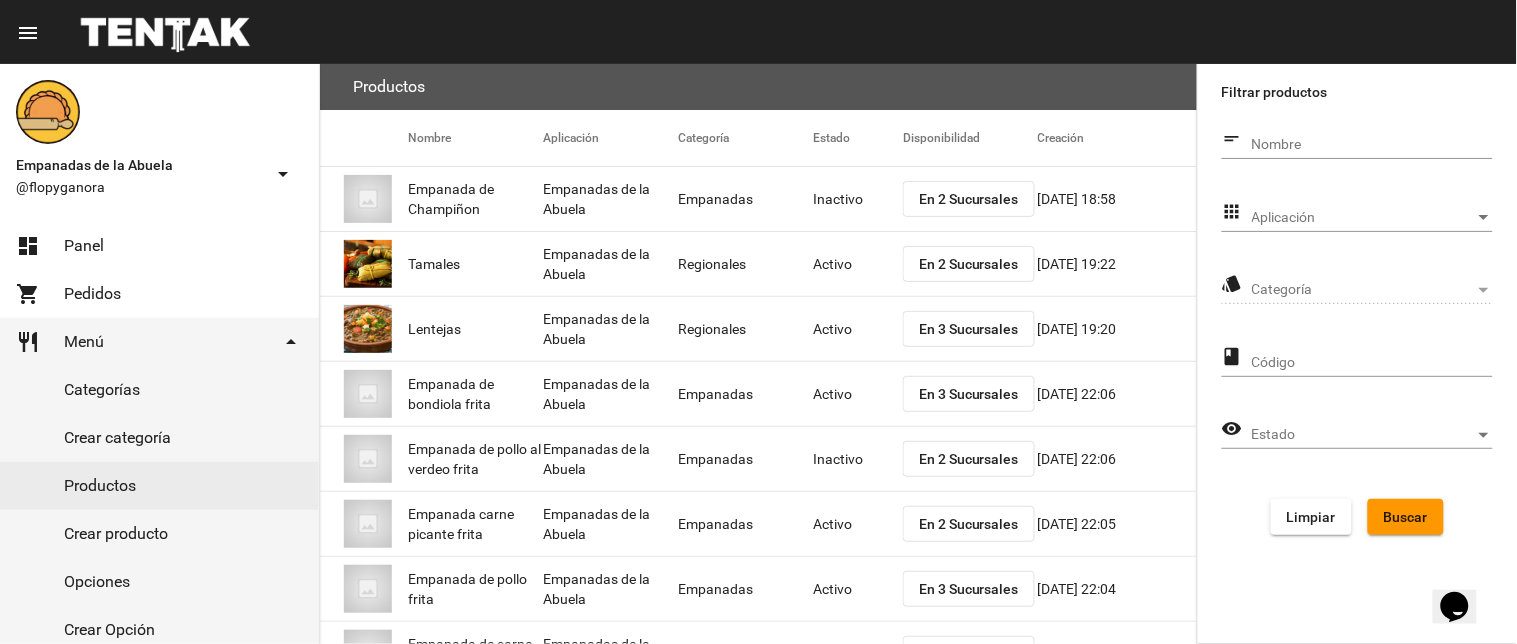 click on "Aplicación" at bounding box center (1363, 218) 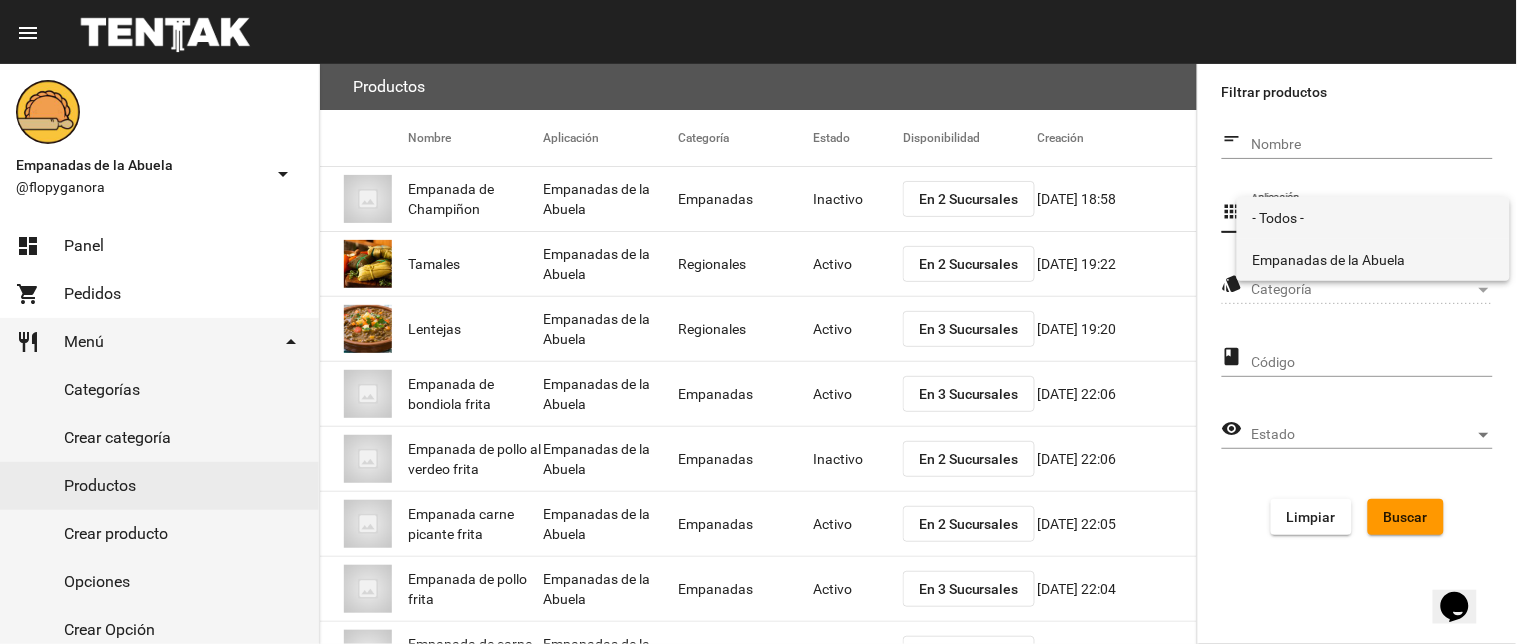 drag, startPoint x: 1258, startPoint y: 262, endPoint x: 1255, endPoint y: 272, distance: 10.440307 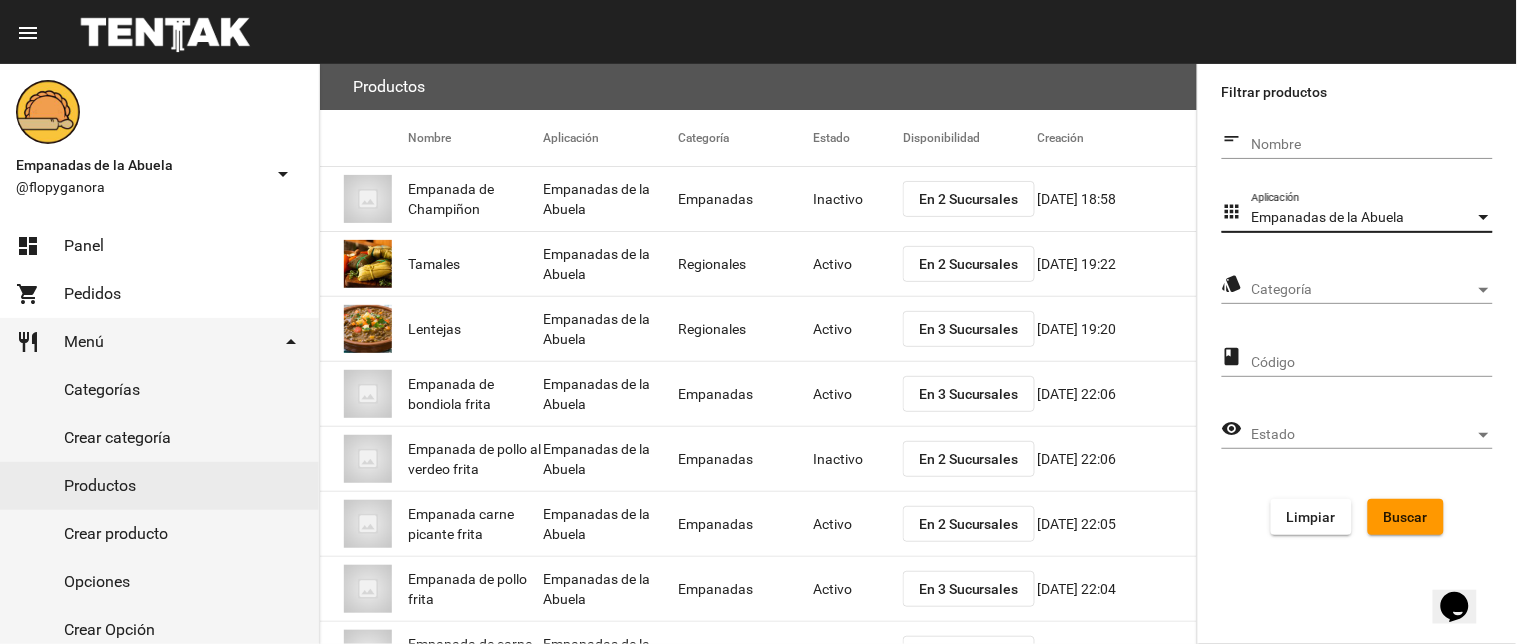 click on "Categoría Categoría" 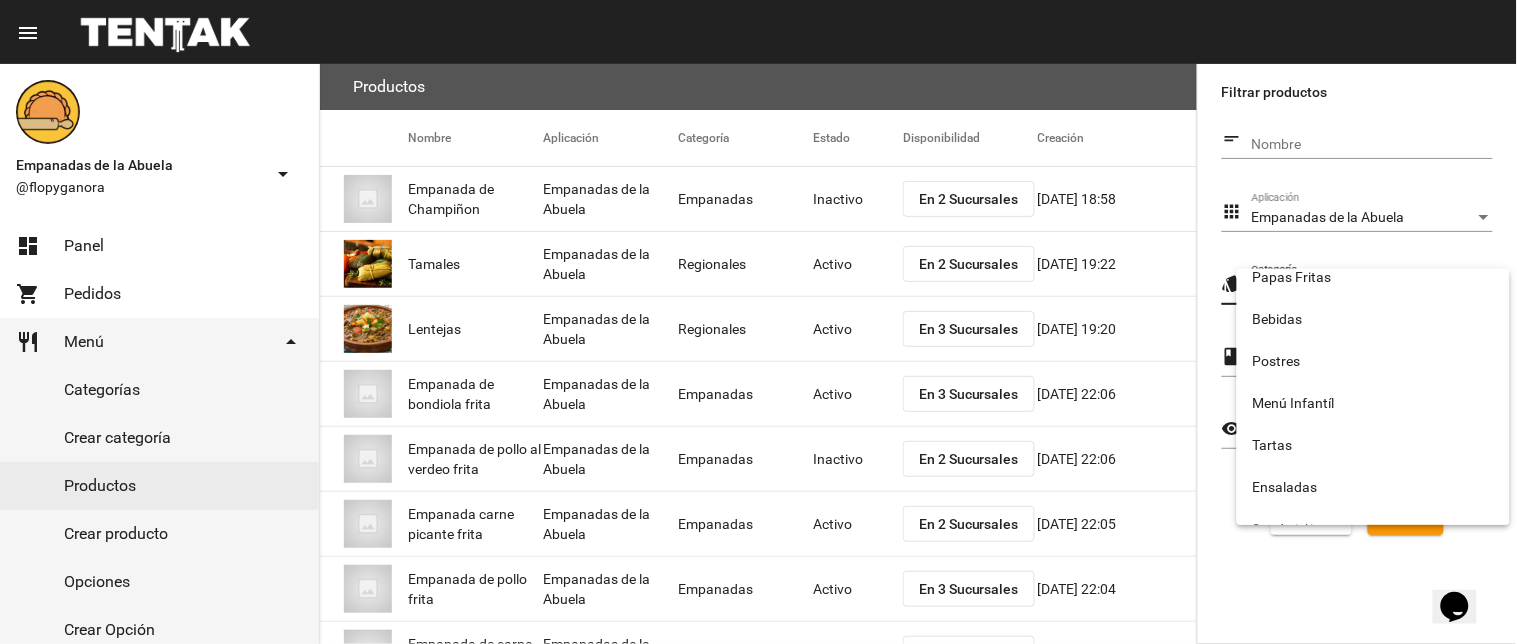 scroll, scrollTop: 332, scrollLeft: 0, axis: vertical 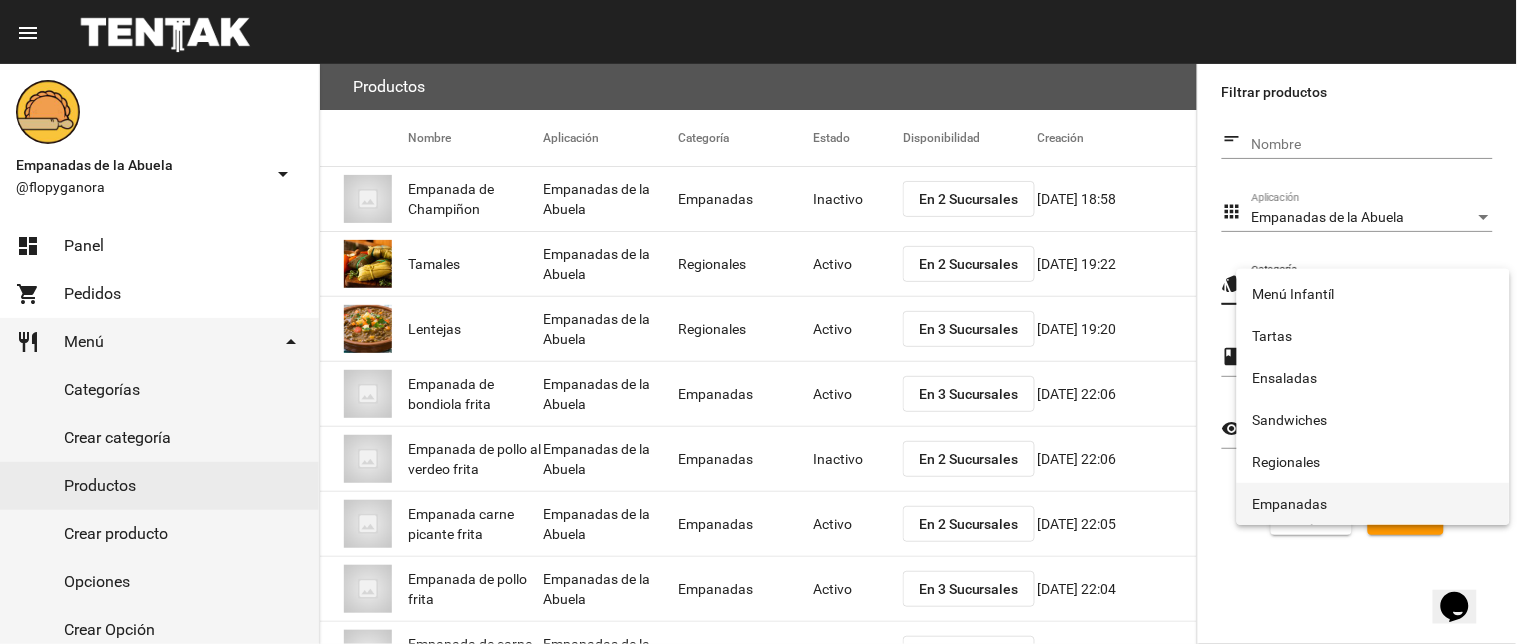 click on "Empanadas" at bounding box center (1373, 504) 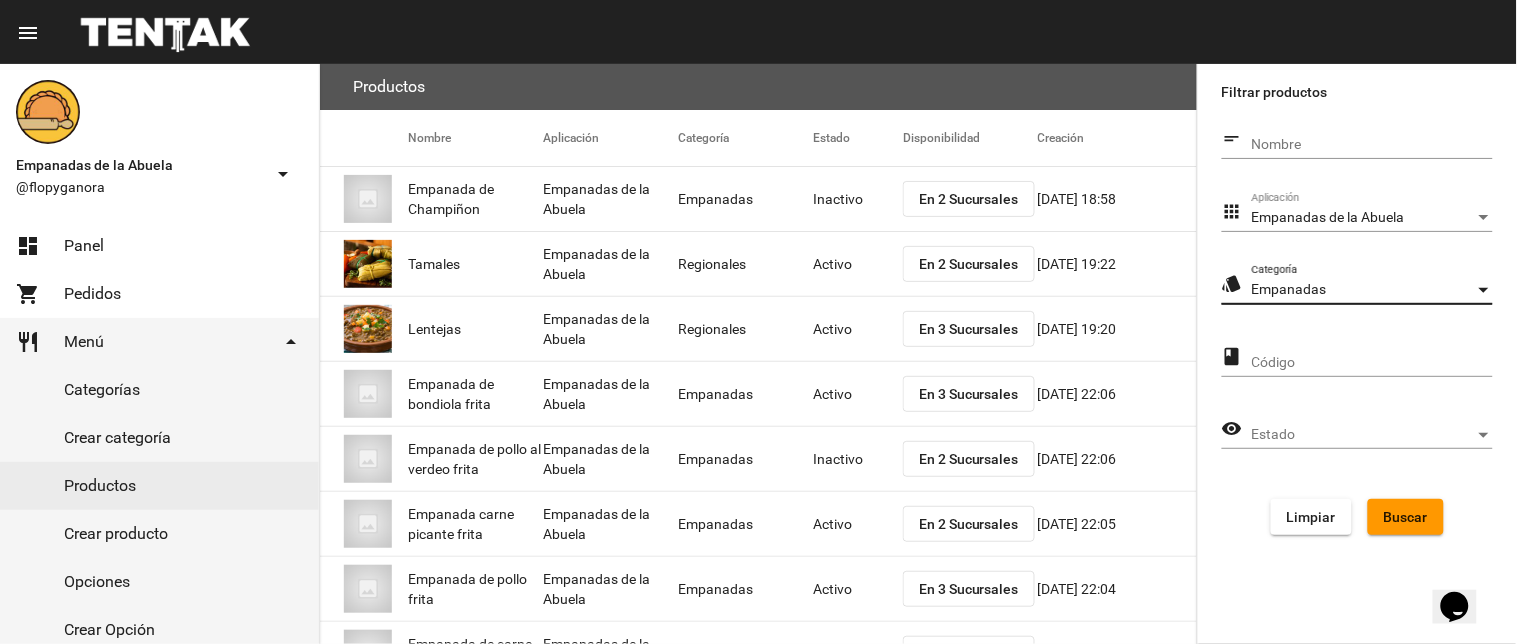click on "Buscar" 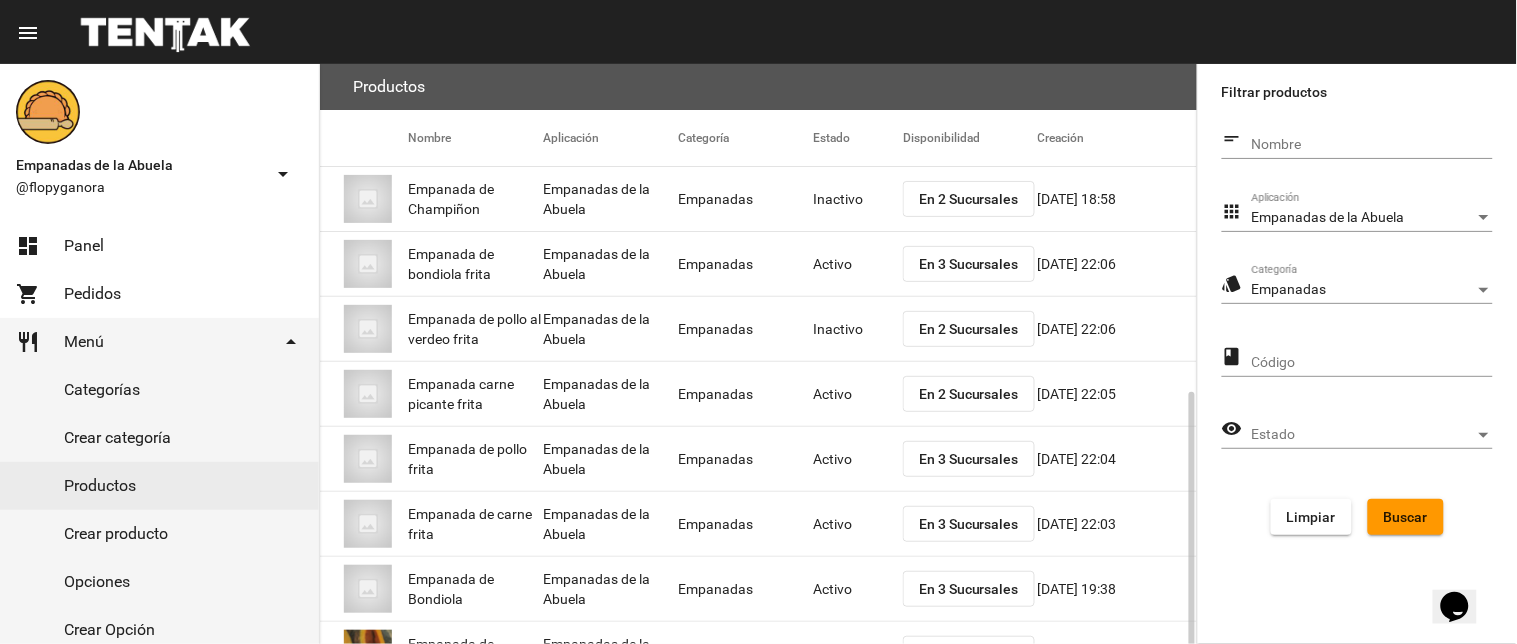 scroll, scrollTop: 325, scrollLeft: 0, axis: vertical 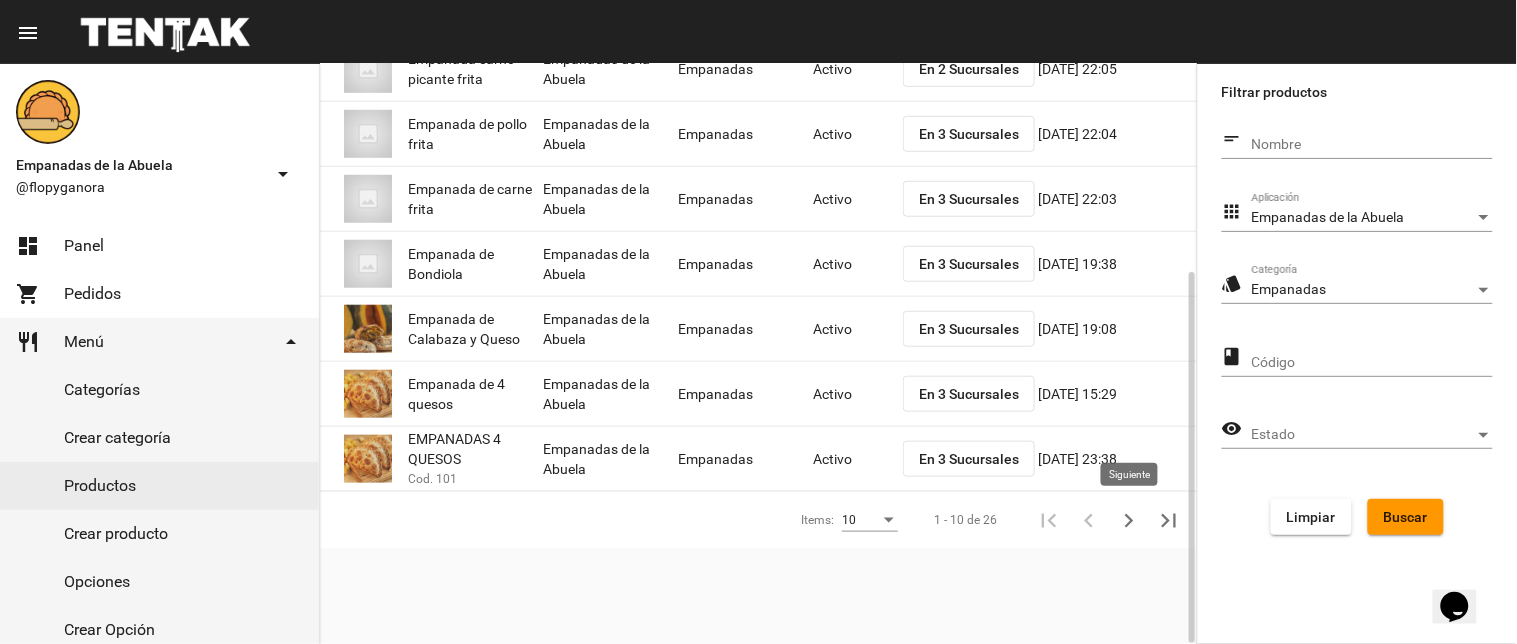 click 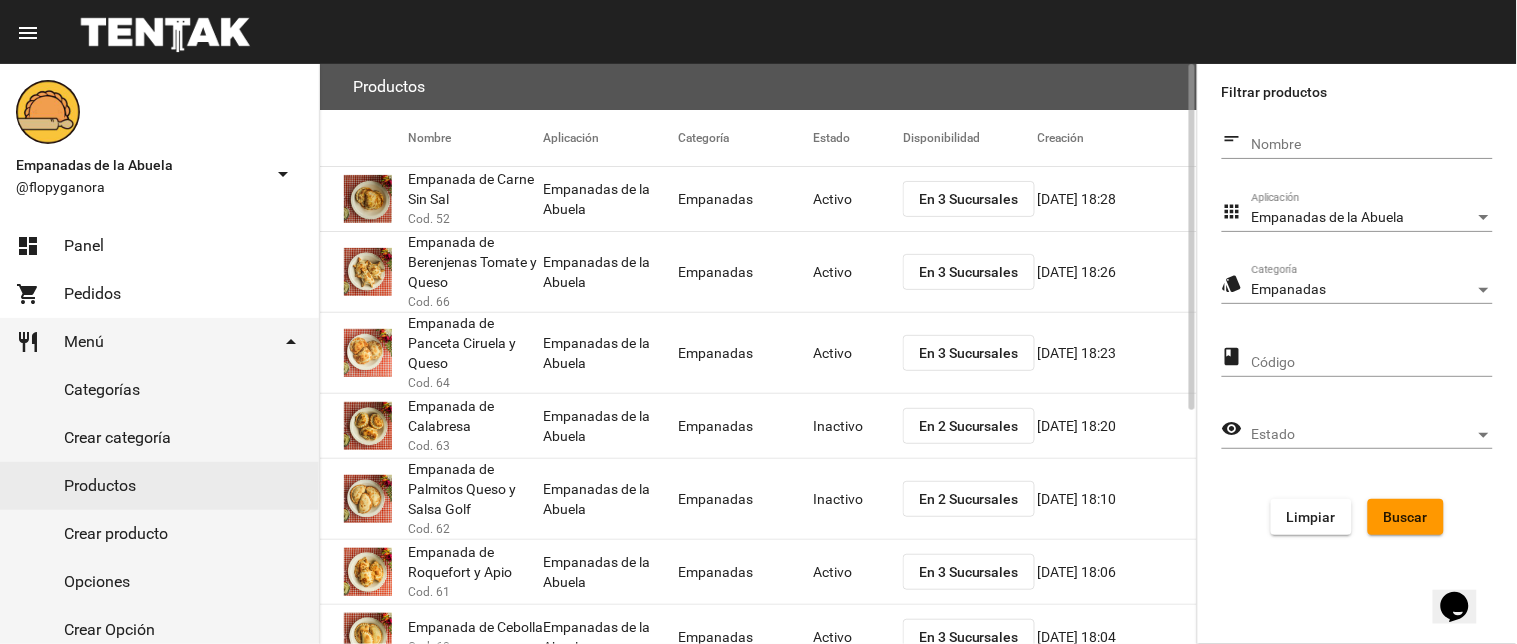 scroll, scrollTop: 200, scrollLeft: 0, axis: vertical 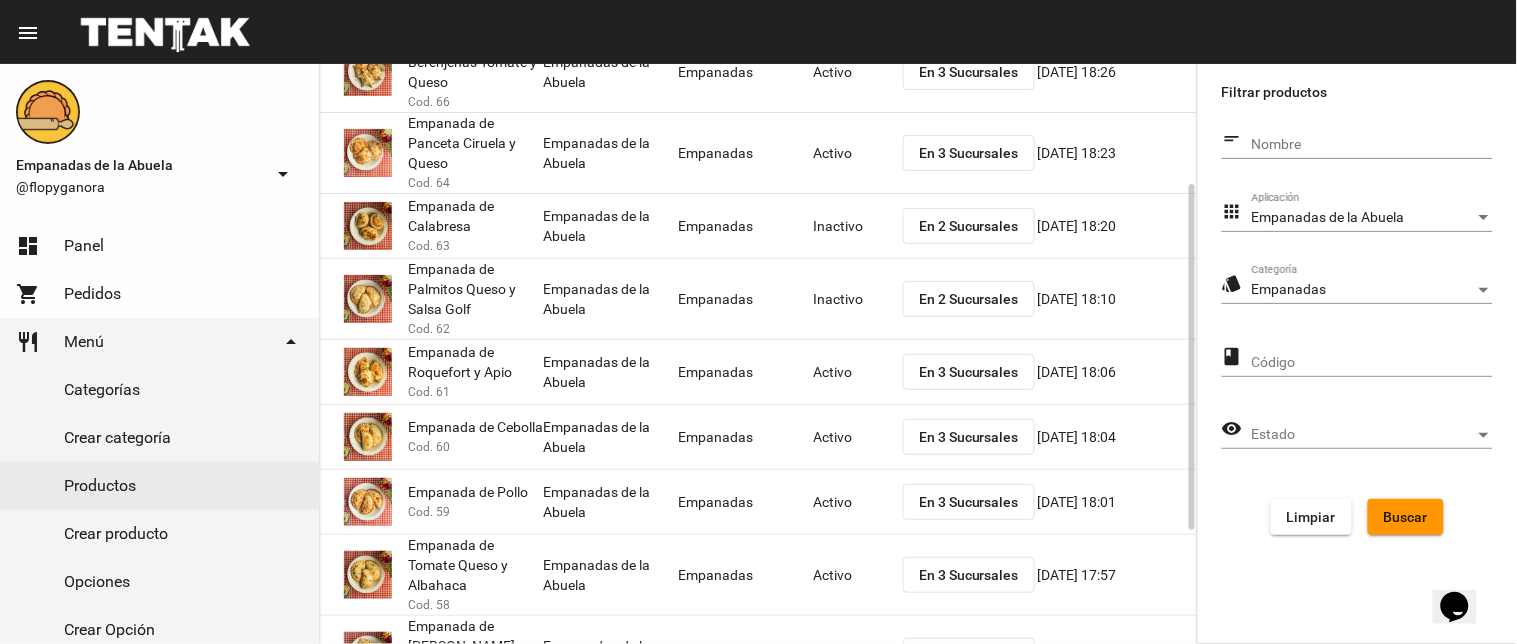 click on "En 3 Sucursales" 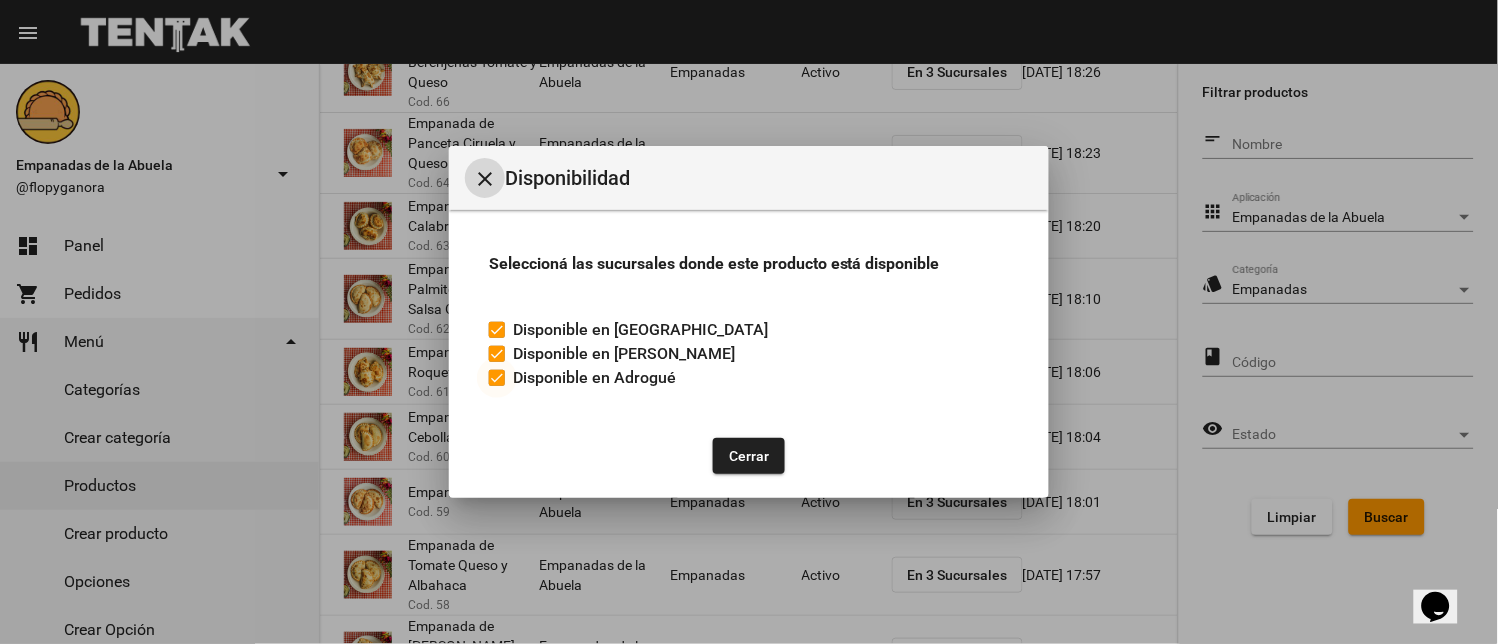 click at bounding box center (497, 378) 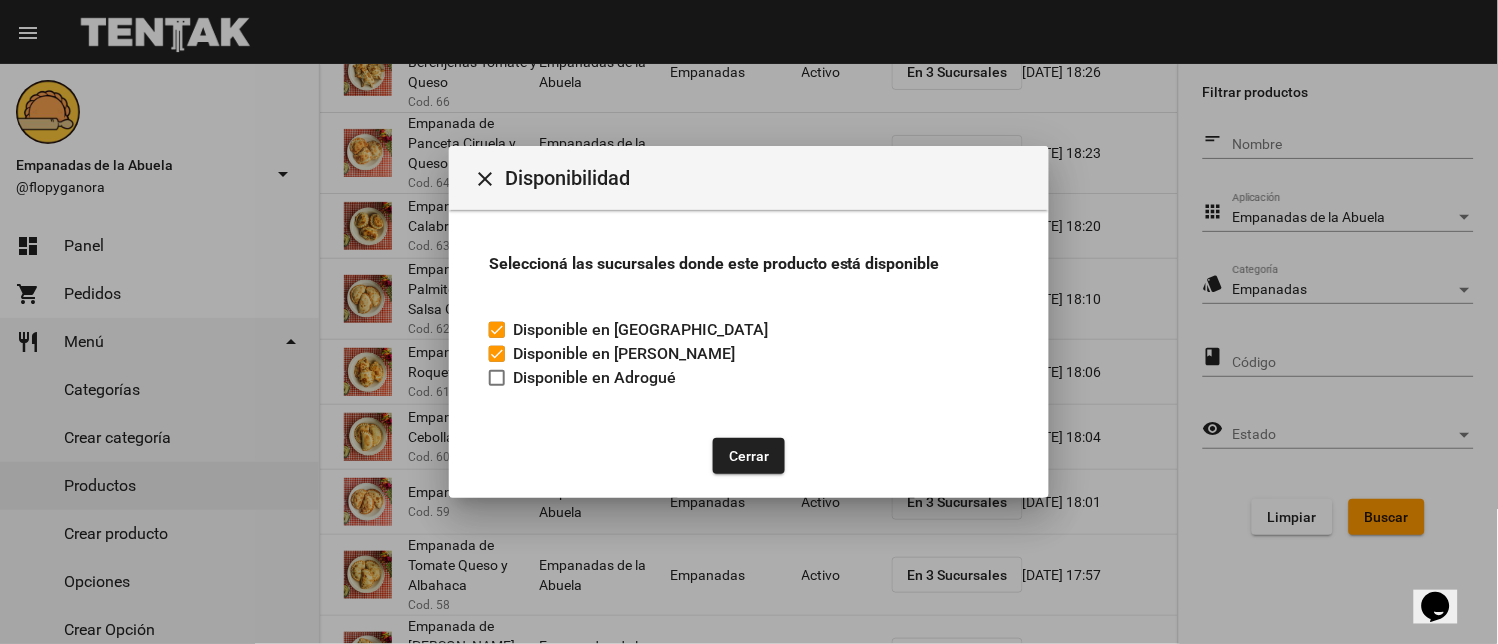 drag, startPoint x: 740, startPoint y: 444, endPoint x: 877, endPoint y: 352, distance: 165.02425 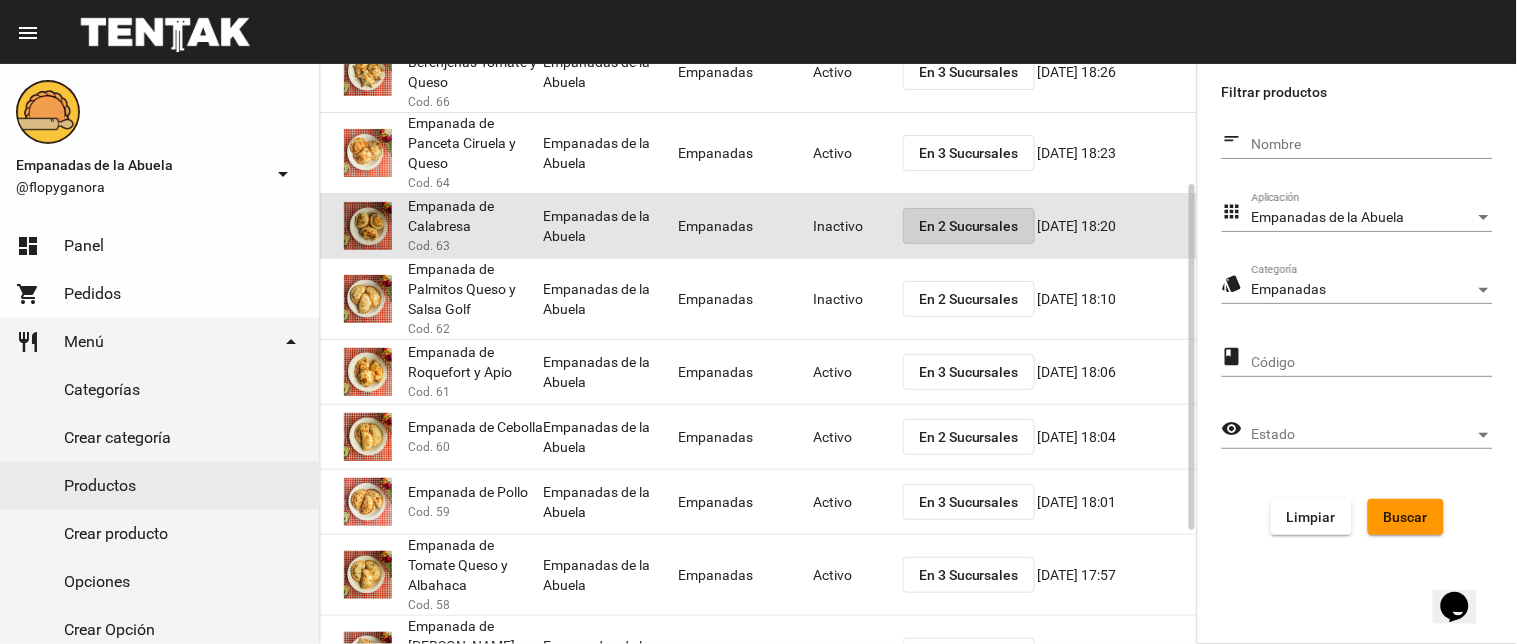 click on "En 2 Sucursales" 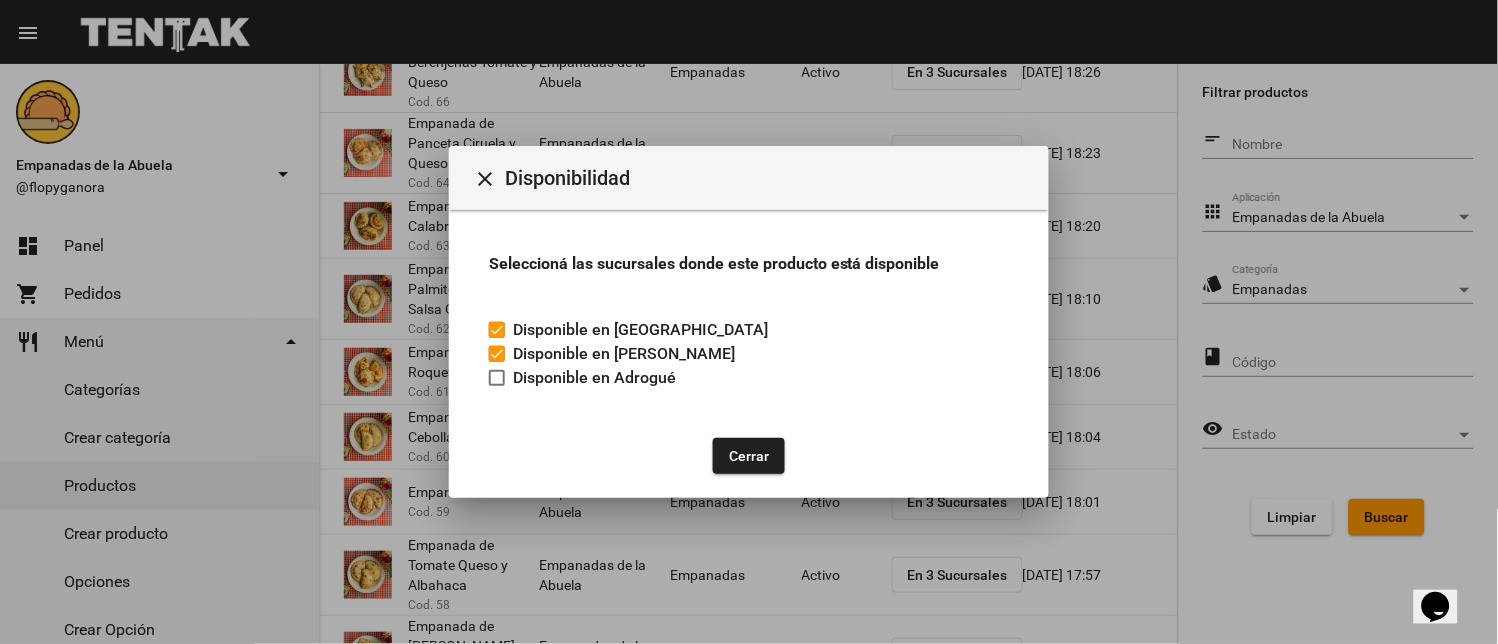 drag, startPoint x: 486, startPoint y: 380, endPoint x: 505, endPoint y: 382, distance: 19.104973 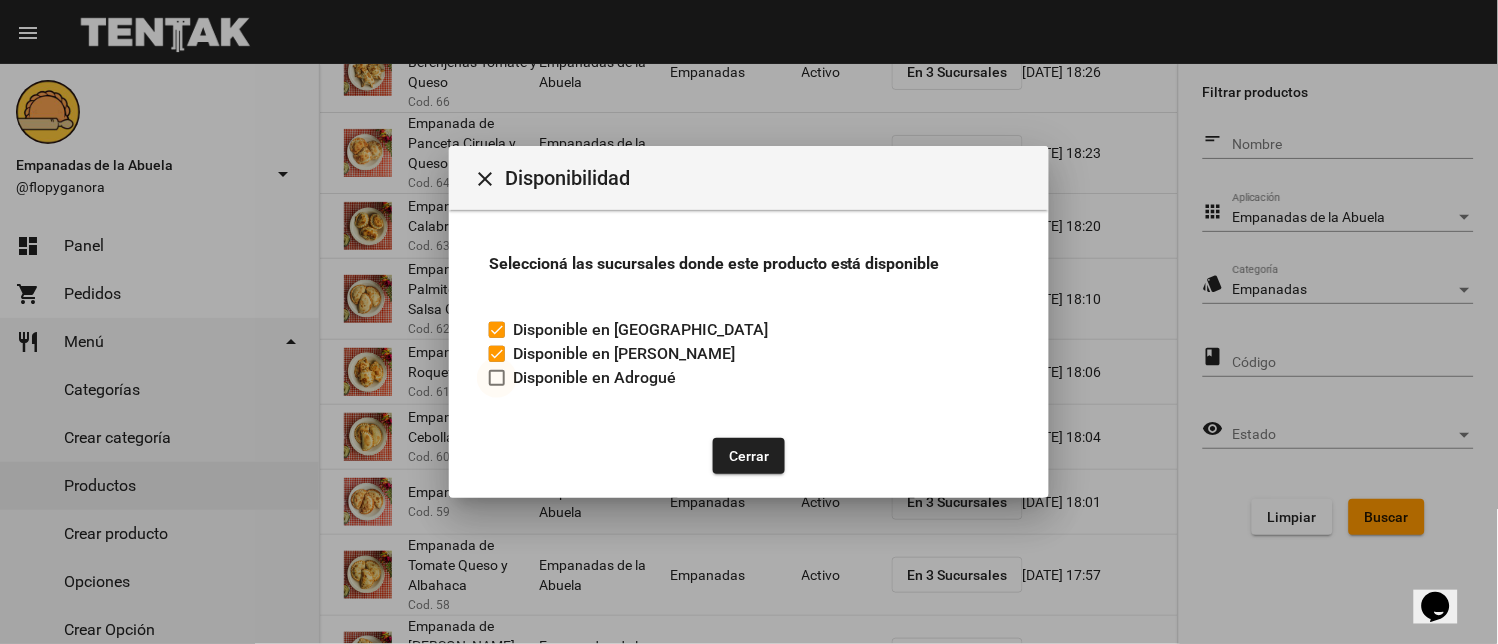 click at bounding box center (497, 378) 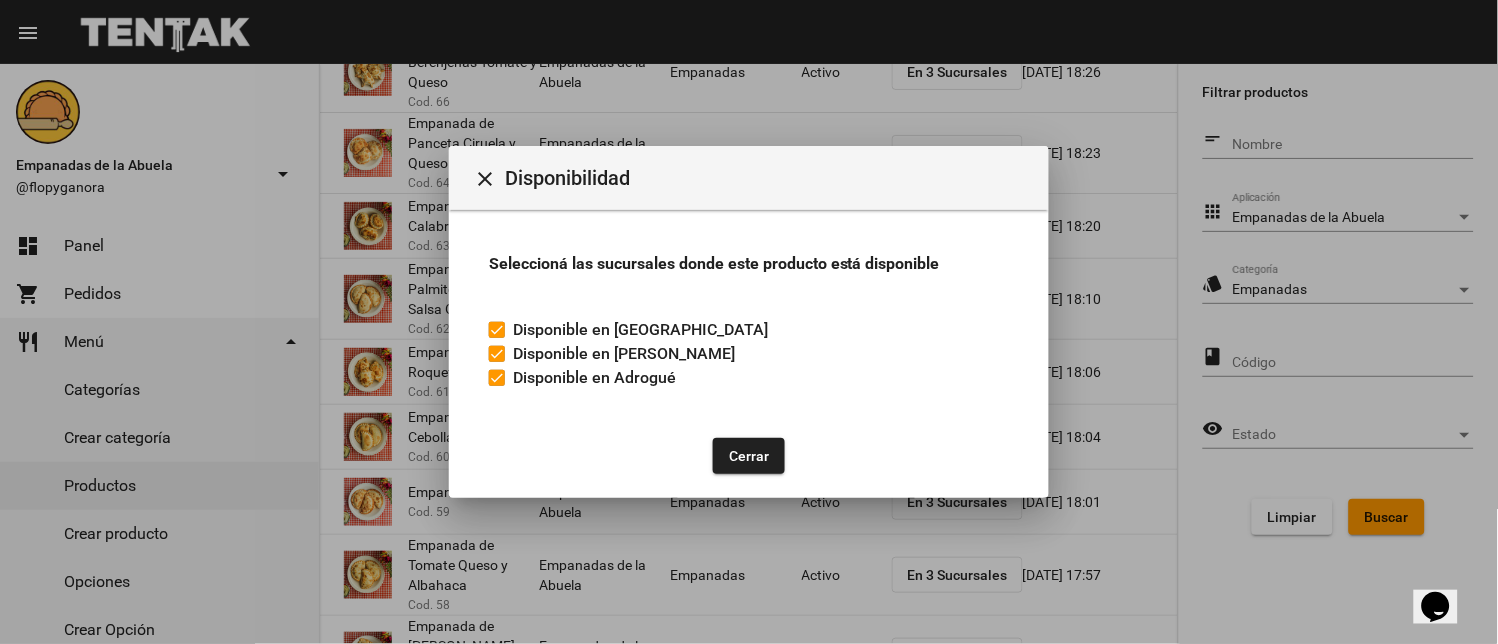 click on "Cerrar" 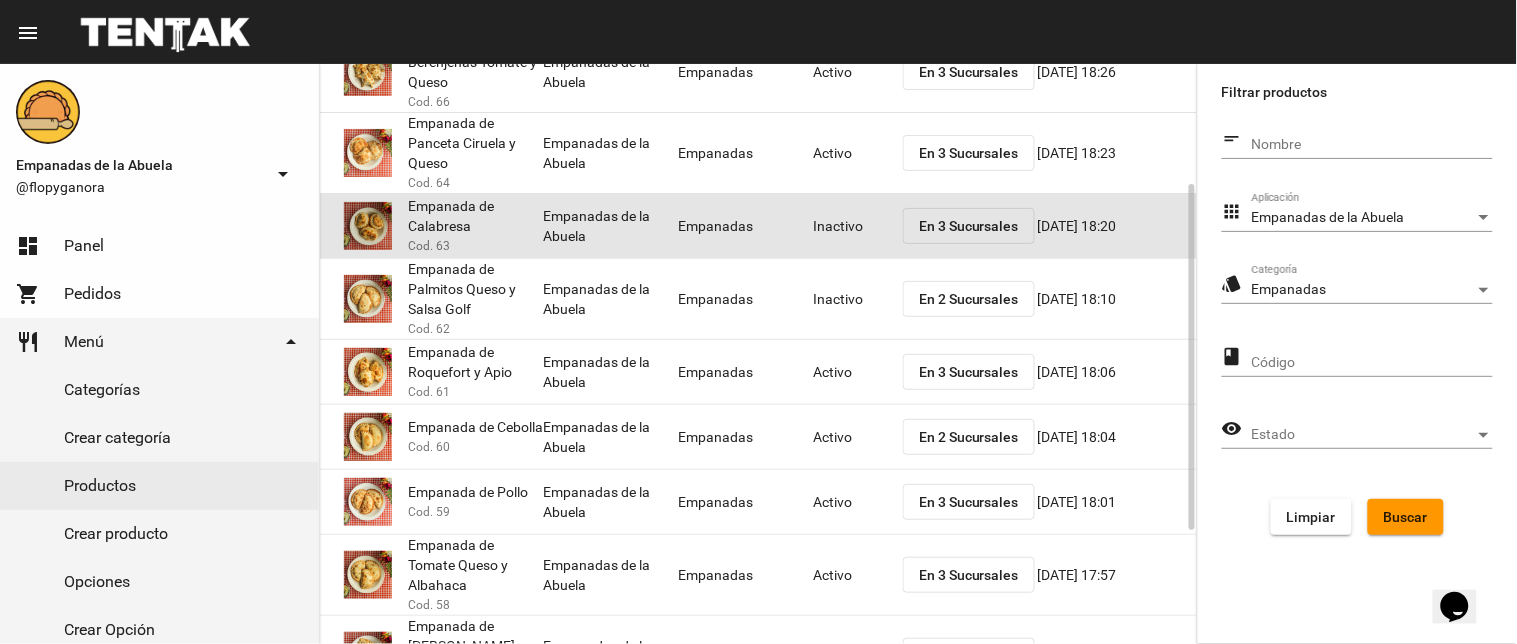 click on "Inactivo" 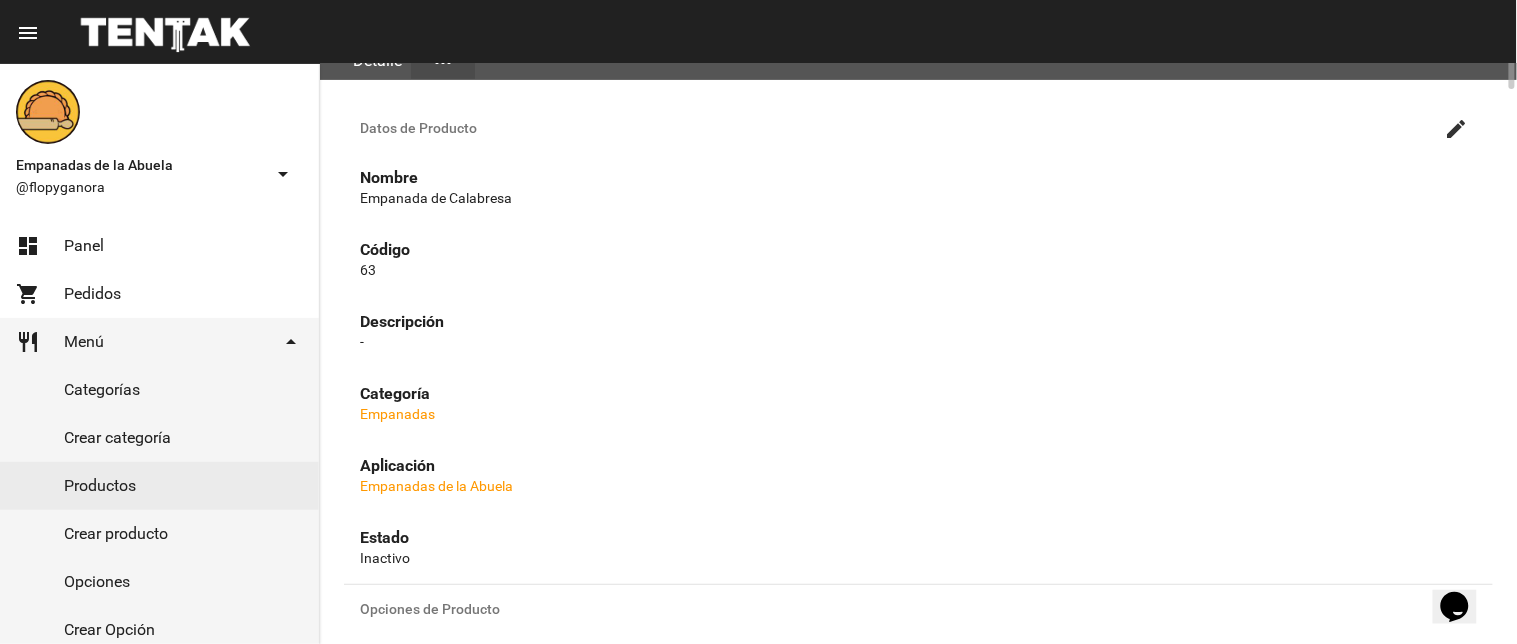 scroll, scrollTop: 0, scrollLeft: 0, axis: both 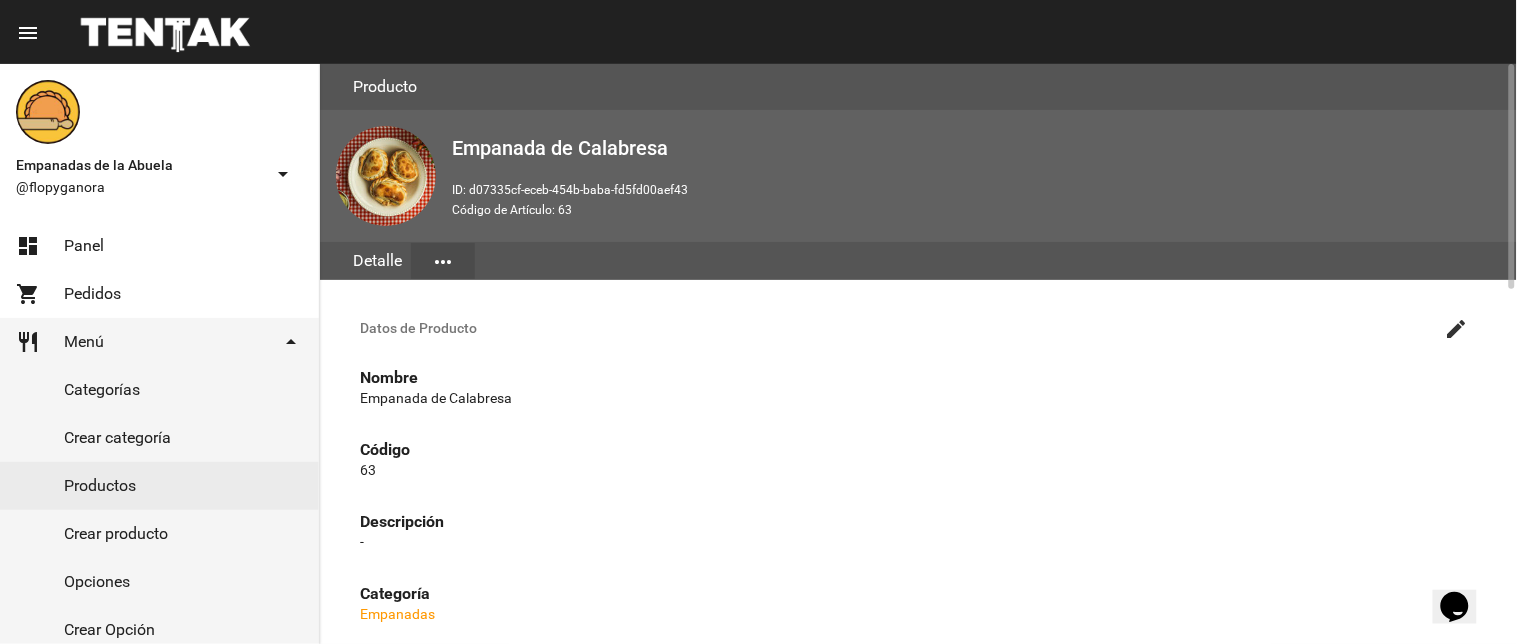 click on "create" 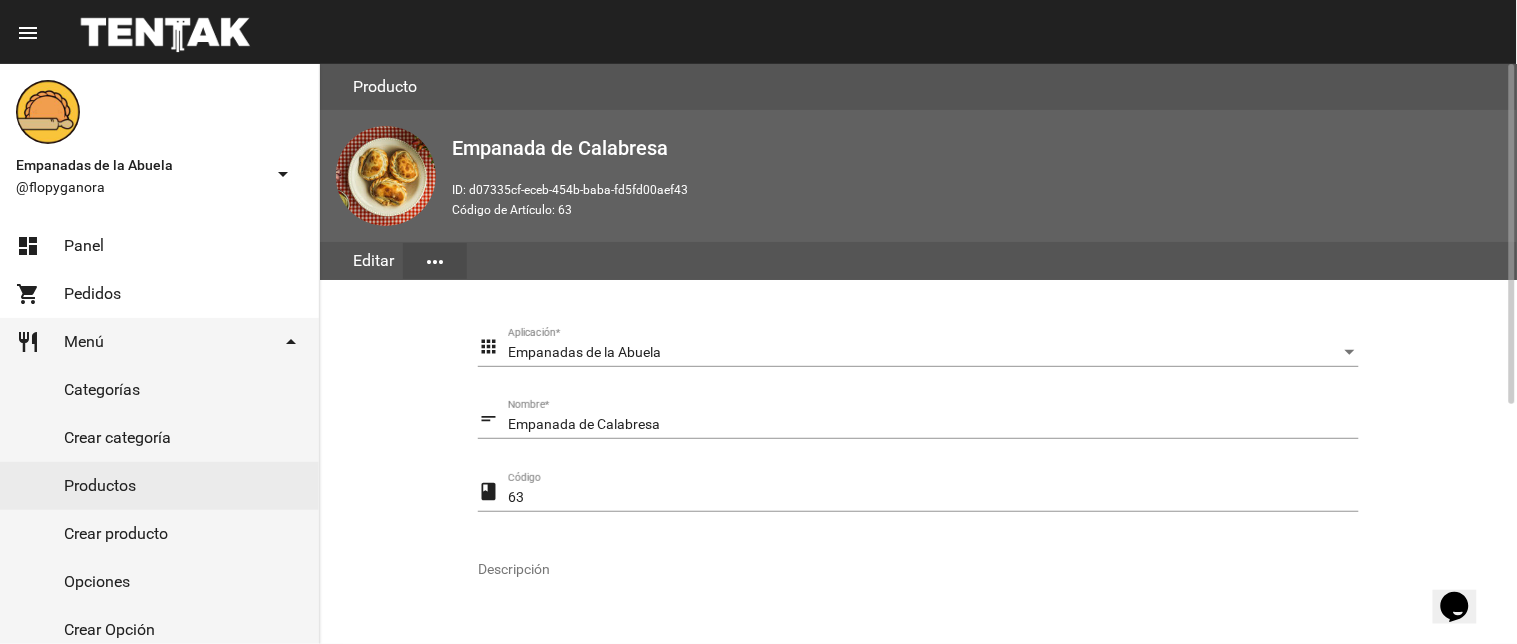scroll, scrollTop: 408, scrollLeft: 0, axis: vertical 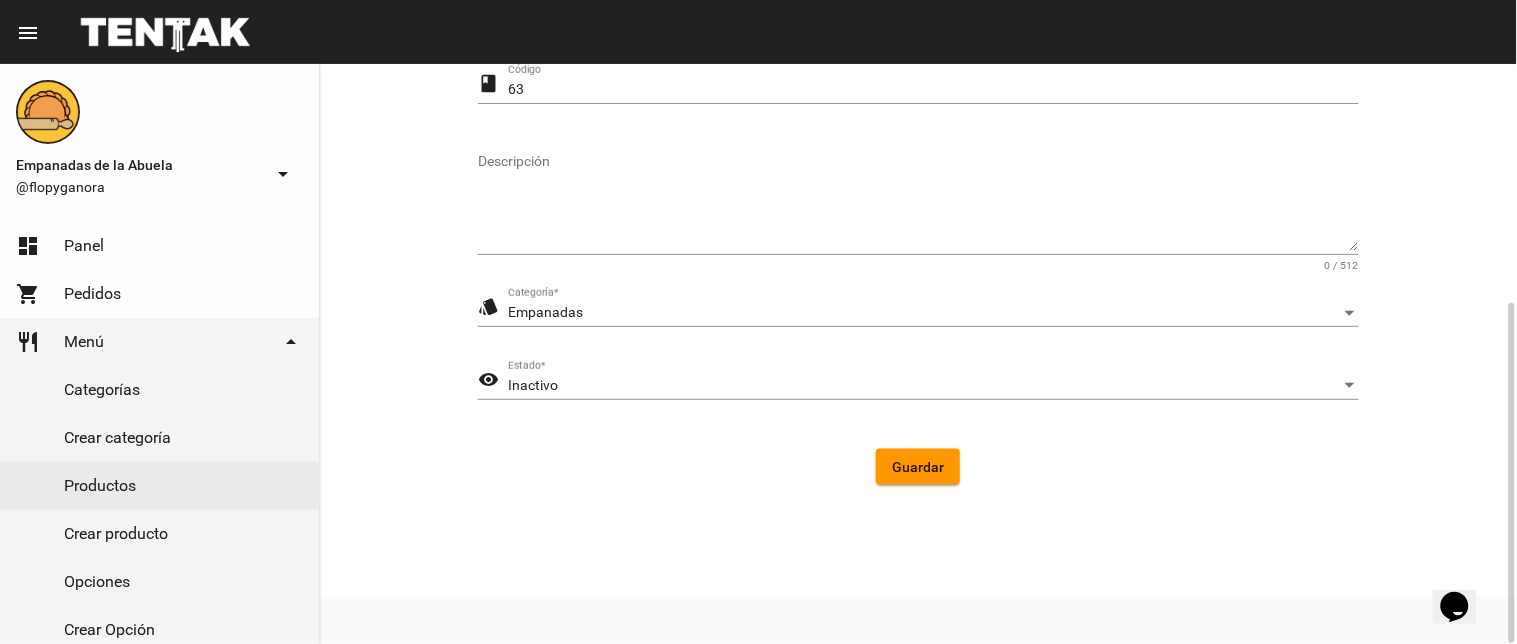 click on "visibility Inactivo Estado  *" 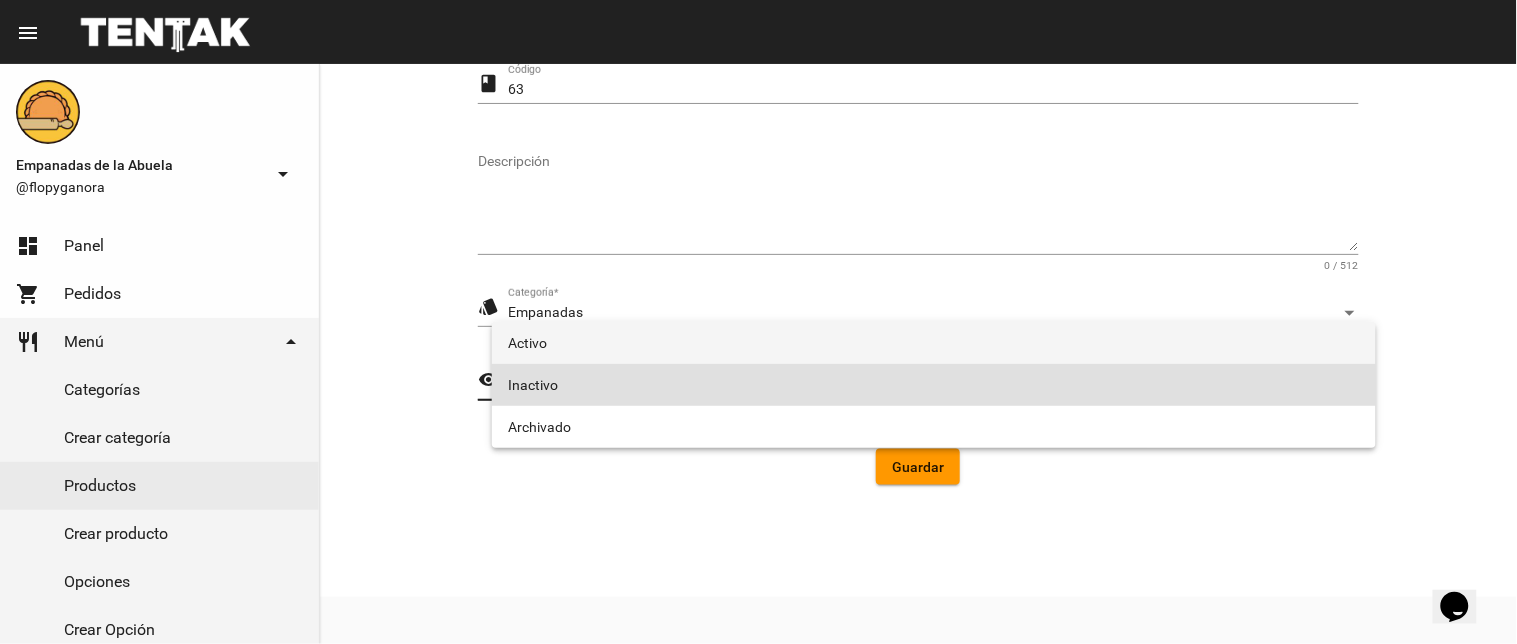 click on "Activo" at bounding box center (934, 343) 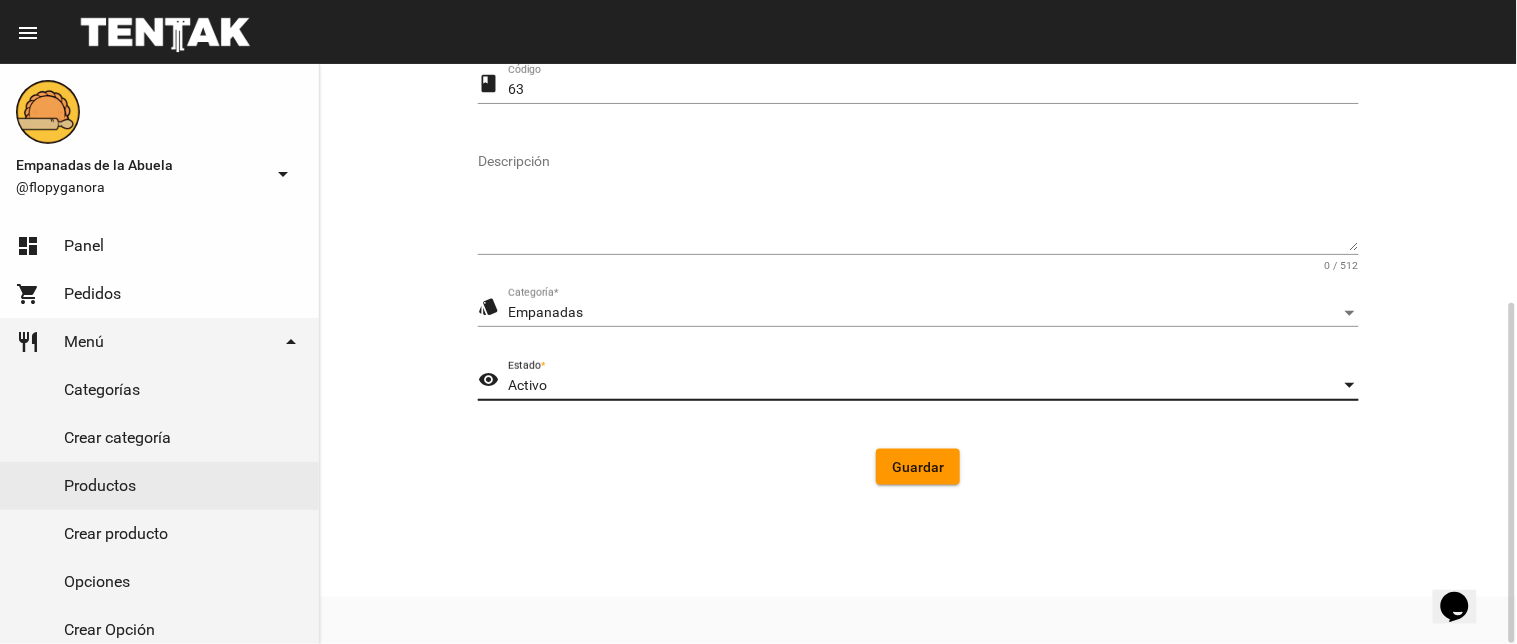 click on "Guardar" 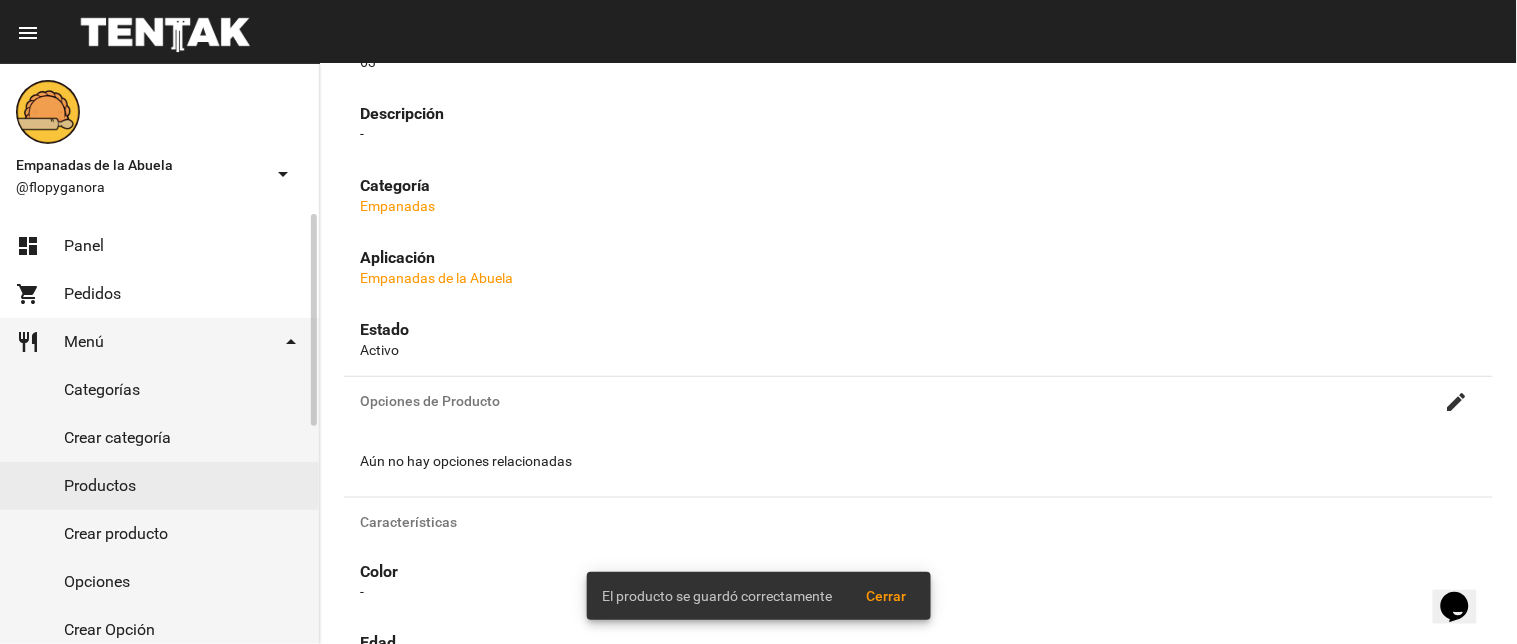 scroll, scrollTop: 0, scrollLeft: 0, axis: both 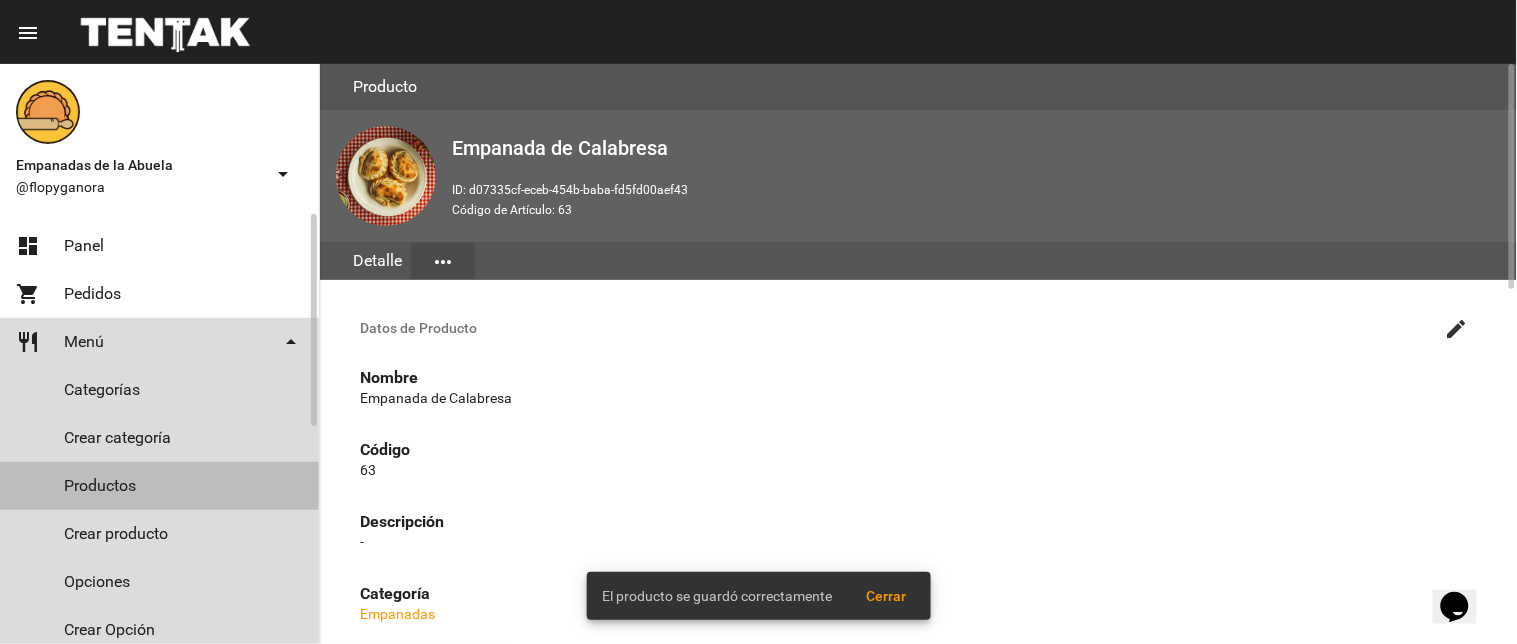 click on "Productos" 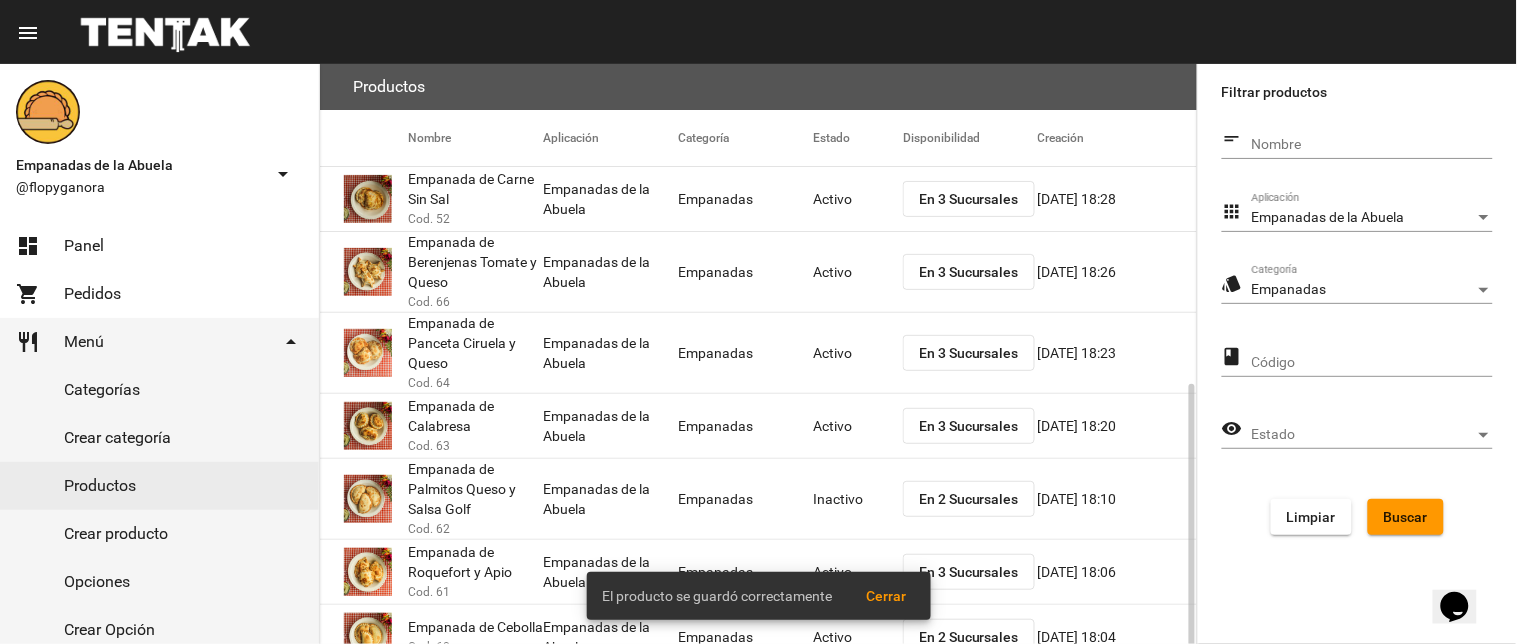 scroll, scrollTop: 200, scrollLeft: 0, axis: vertical 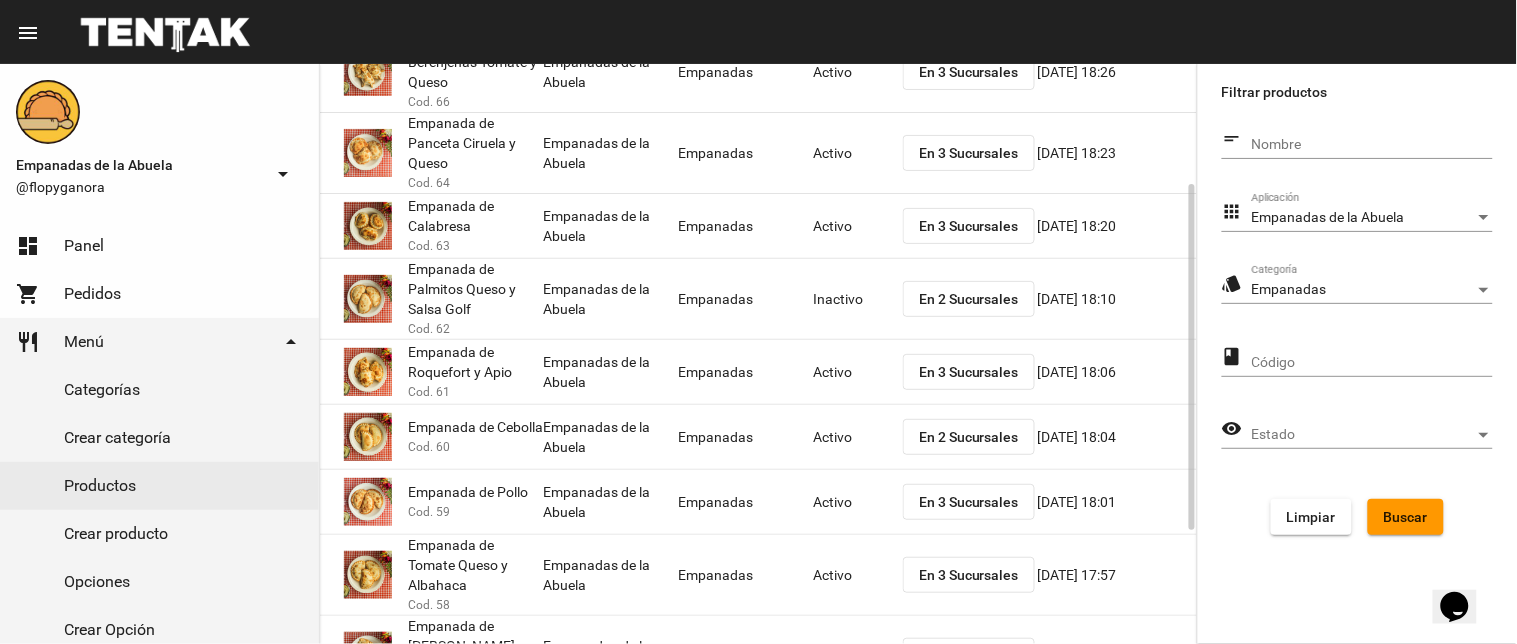 click on "Activo" 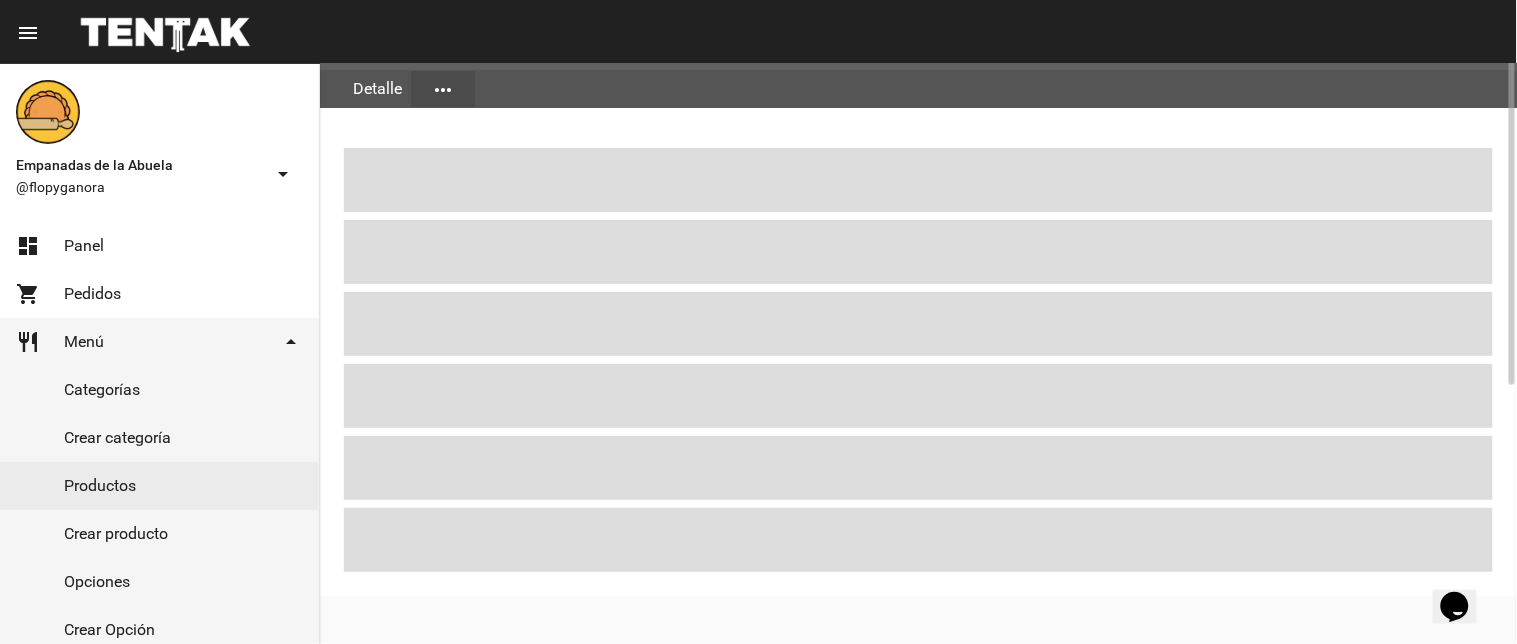 scroll, scrollTop: 0, scrollLeft: 0, axis: both 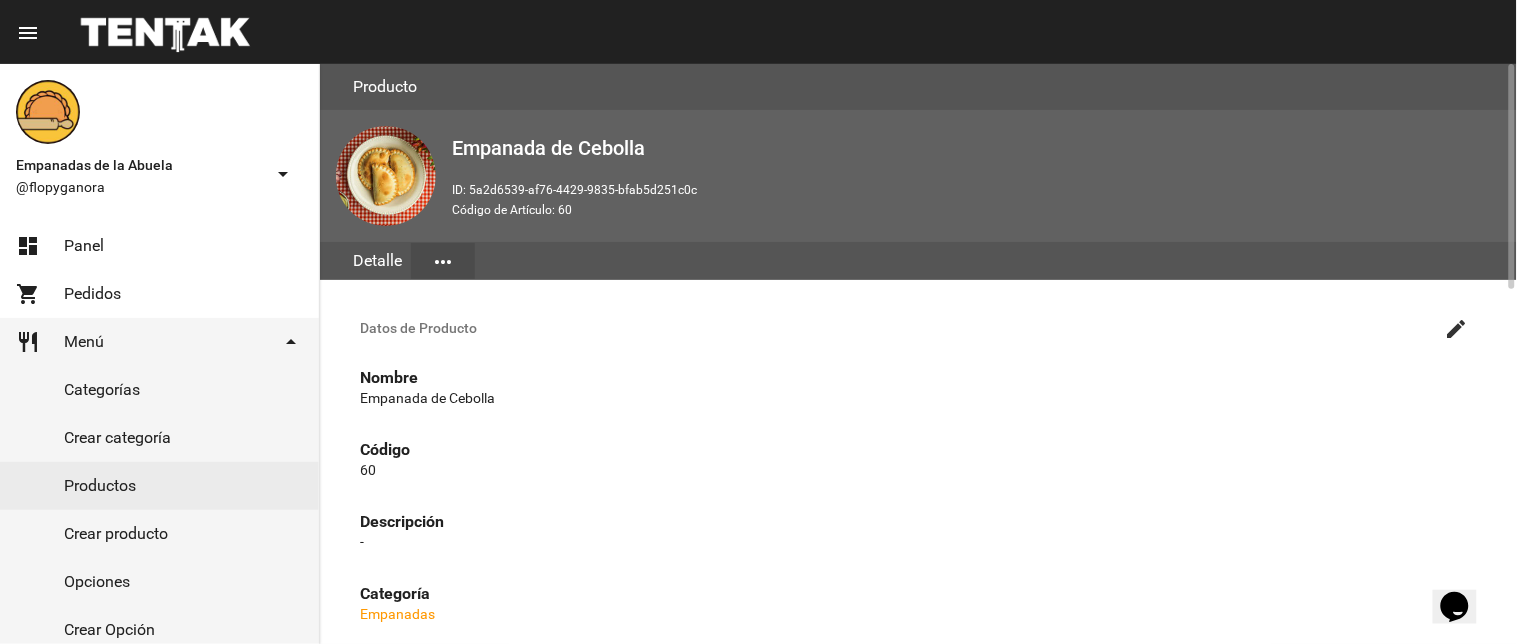 click on "create" 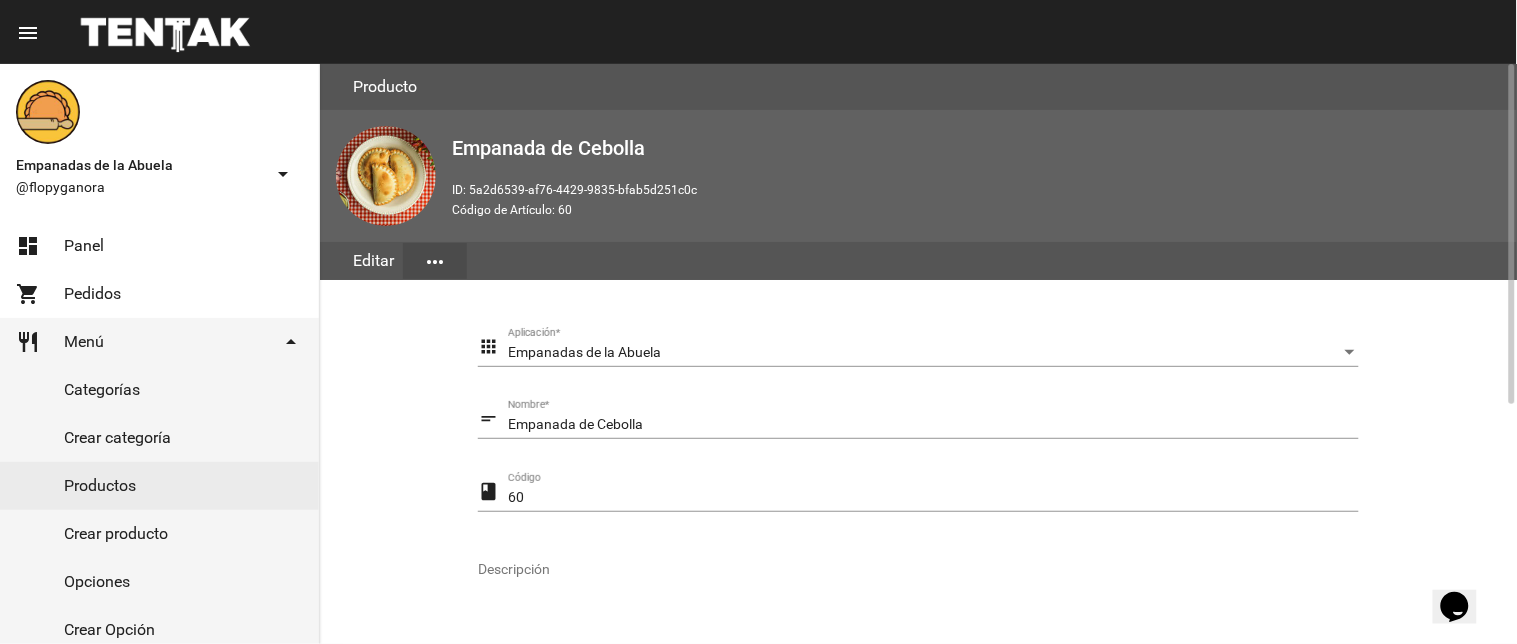 scroll, scrollTop: 408, scrollLeft: 0, axis: vertical 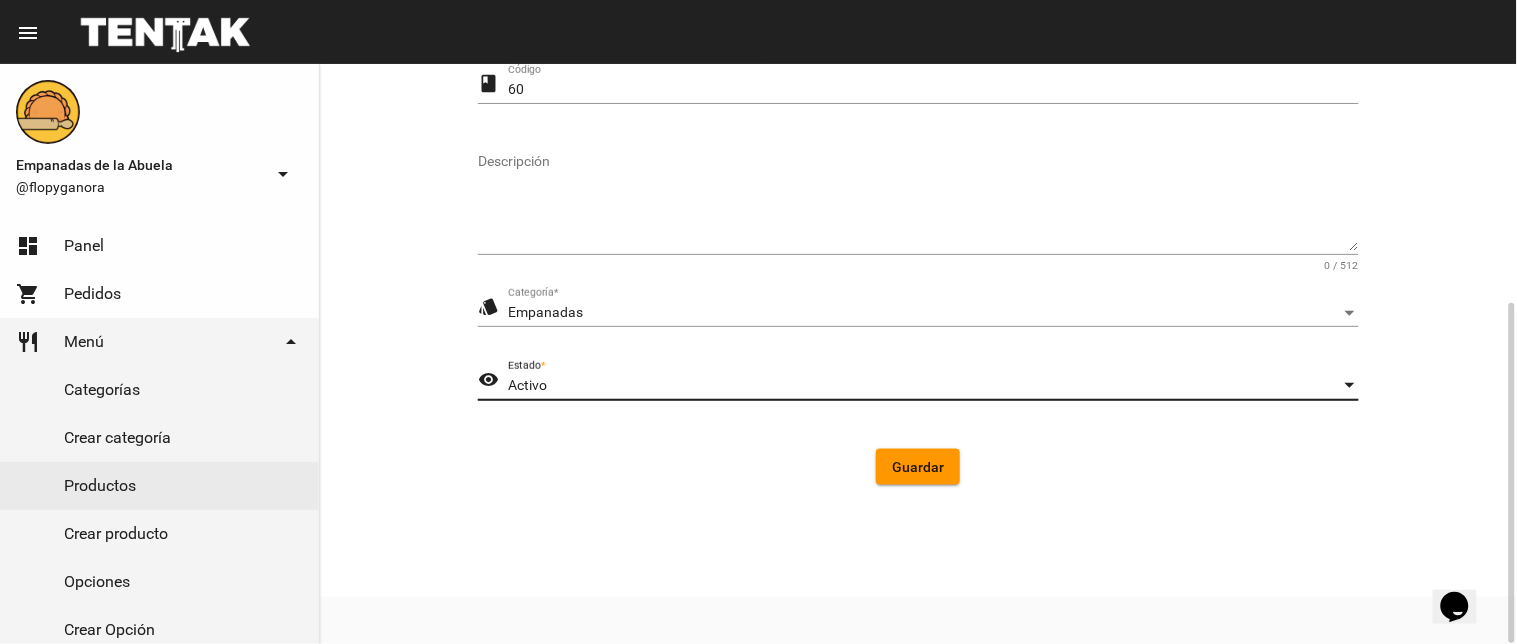 click on "Activo" at bounding box center [924, 386] 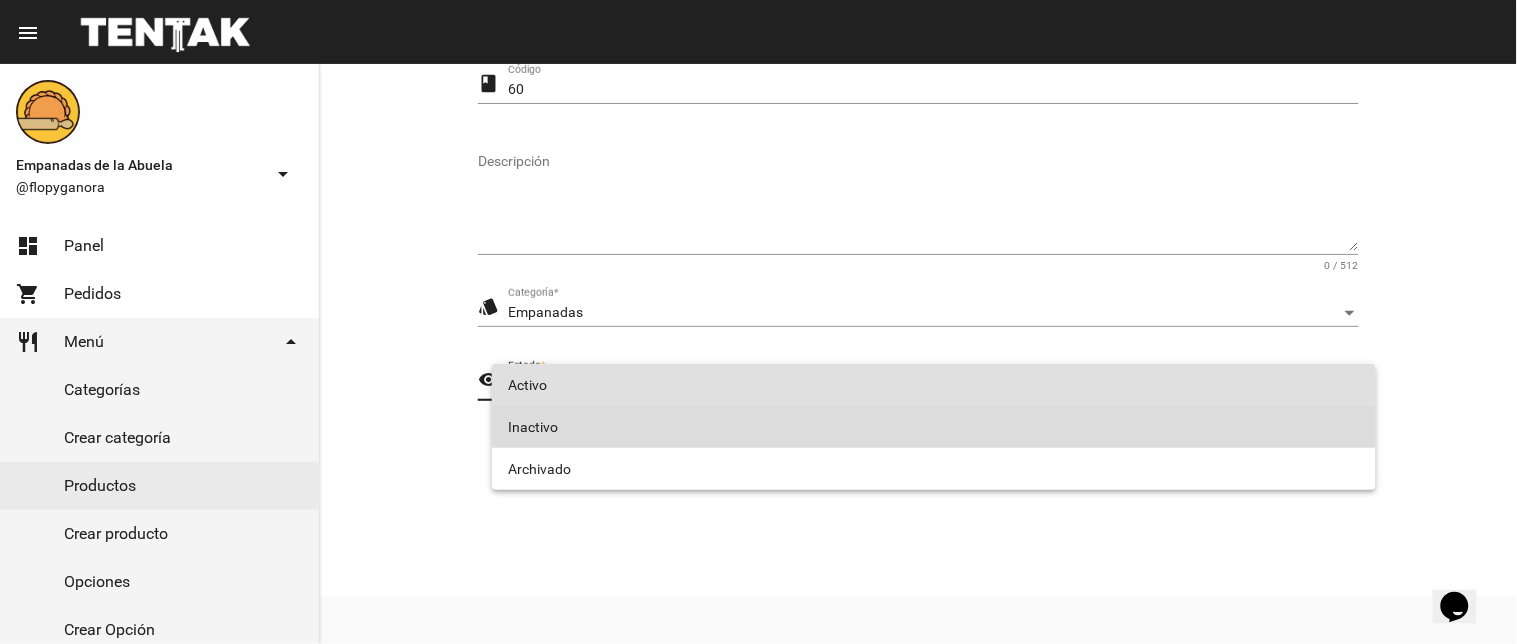 click on "Inactivo" at bounding box center (934, 427) 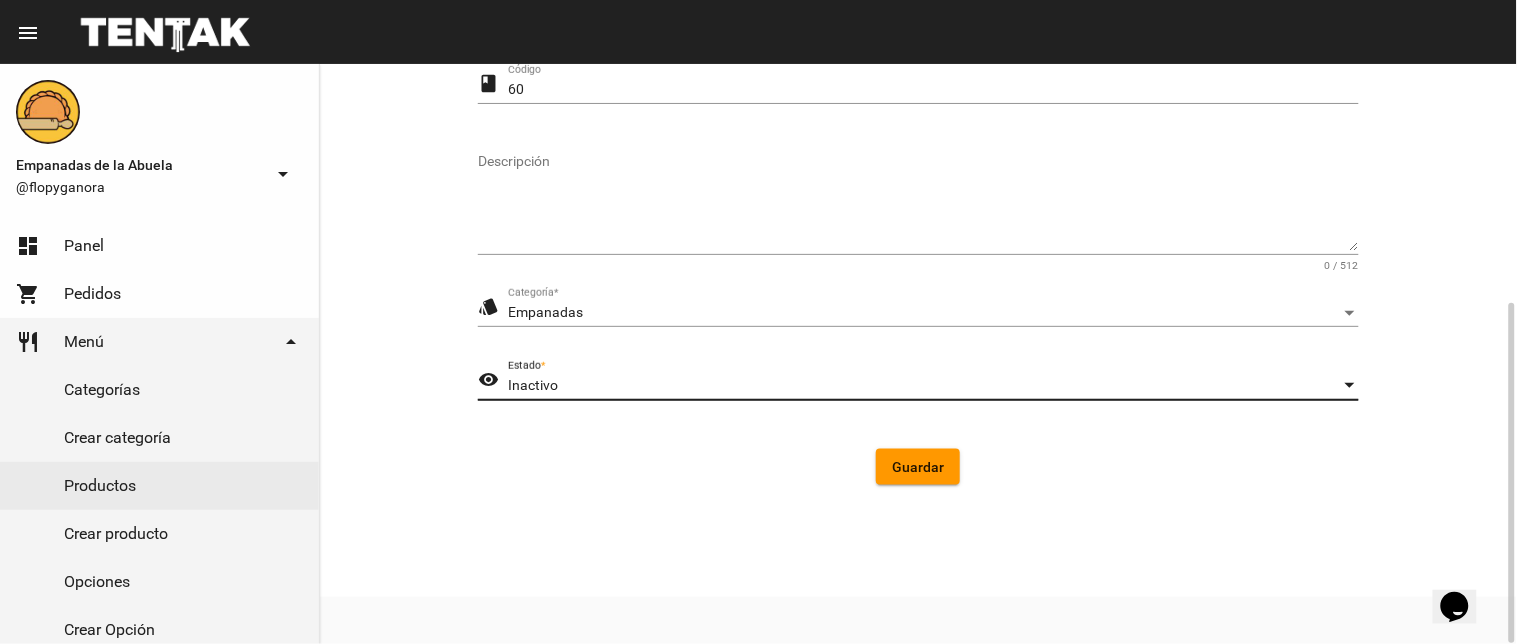 click on "Guardar" 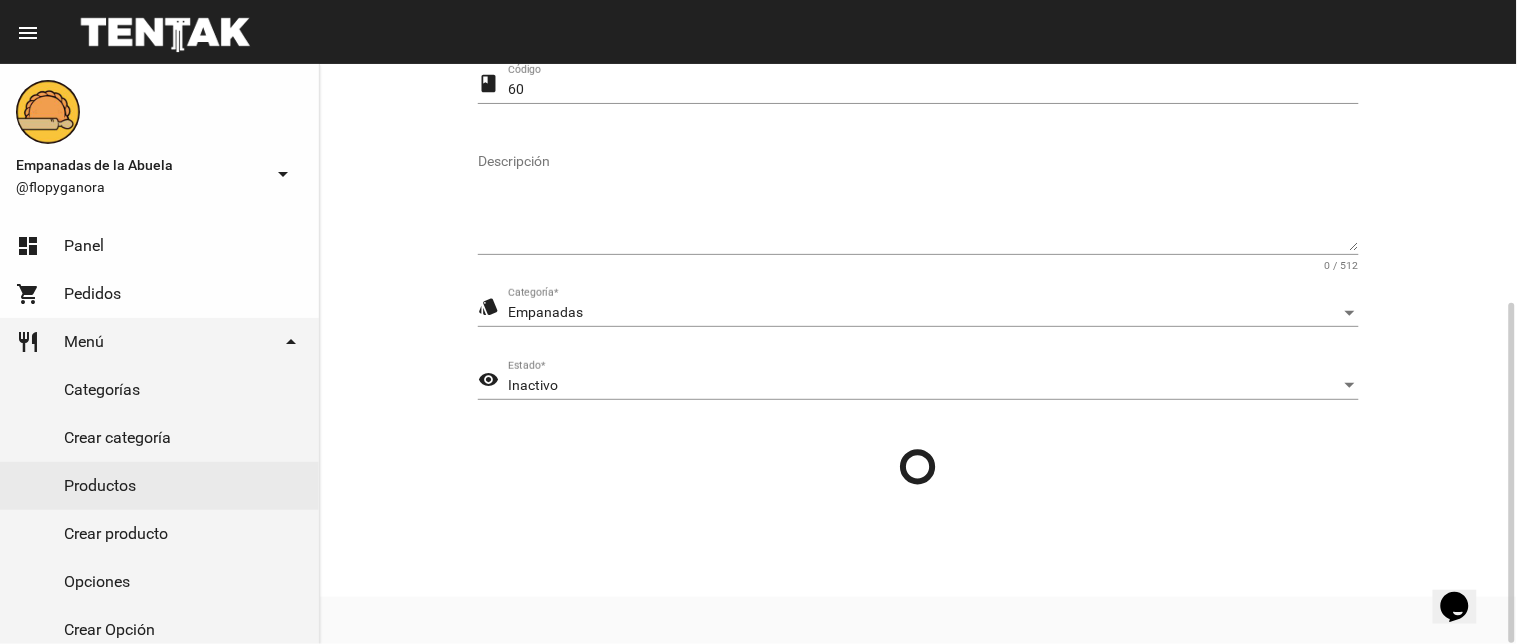 scroll, scrollTop: 0, scrollLeft: 0, axis: both 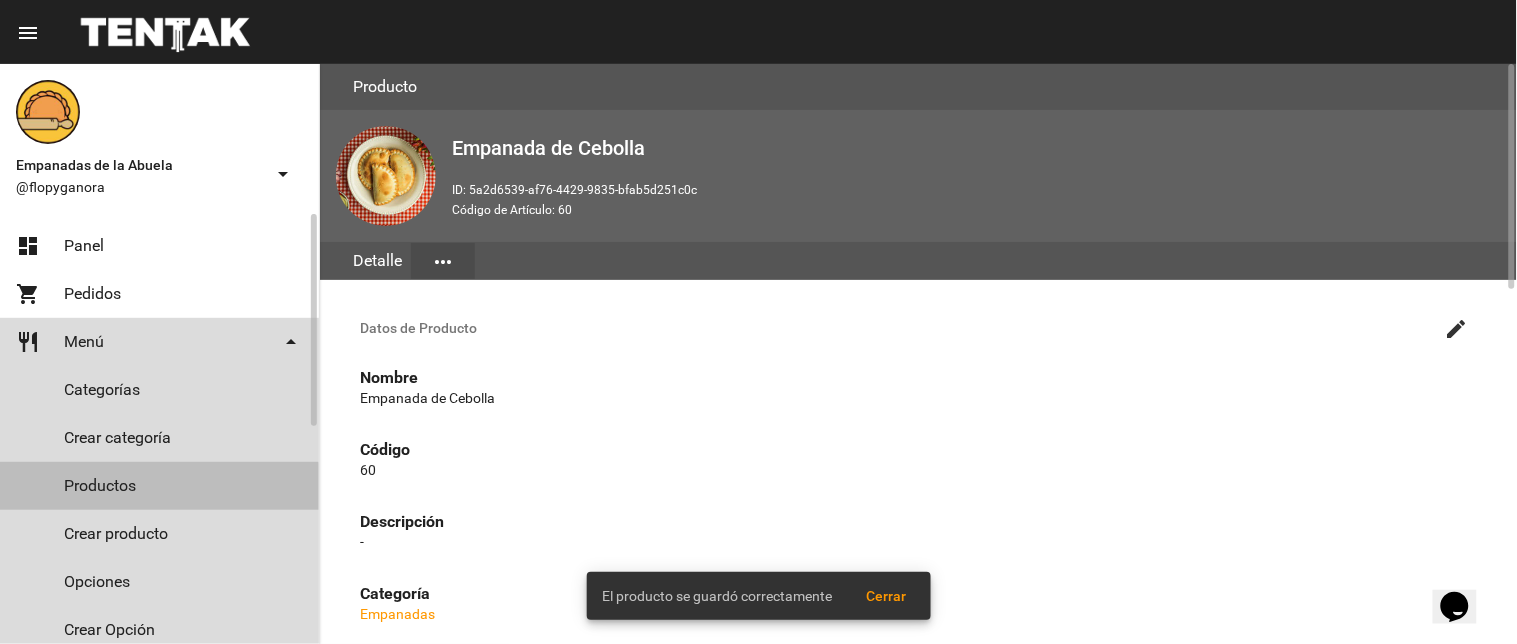click on "Productos" 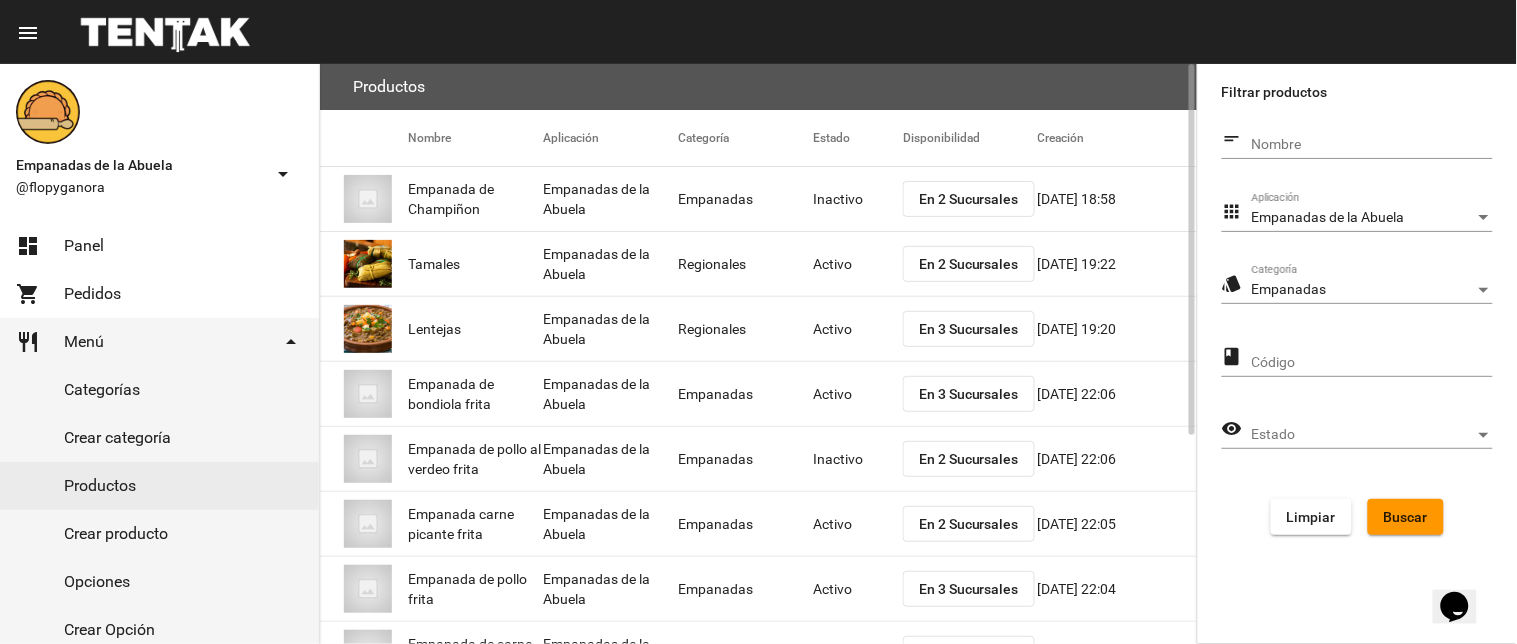 click on "En 2 Sucursales" 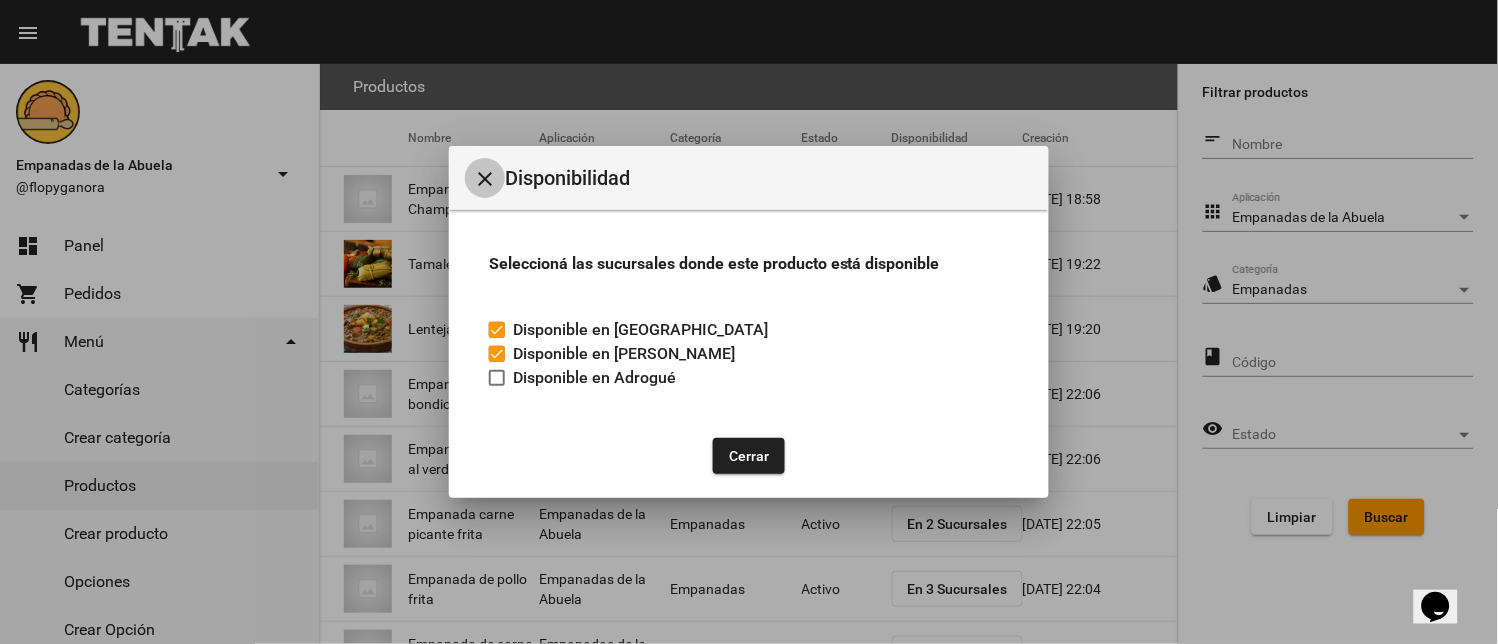 drag, startPoint x: 470, startPoint y: 170, endPoint x: 991, endPoint y: 328, distance: 544.4309 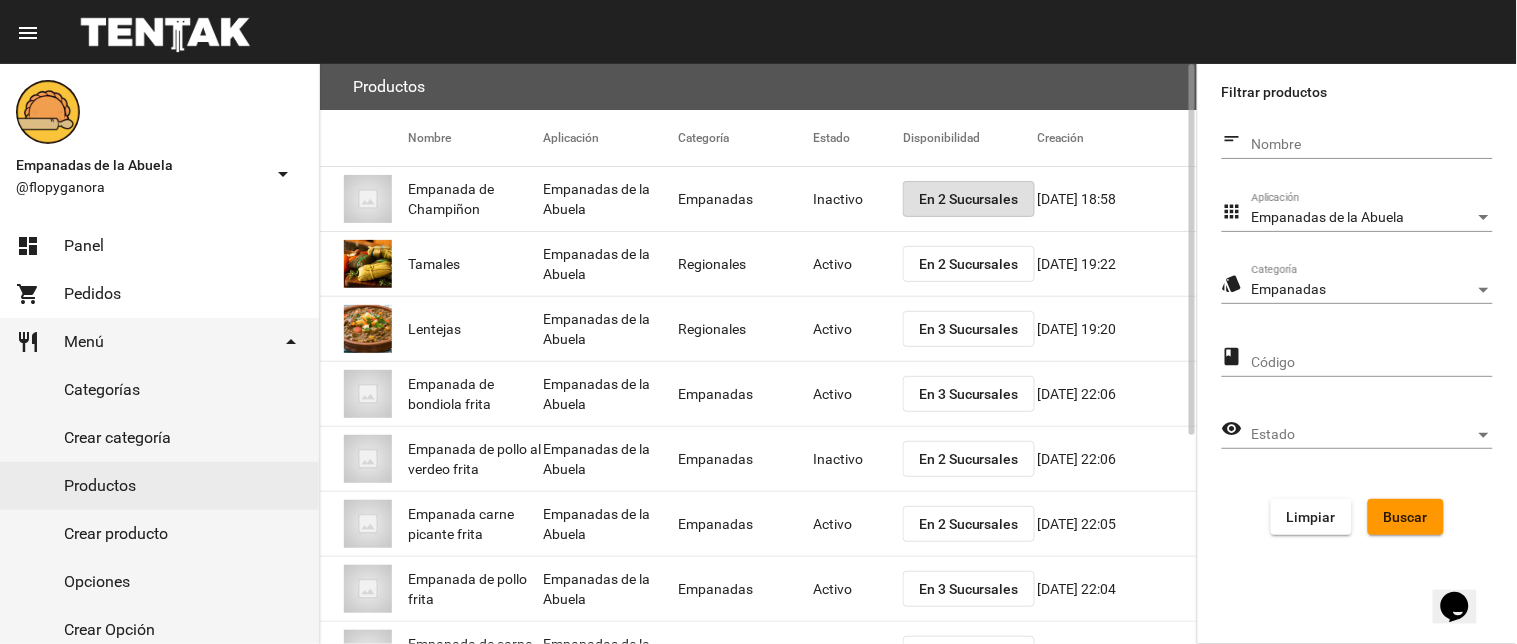 scroll, scrollTop: 325, scrollLeft: 0, axis: vertical 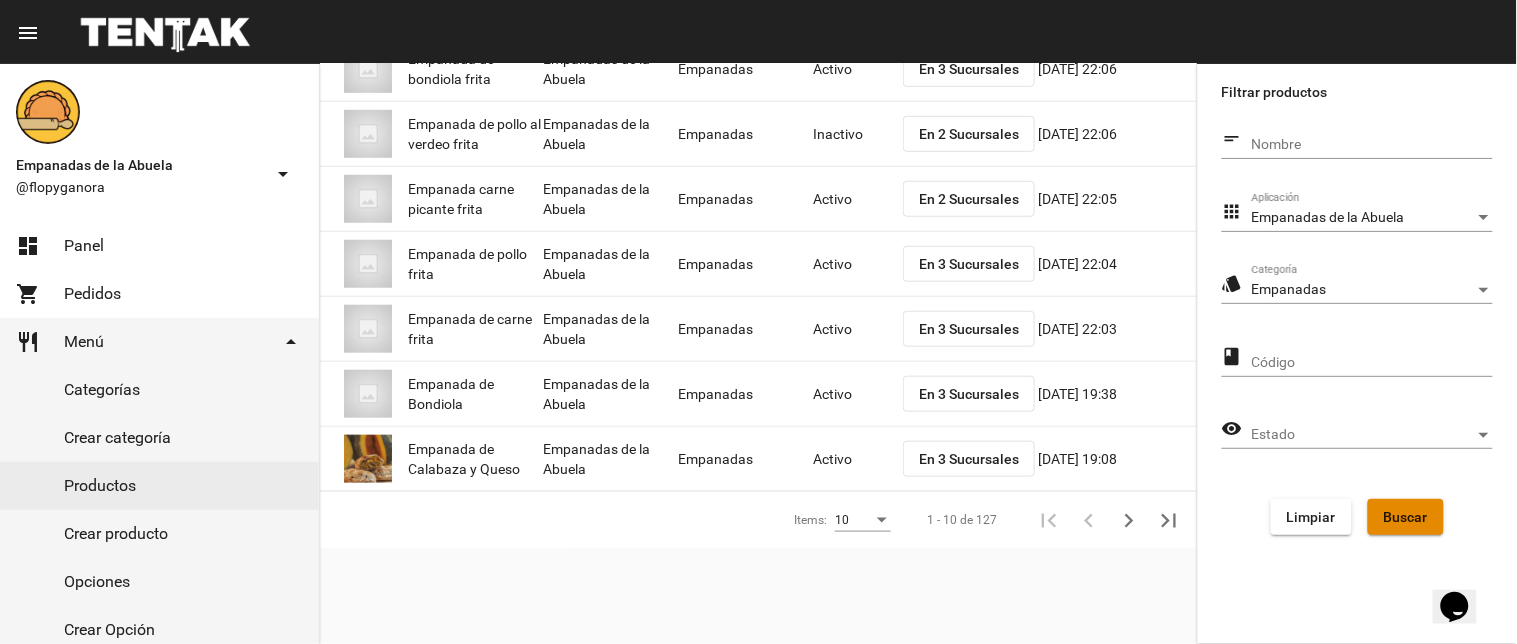 click on "Buscar" 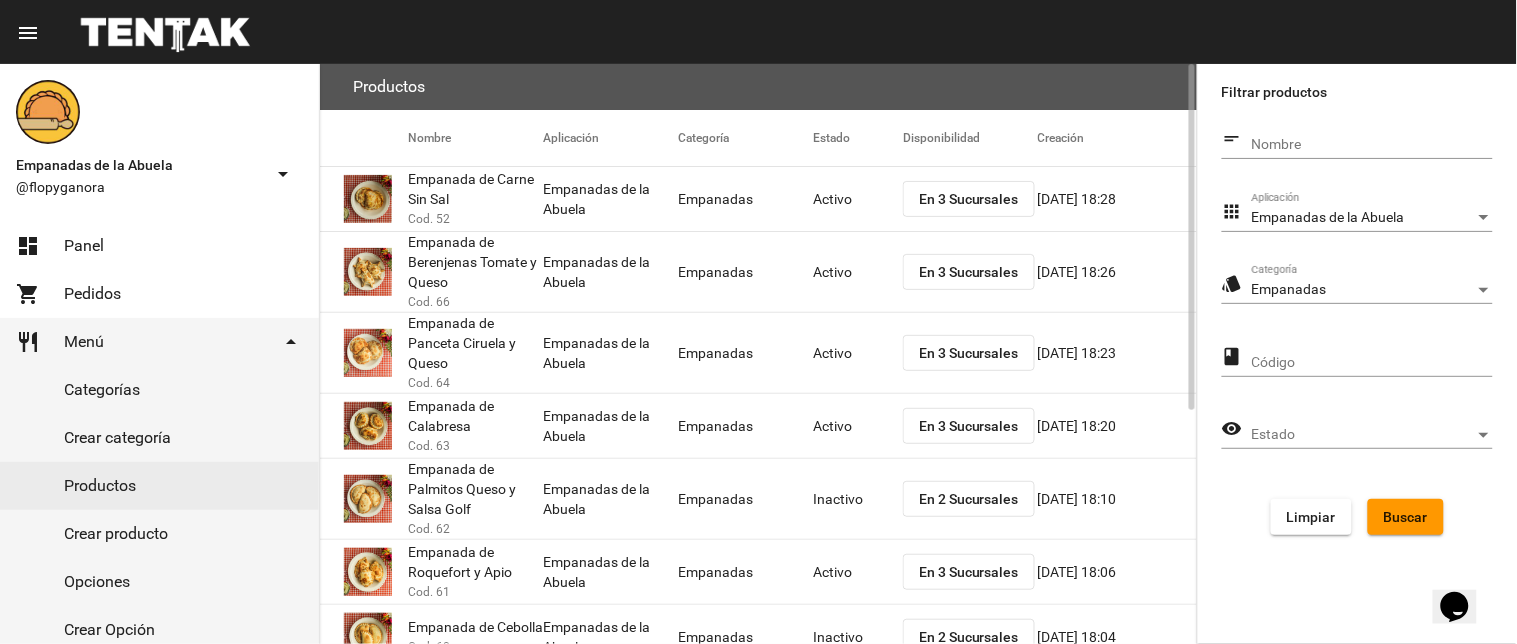 scroll, scrollTop: 390, scrollLeft: 0, axis: vertical 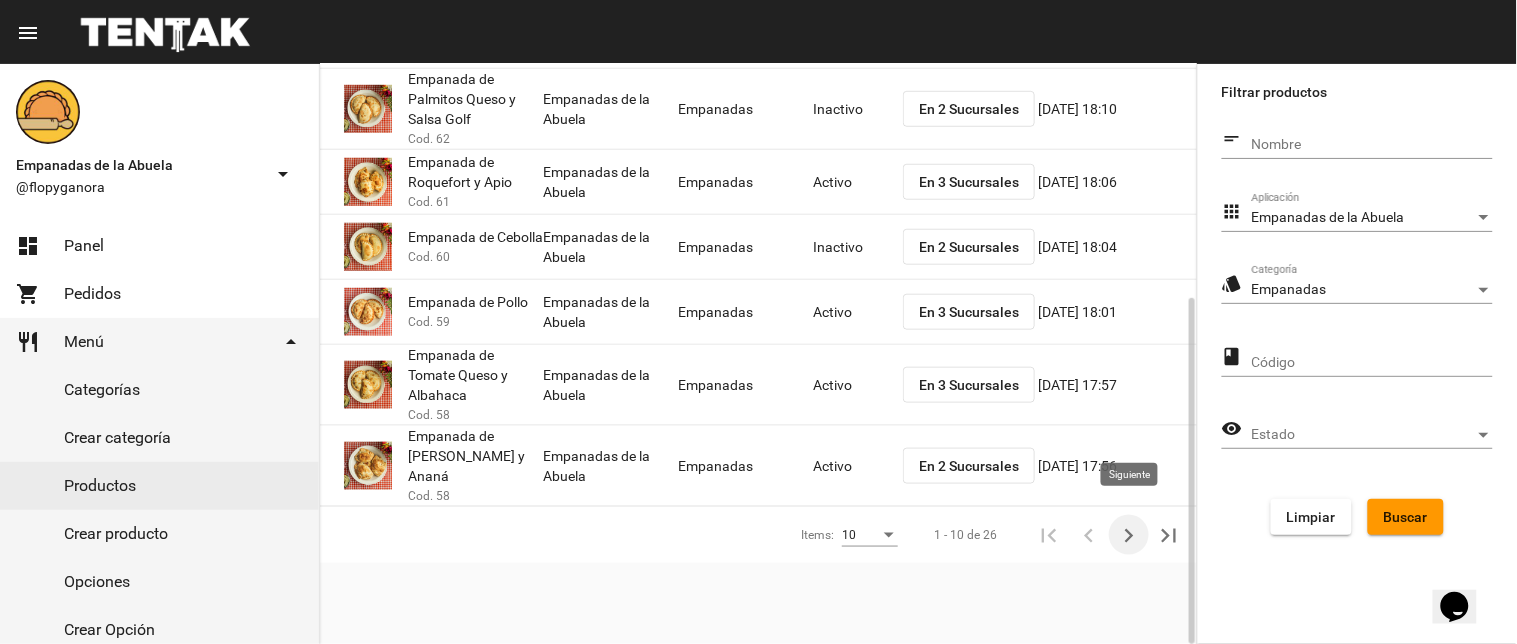 click 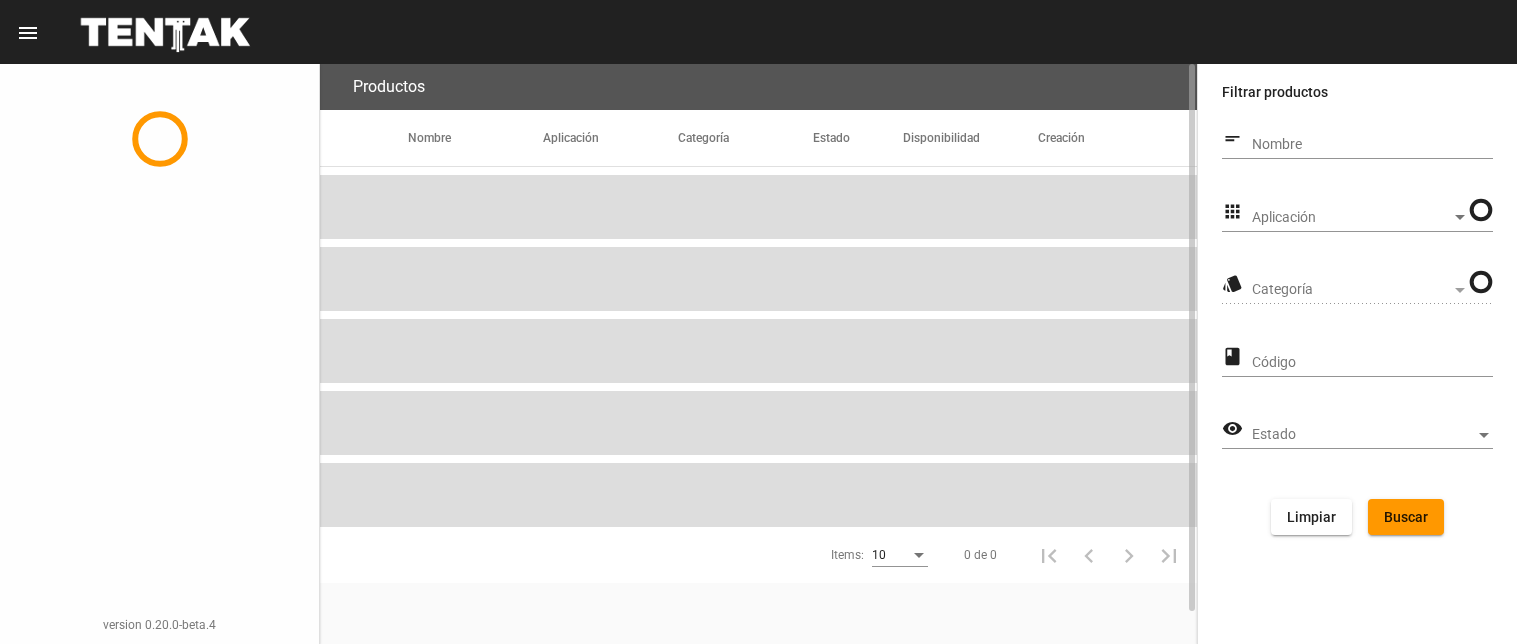 scroll, scrollTop: 0, scrollLeft: 0, axis: both 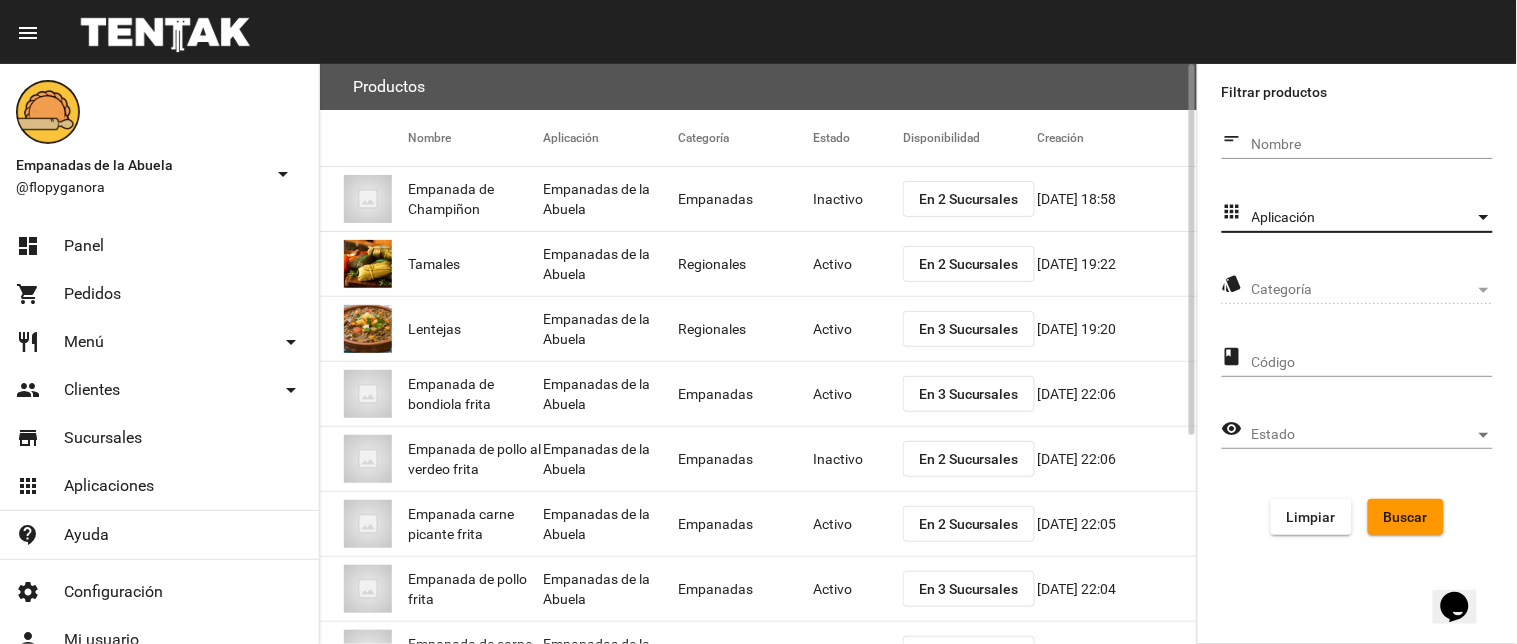 click on "Aplicación" at bounding box center (1363, 218) 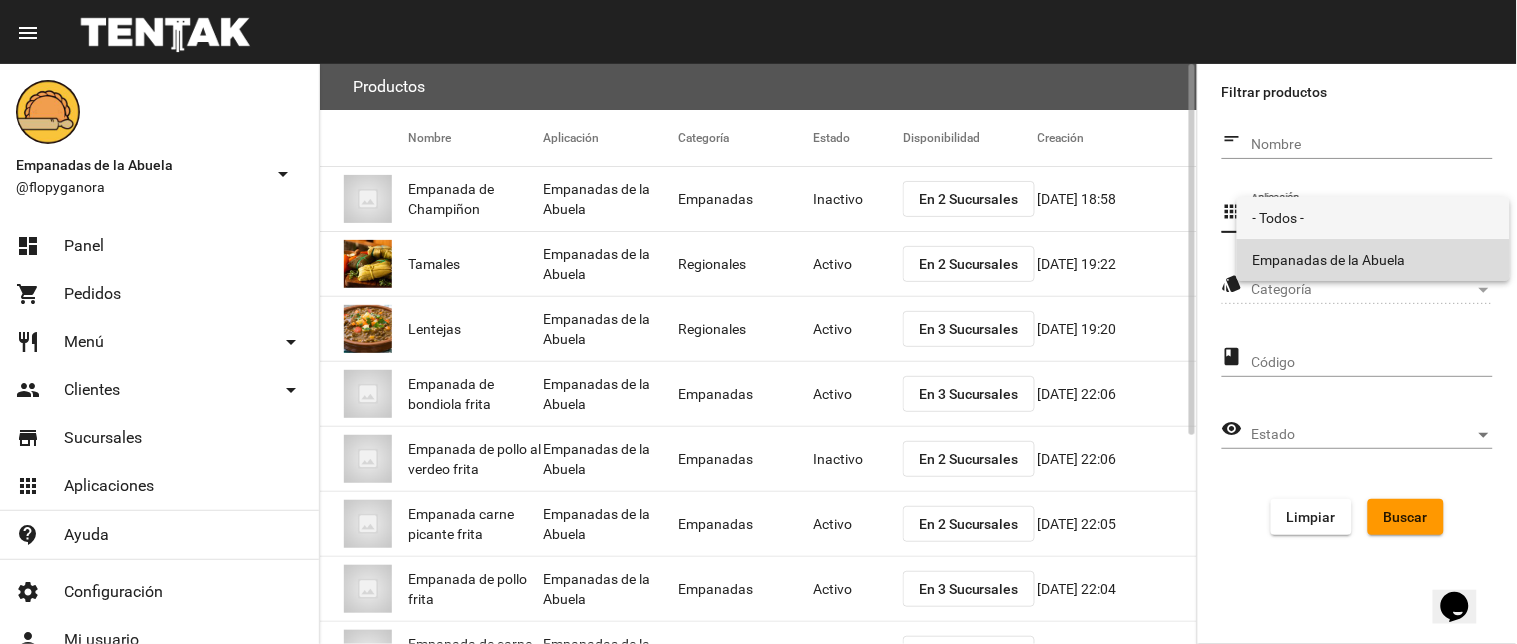 click on "Empanadas de la Abuela" at bounding box center [1373, 260] 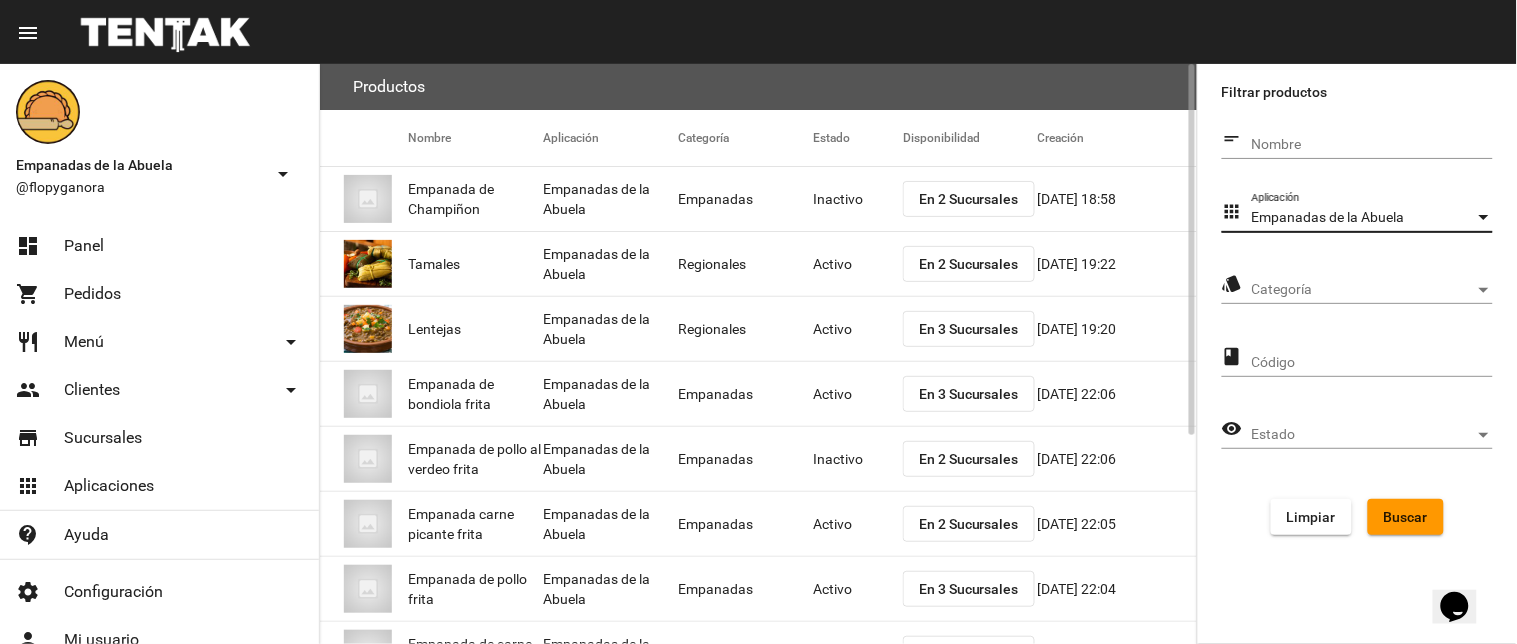 click on "Categoría Categoría" 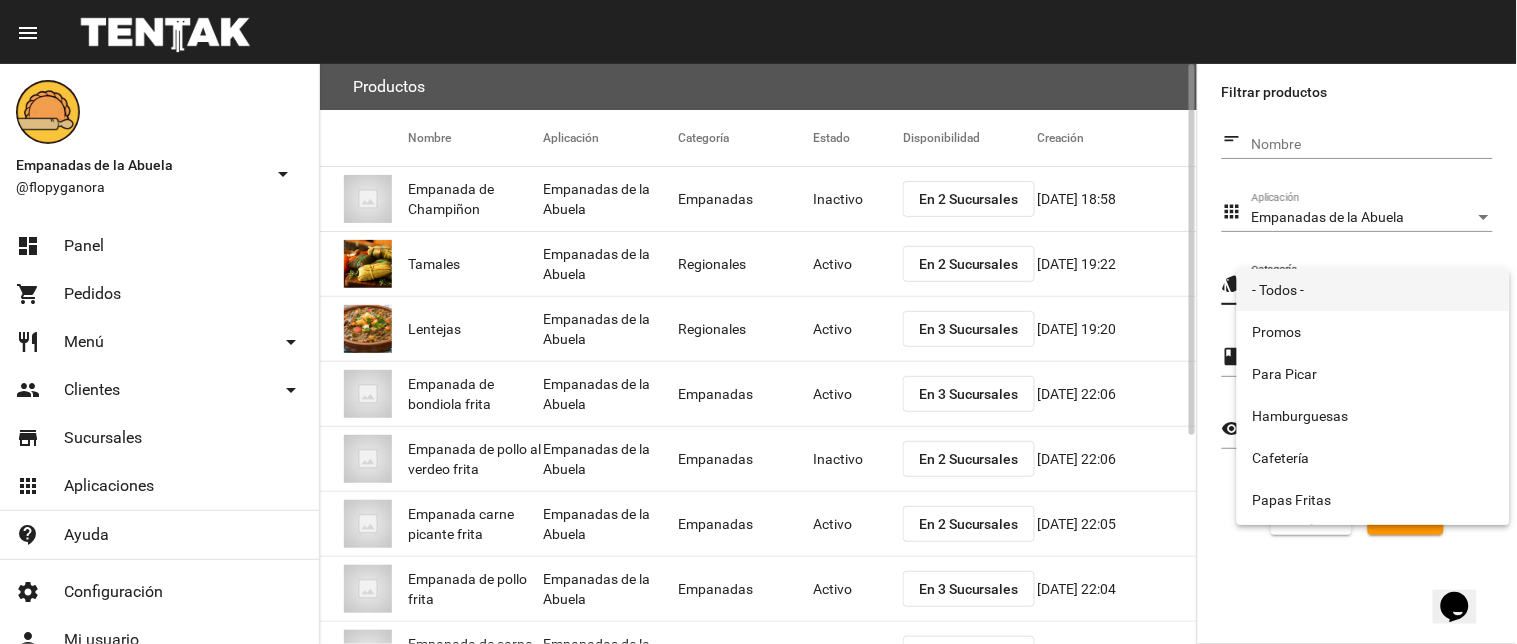 scroll, scrollTop: 332, scrollLeft: 0, axis: vertical 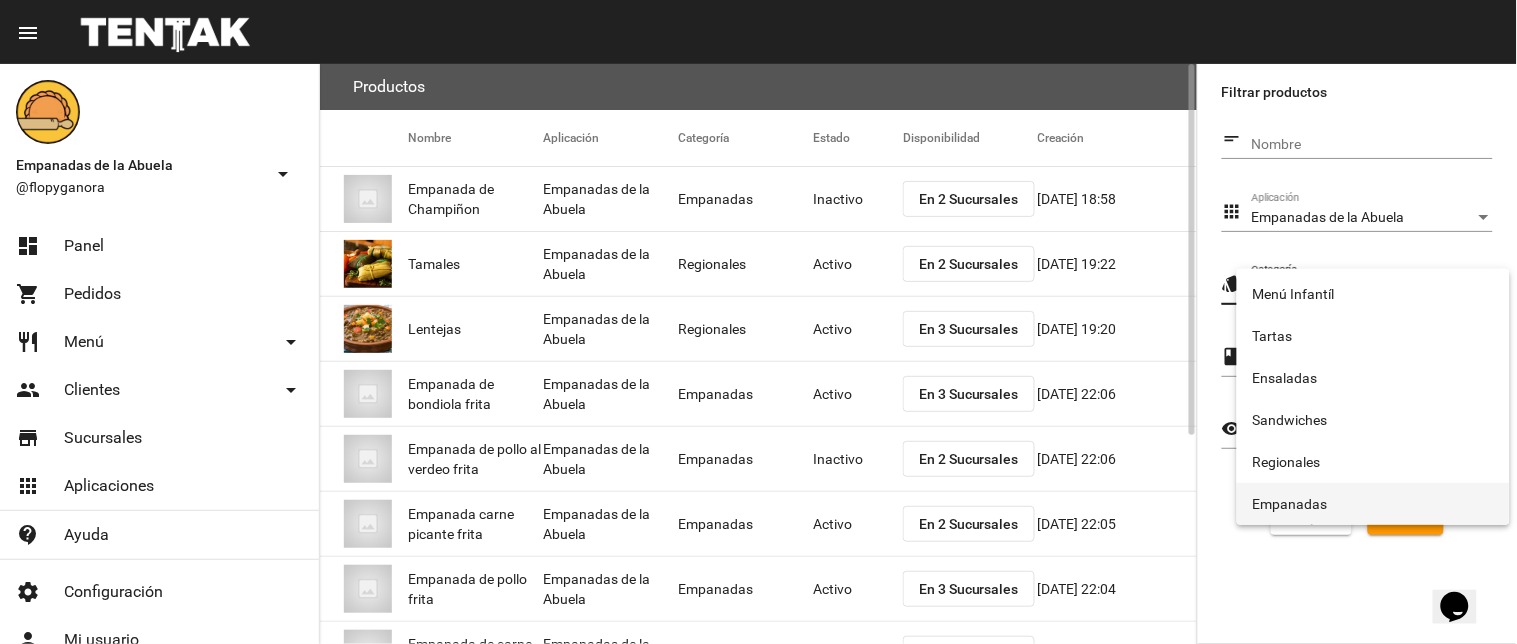drag, startPoint x: 1302, startPoint y: 501, endPoint x: 1338, endPoint y: 501, distance: 36 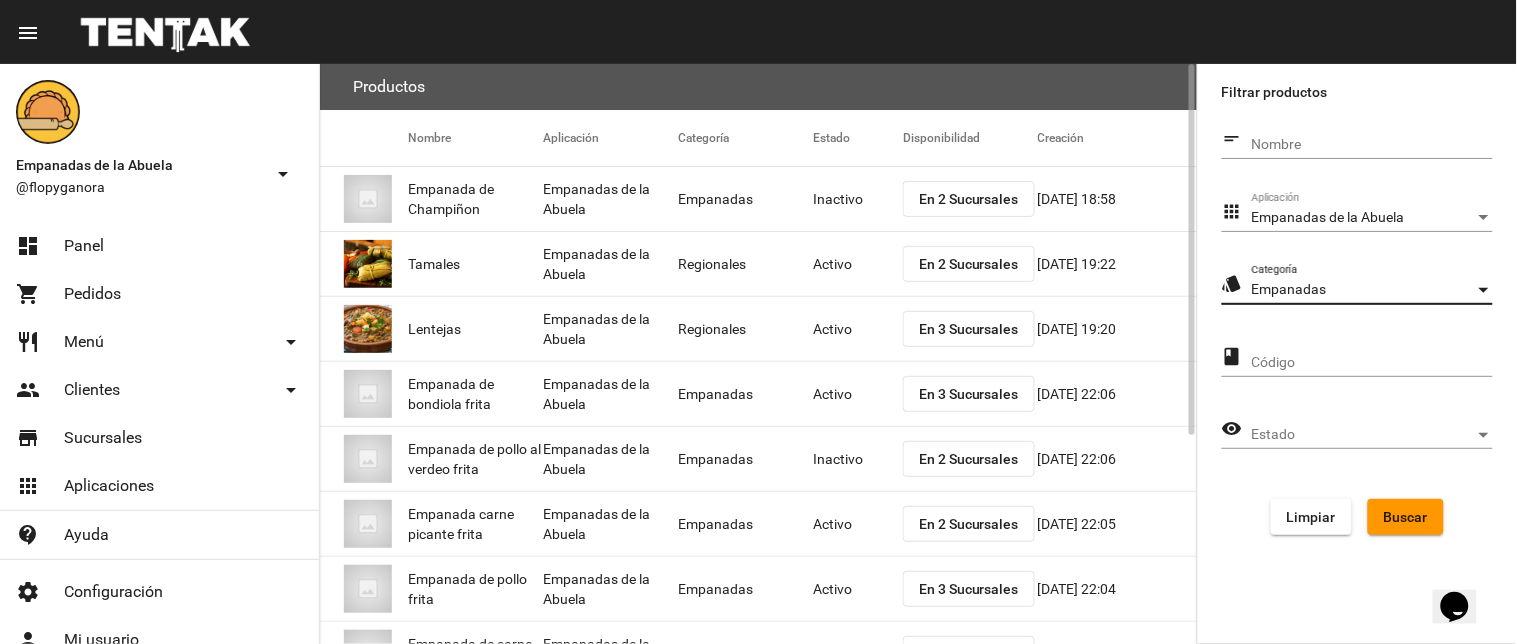 click on "Buscar" 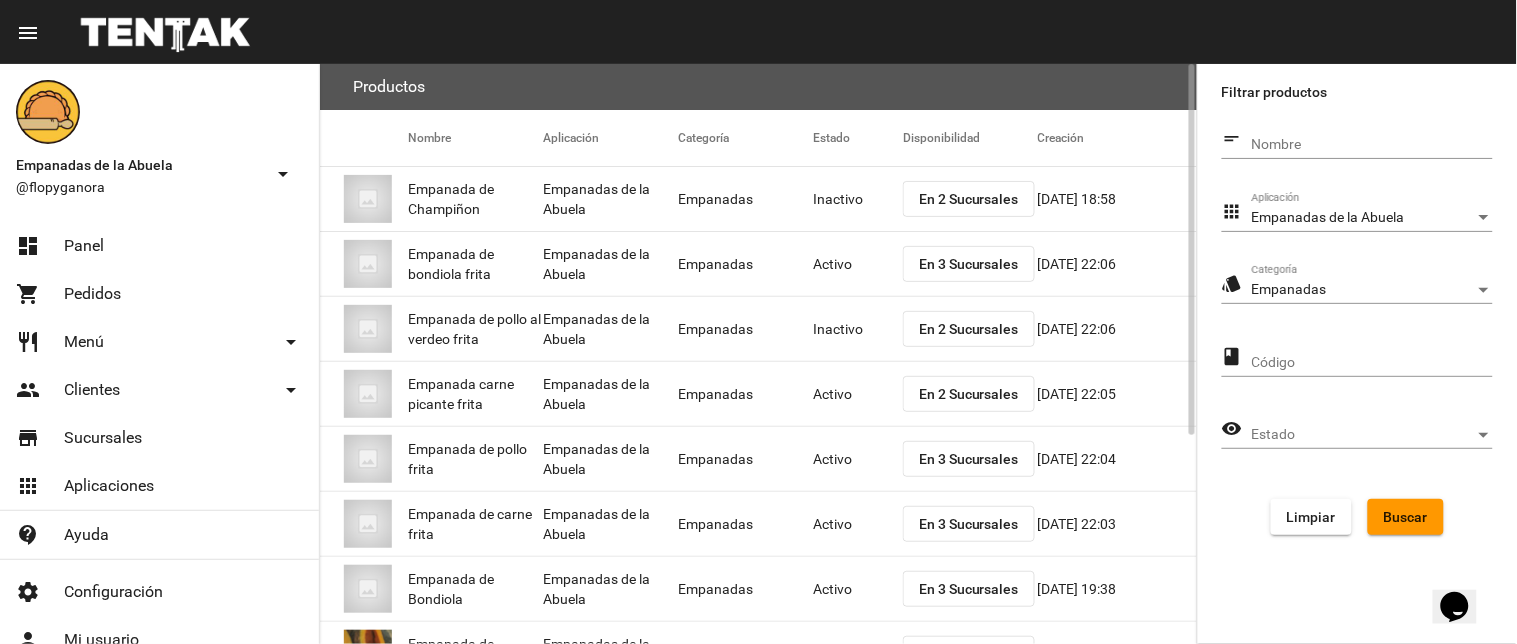 scroll, scrollTop: 325, scrollLeft: 0, axis: vertical 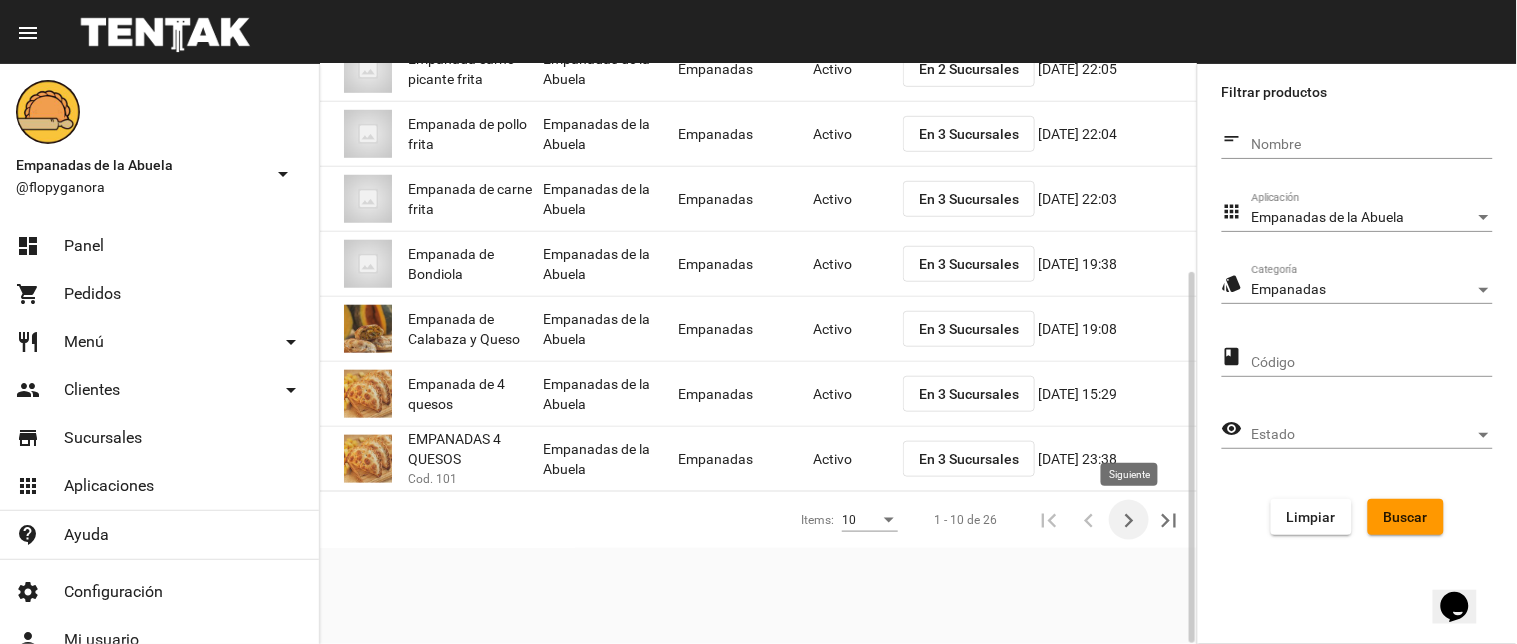 click 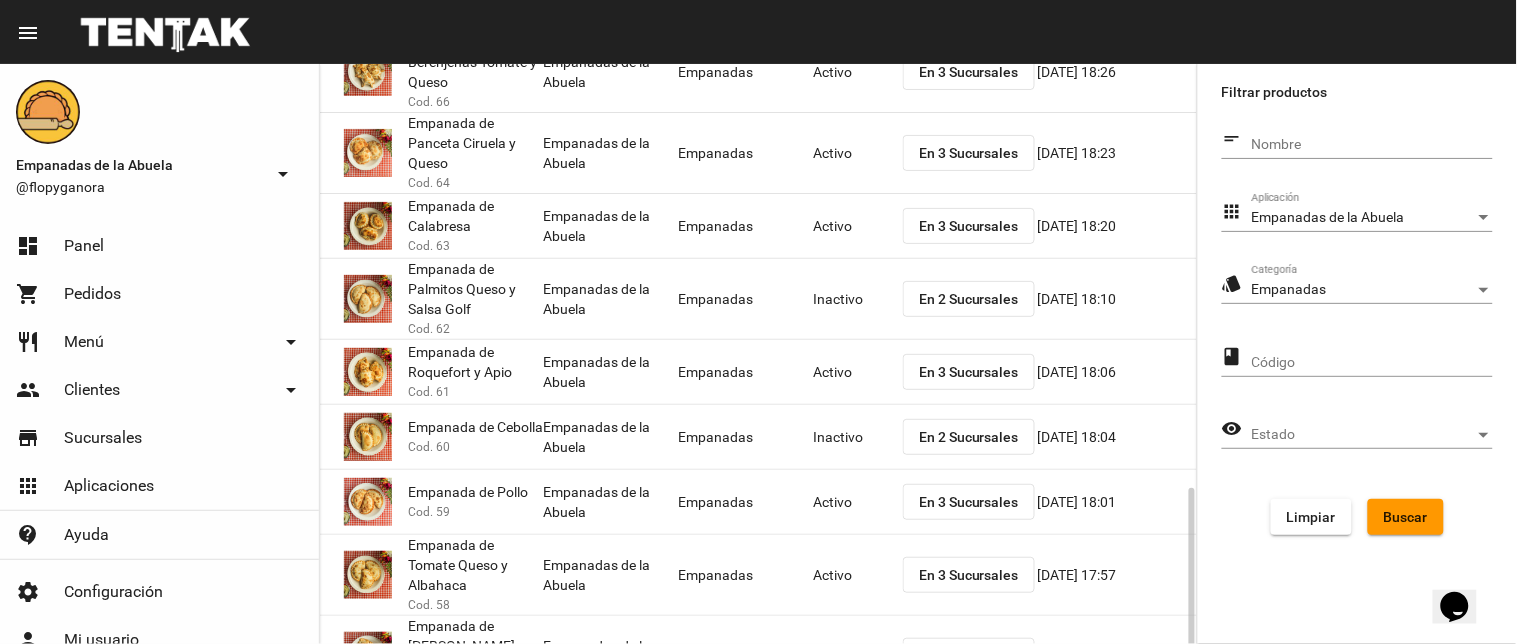 scroll, scrollTop: 390, scrollLeft: 0, axis: vertical 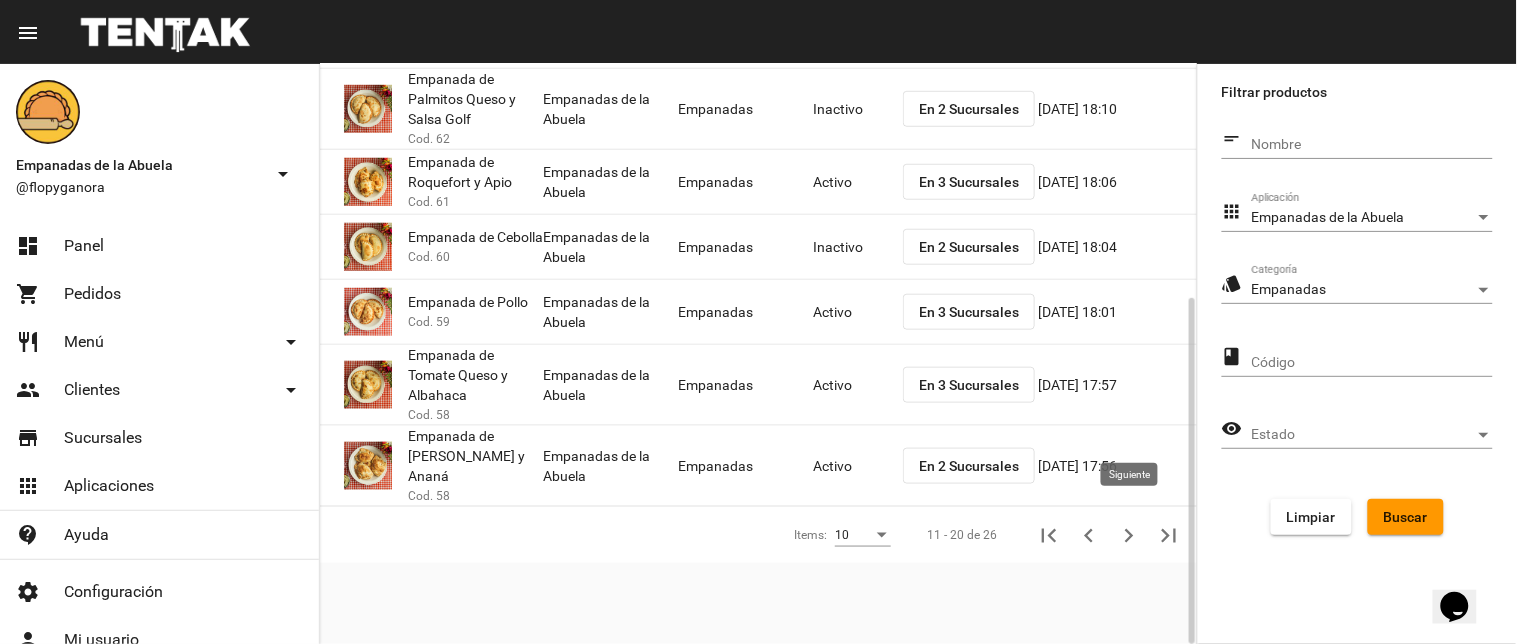 click 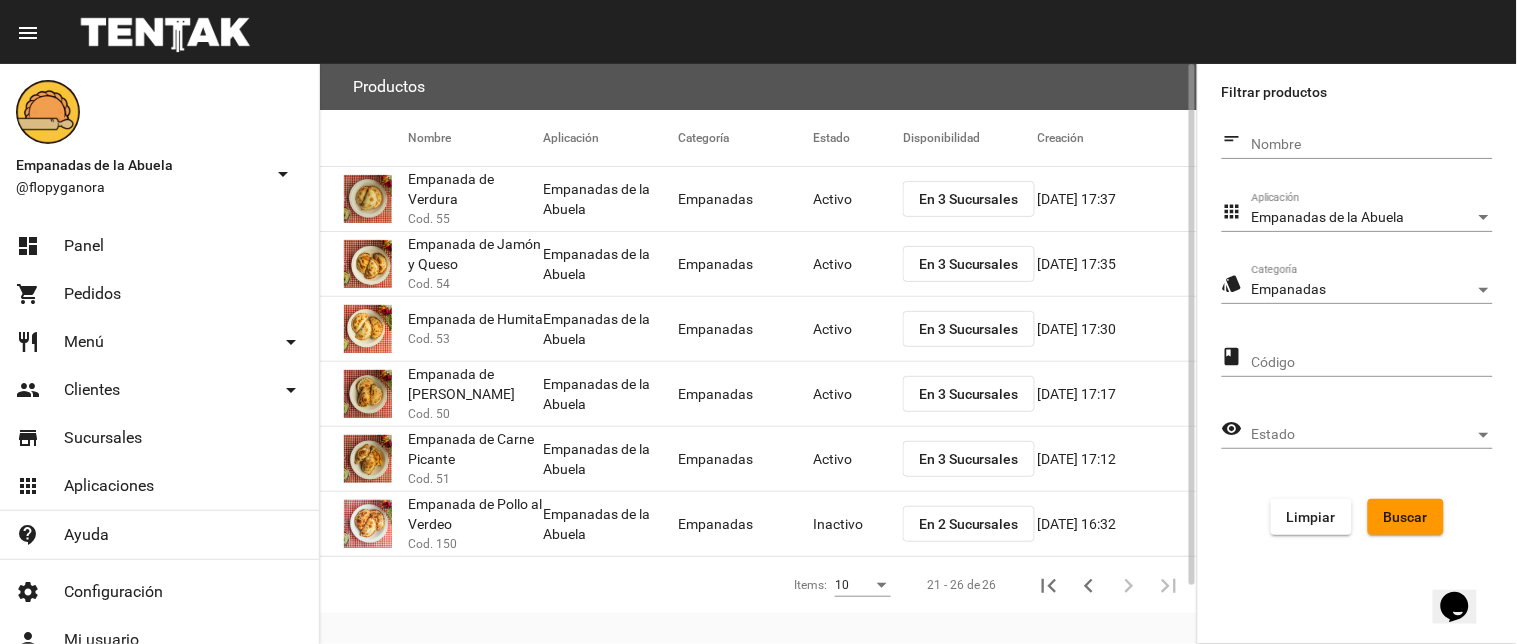 scroll, scrollTop: 65, scrollLeft: 0, axis: vertical 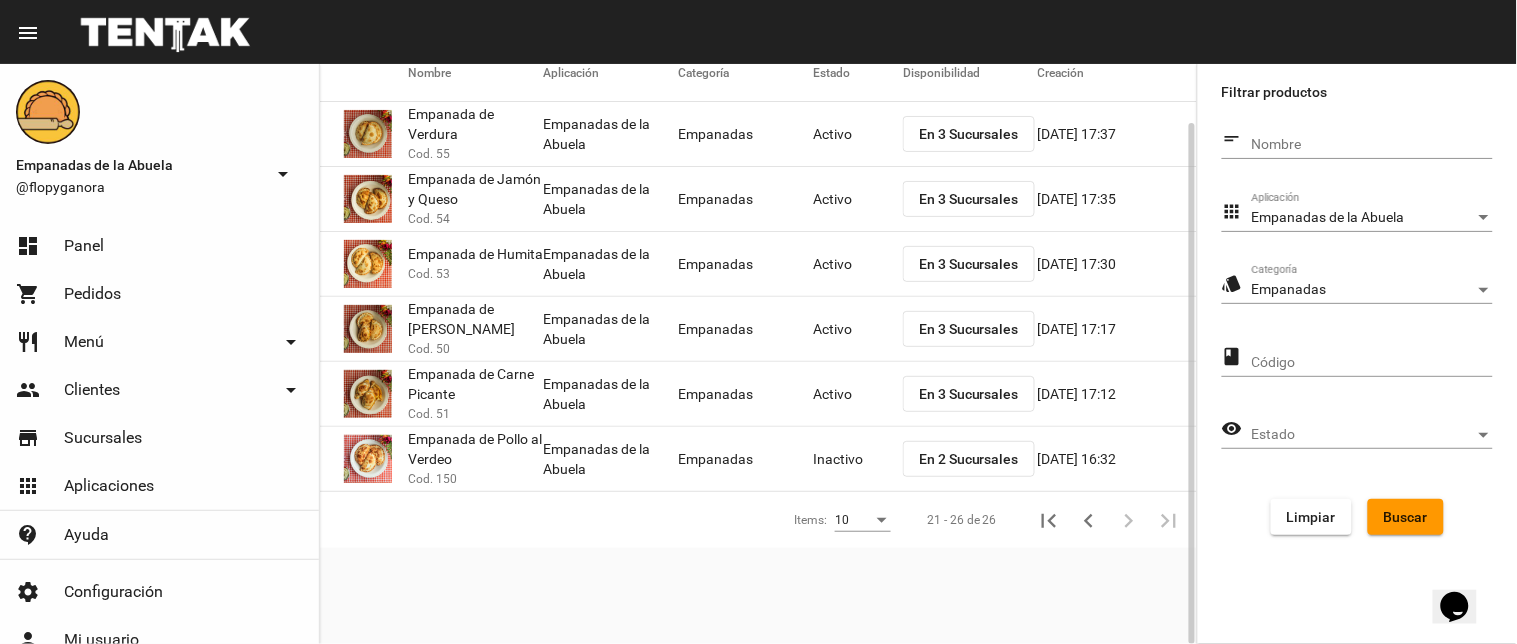 click on "En 2 Sucursales" 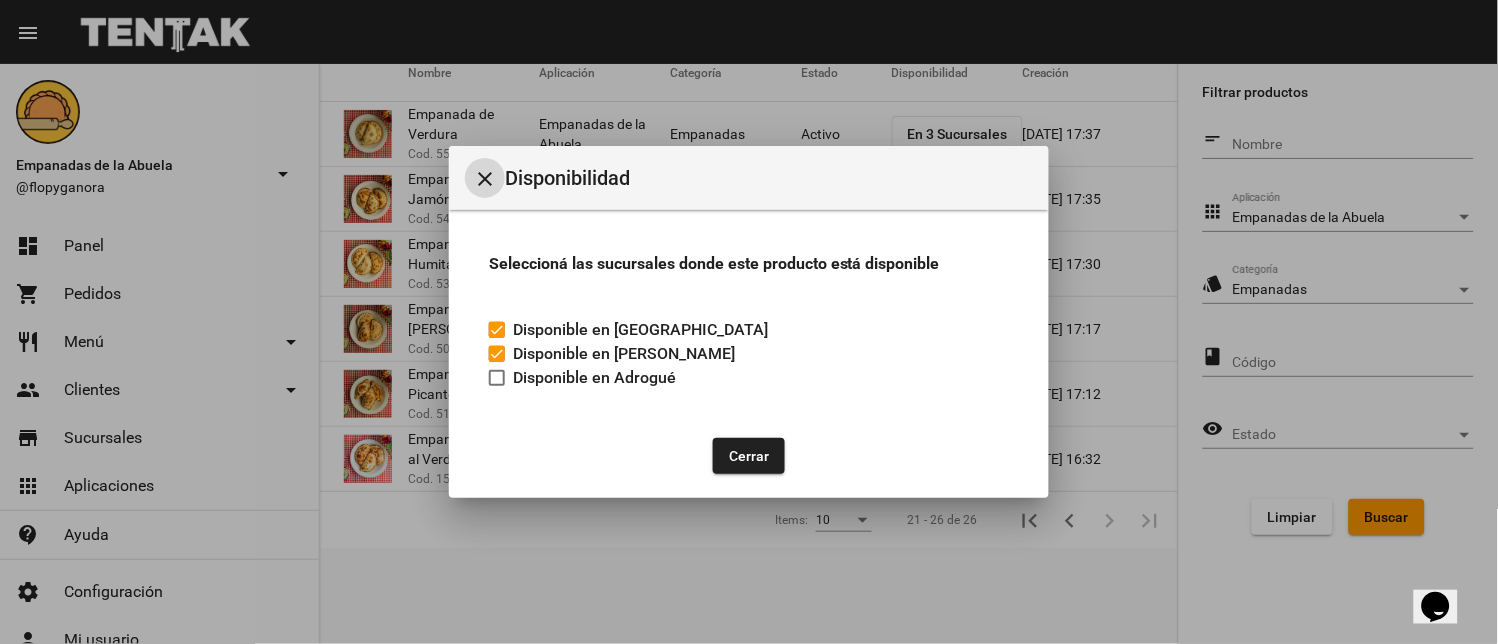 click on "Seleccioná las sucursales donde este producto está disponible   Disponible en Monte Grande   Disponible en Lomas de Zamora   Disponible en Adrogué" 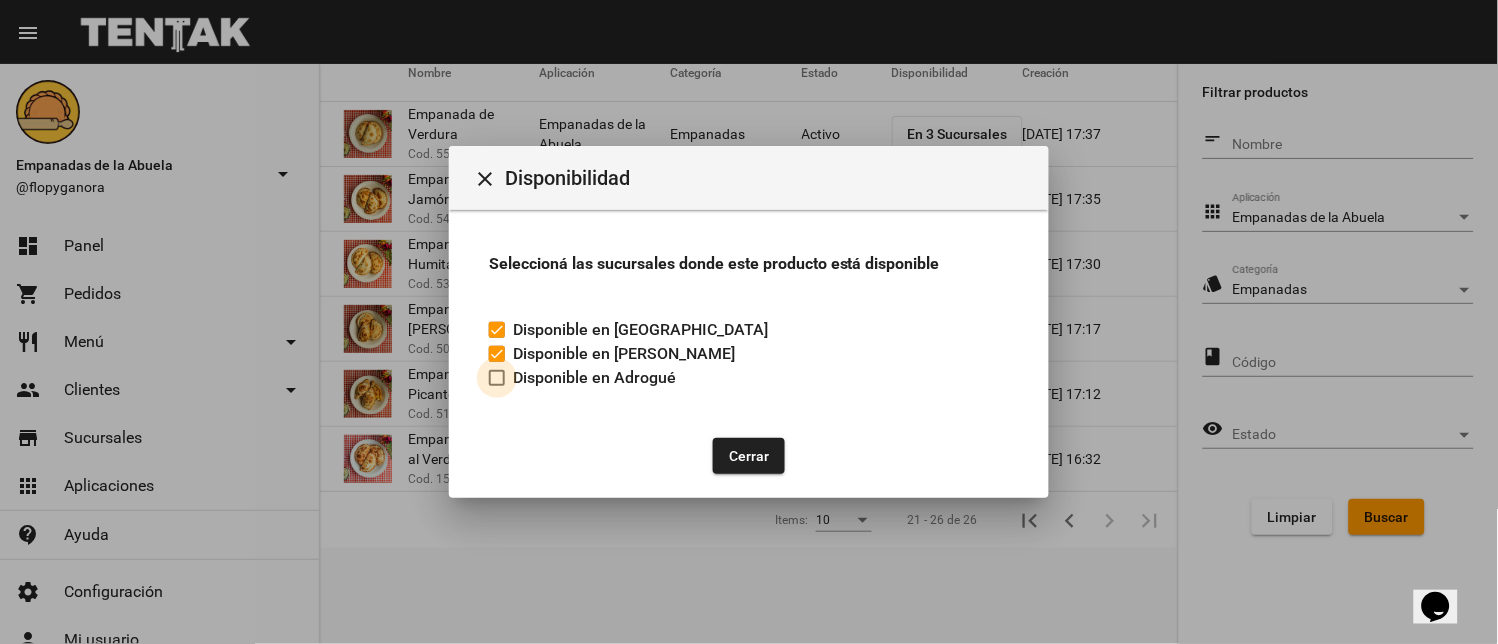 click on "Disponible en Adrogué" at bounding box center (582, 378) 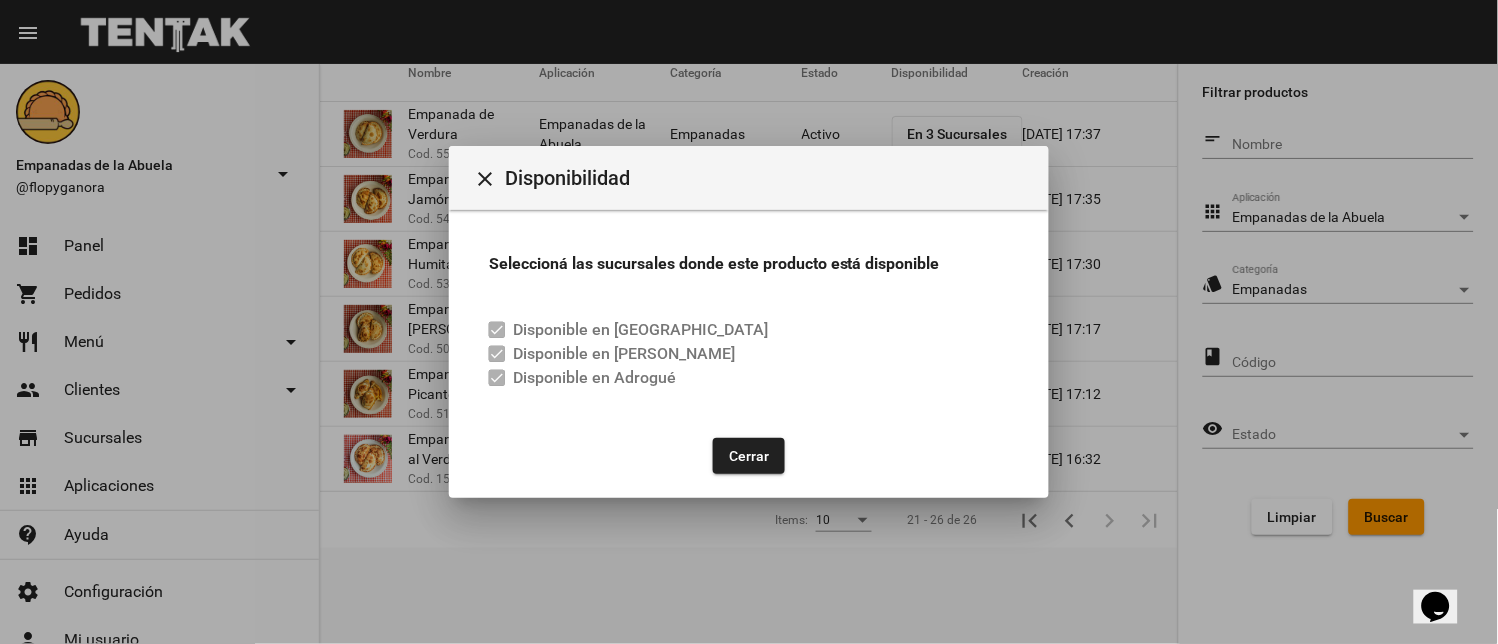 click on "Cerrar" 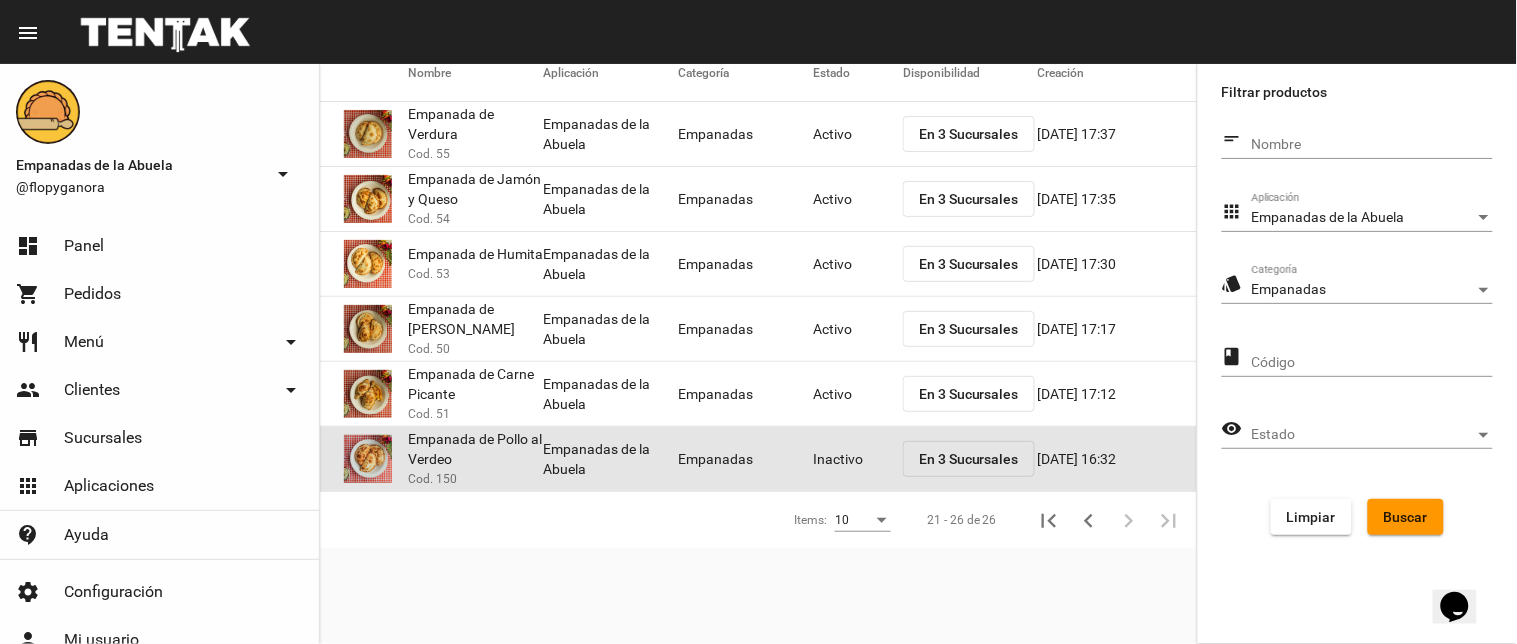 click on "Inactivo" 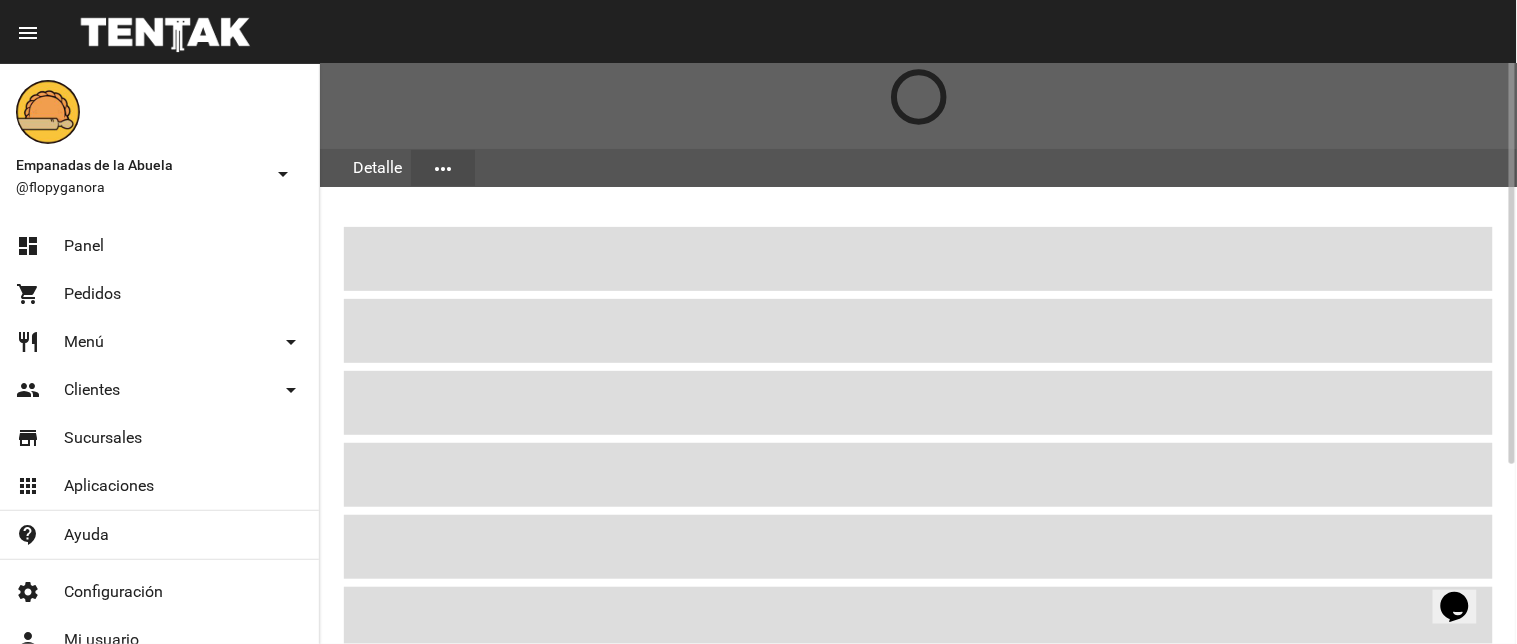 scroll, scrollTop: 0, scrollLeft: 0, axis: both 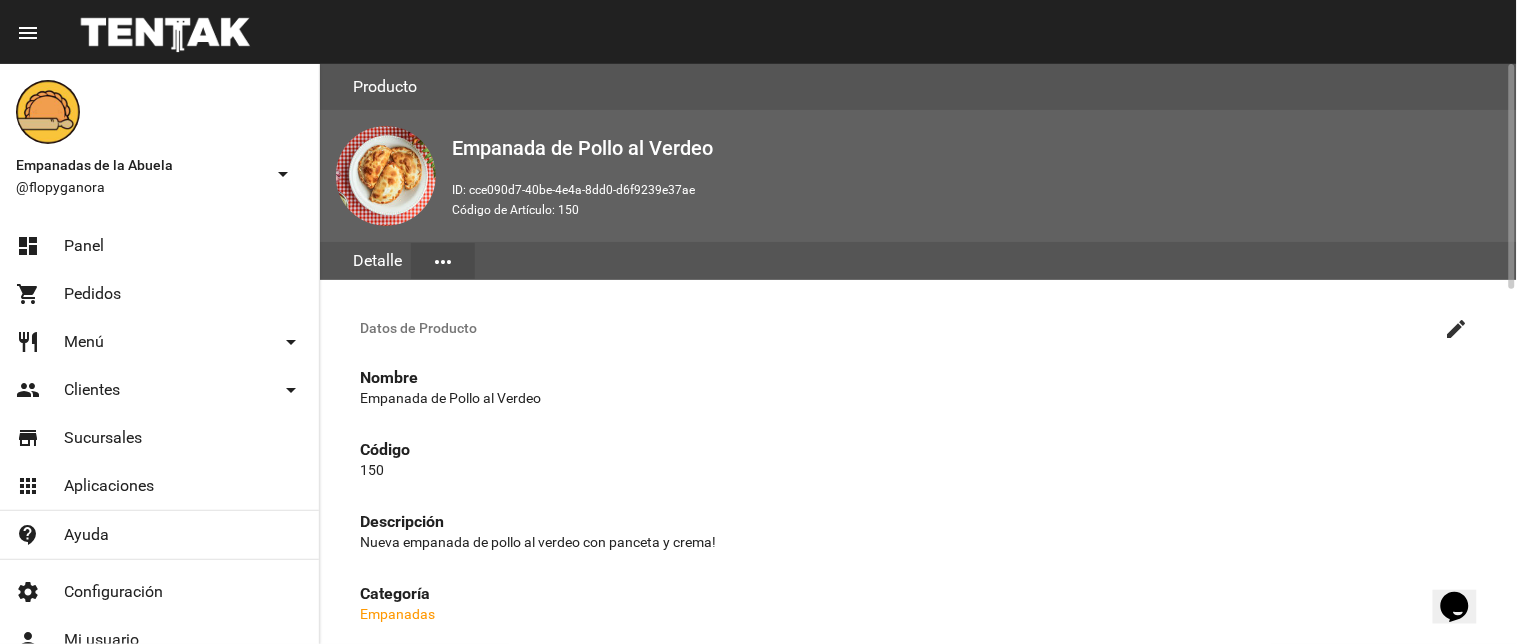 click on "create" 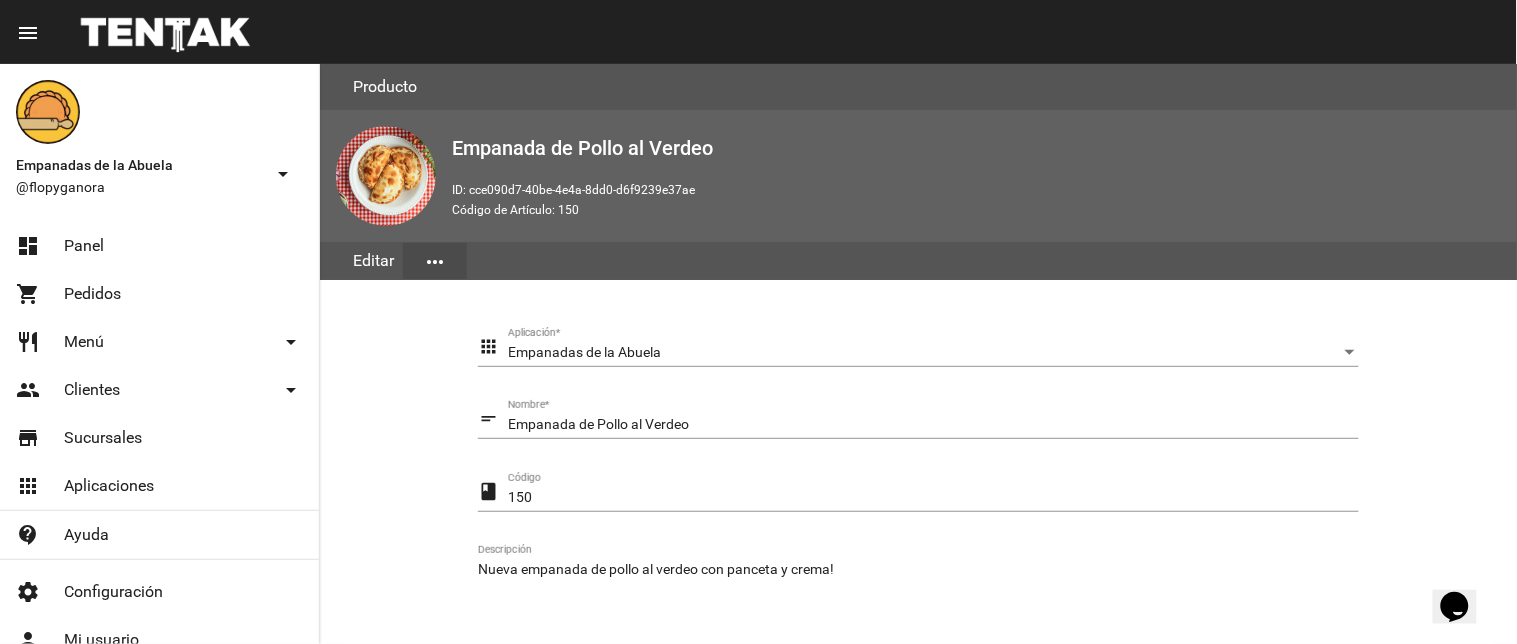 scroll, scrollTop: 408, scrollLeft: 0, axis: vertical 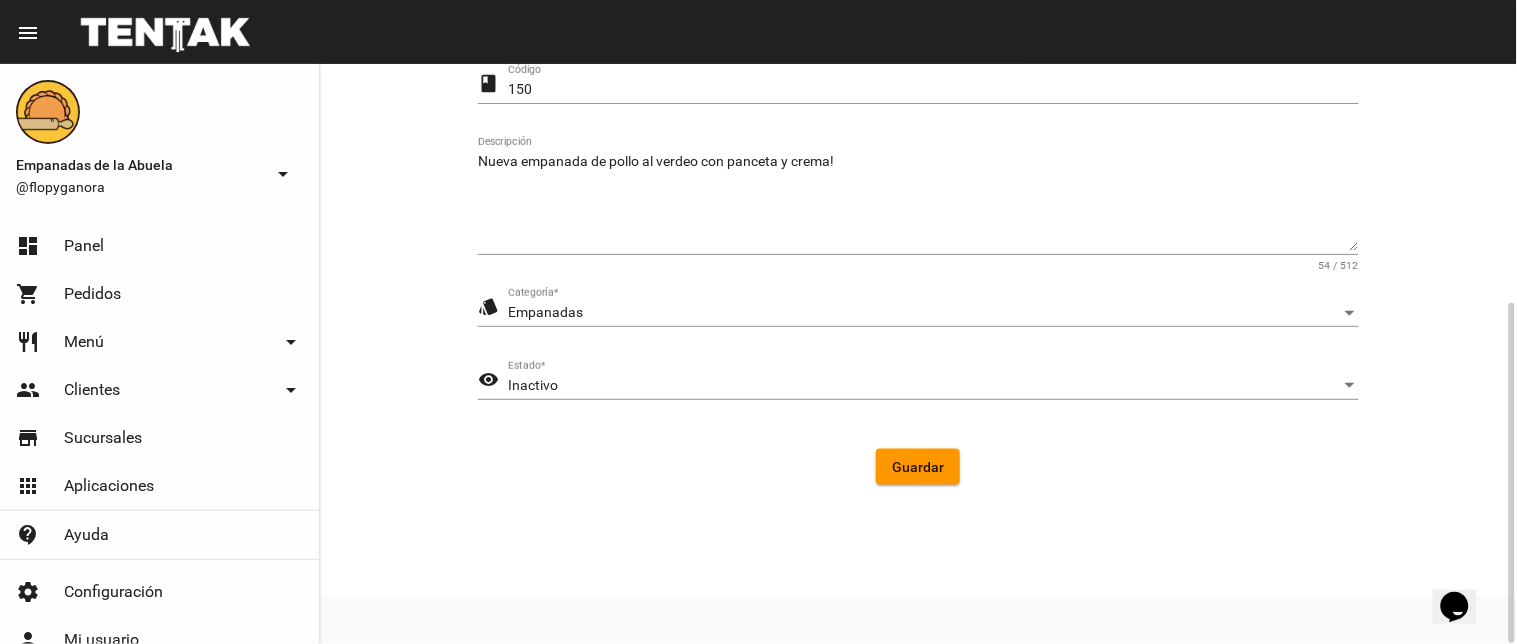 click on "Inactivo Estado  *" 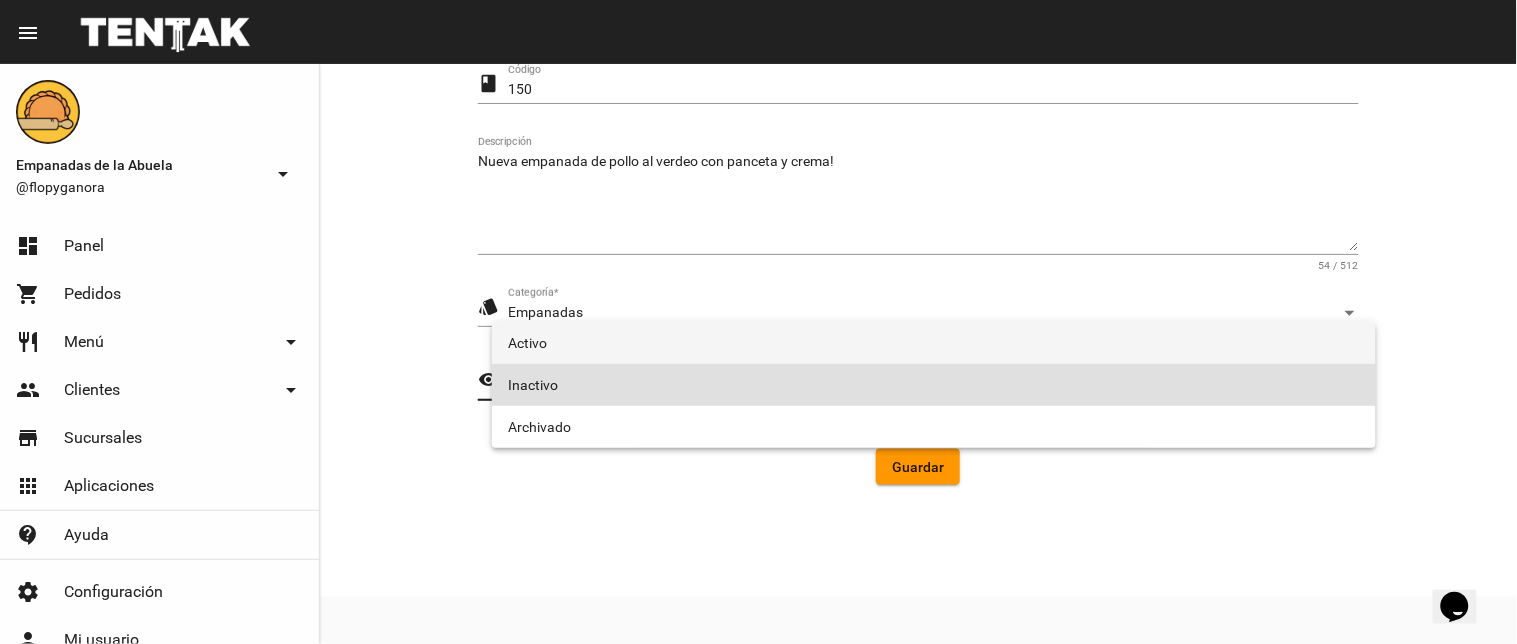 click on "Activo" at bounding box center (934, 343) 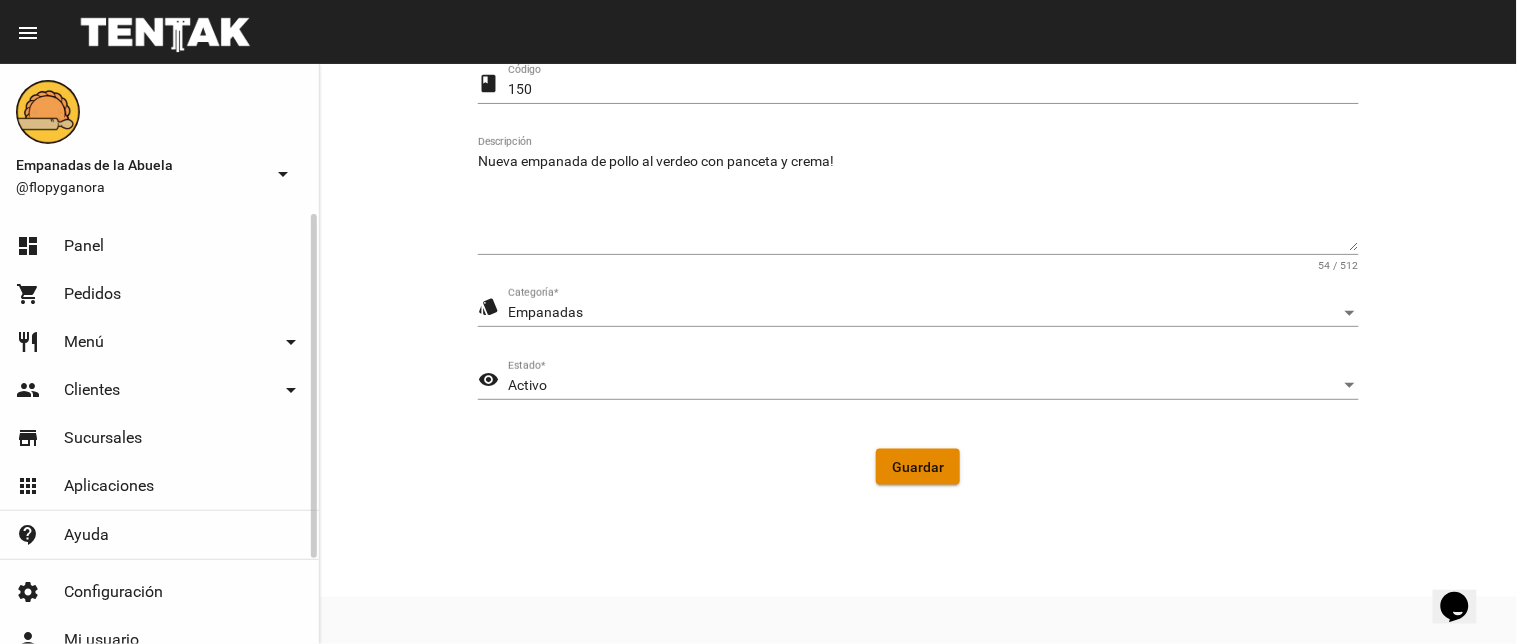 drag, startPoint x: 910, startPoint y: 462, endPoint x: 197, endPoint y: 478, distance: 713.1795 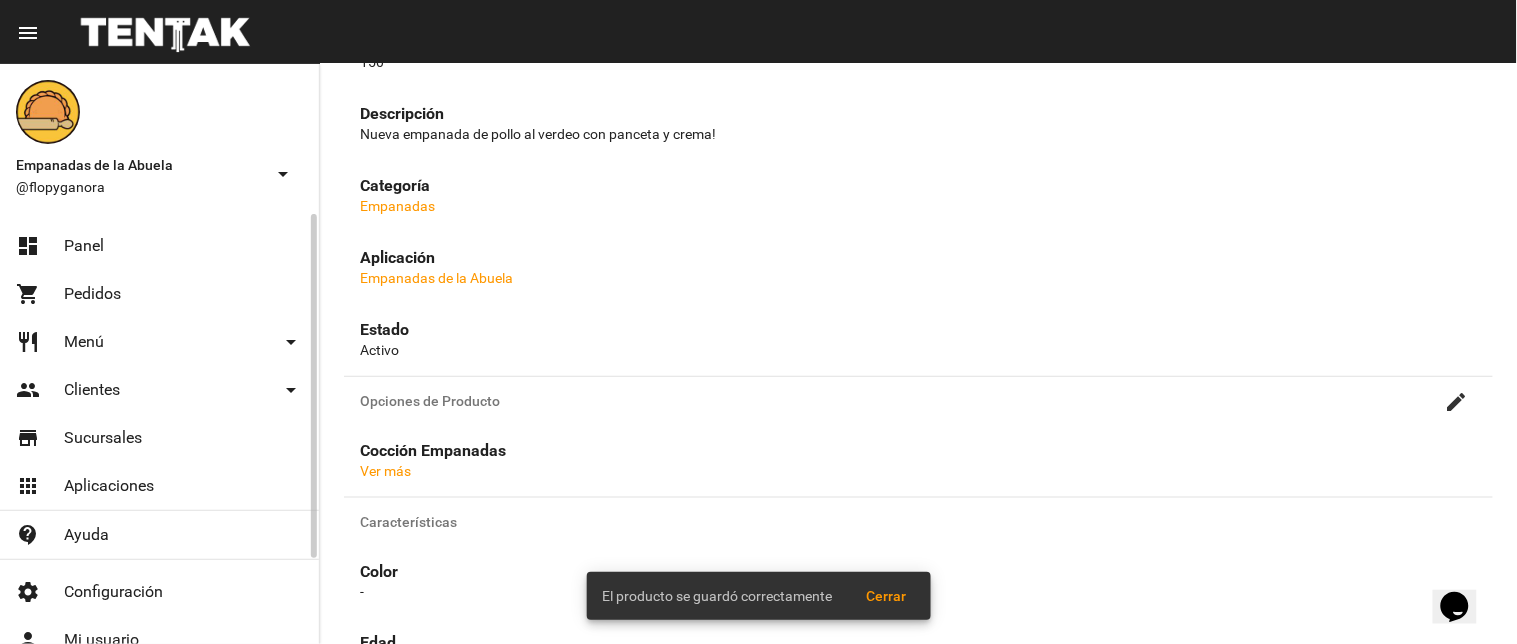 scroll, scrollTop: 0, scrollLeft: 0, axis: both 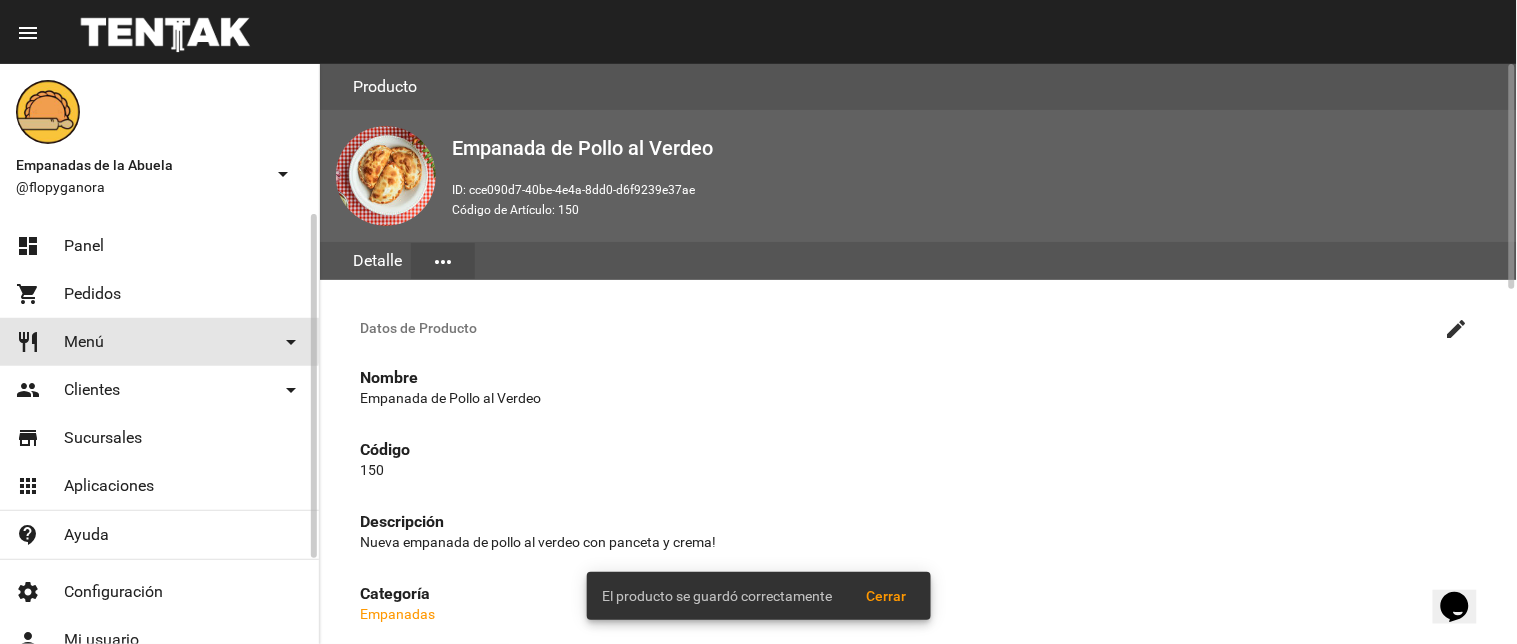 click on "restaurant Menú arrow_drop_down" 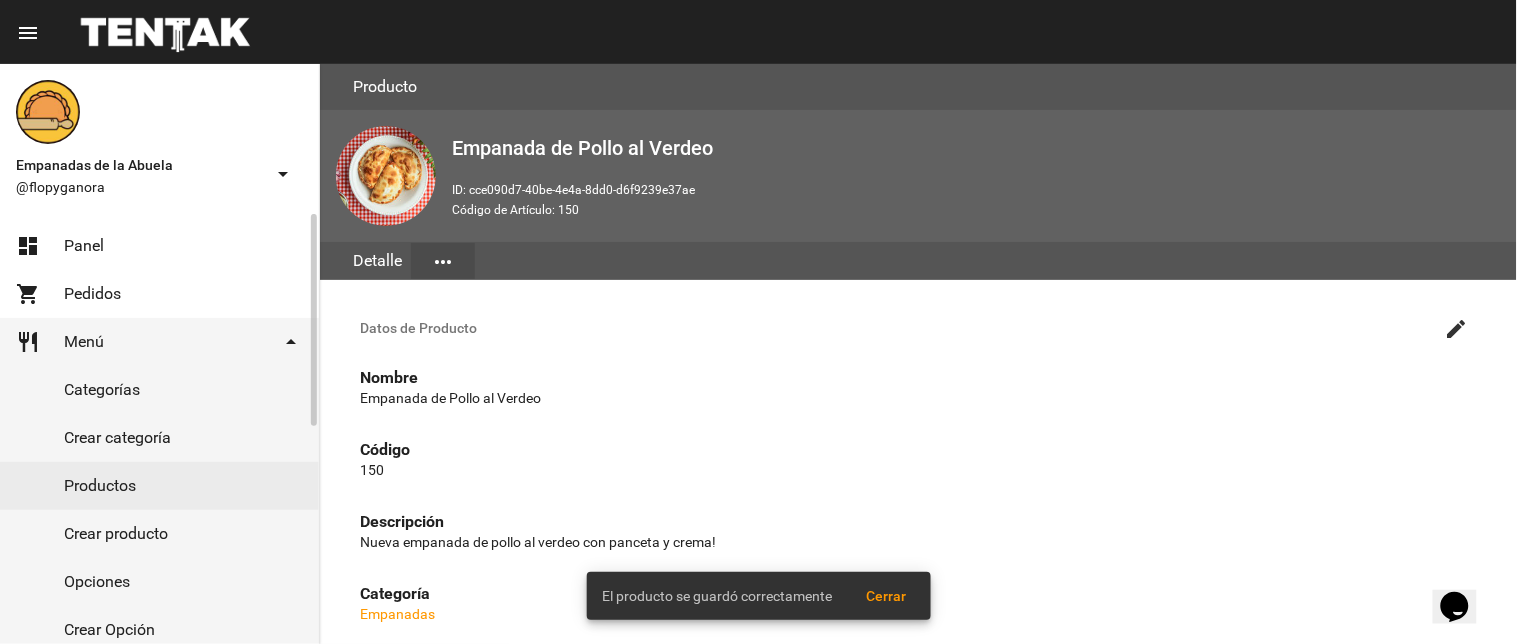 click on "Productos" 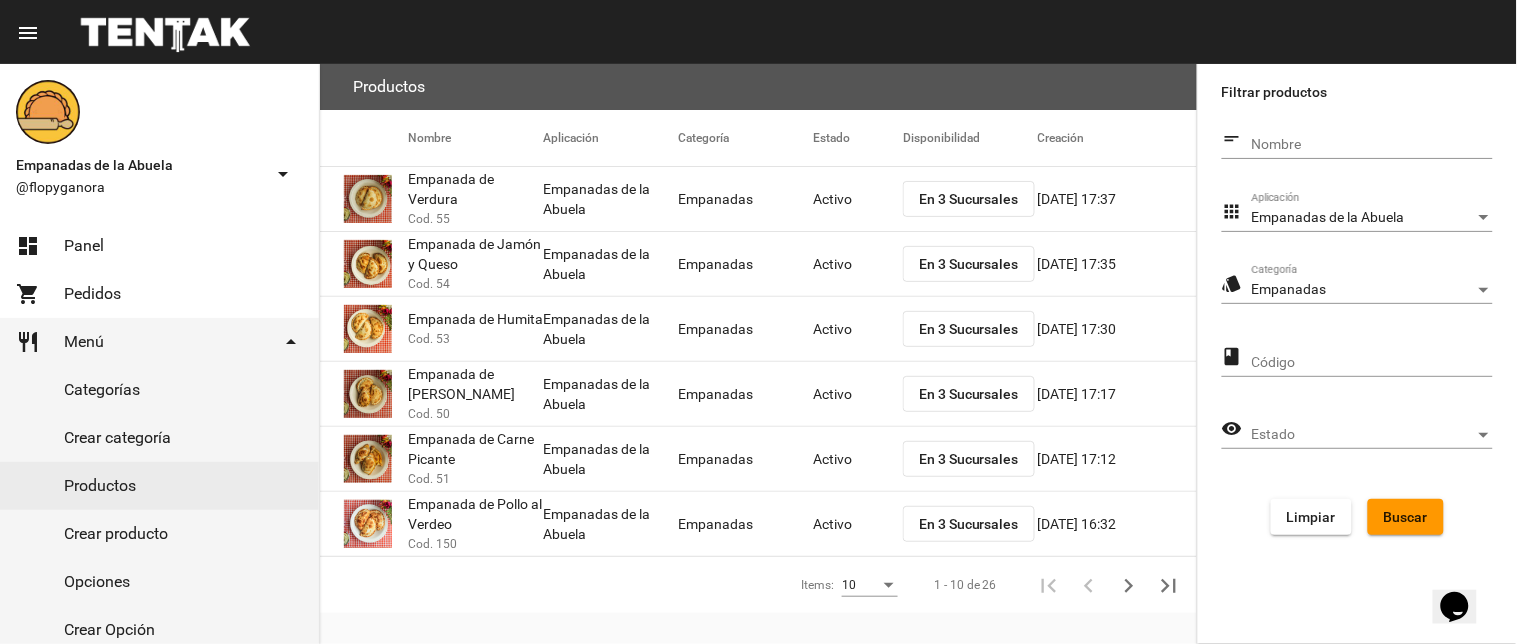 click on "short_text Nombre apps Empanadas de la Abuela Aplicación style Empanadas Categoría class Código visibility Estado Estado Limpiar Buscar" 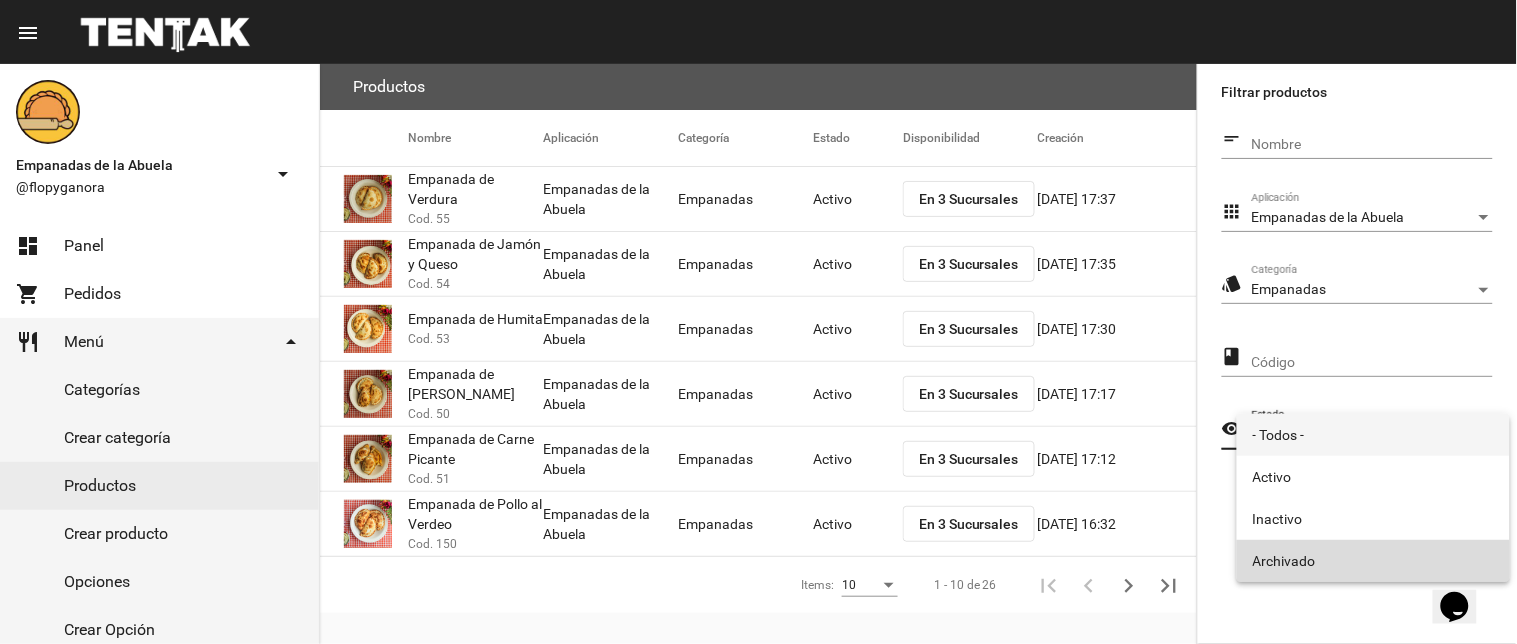 click on "Archivado" at bounding box center [1373, 561] 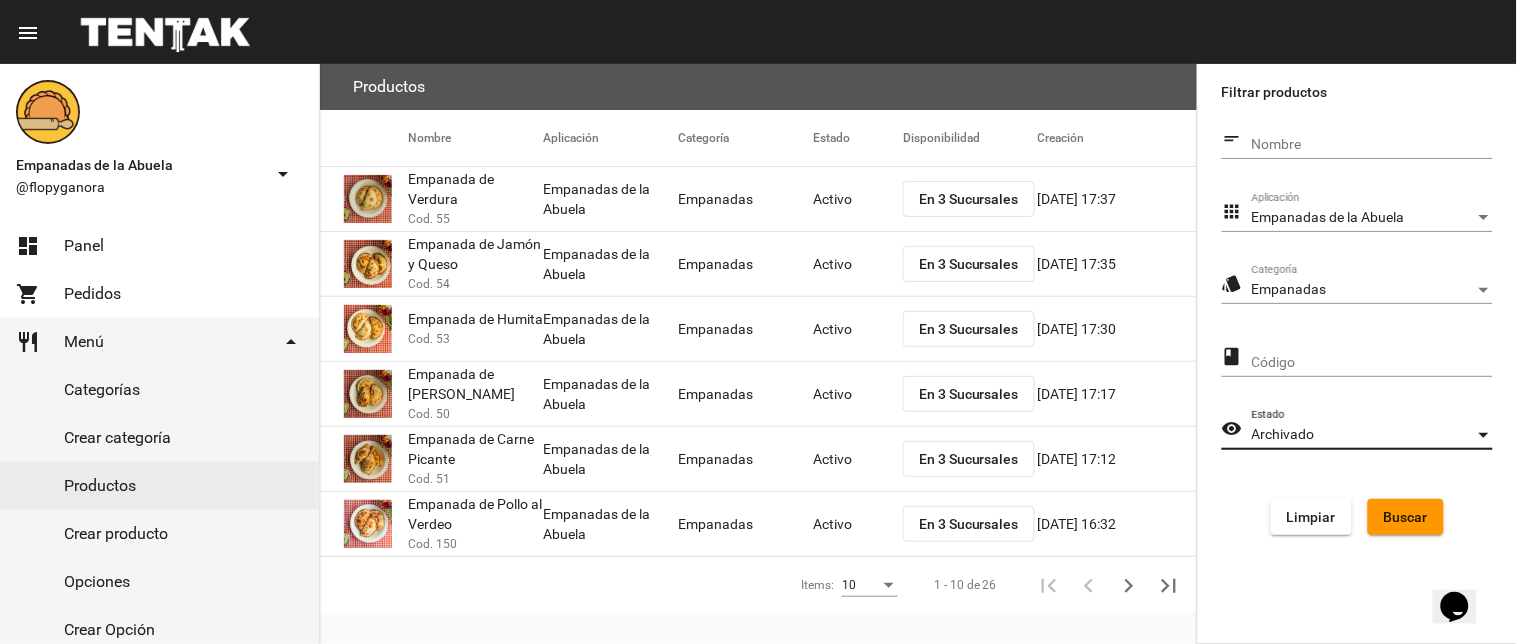 click on "Buscar" 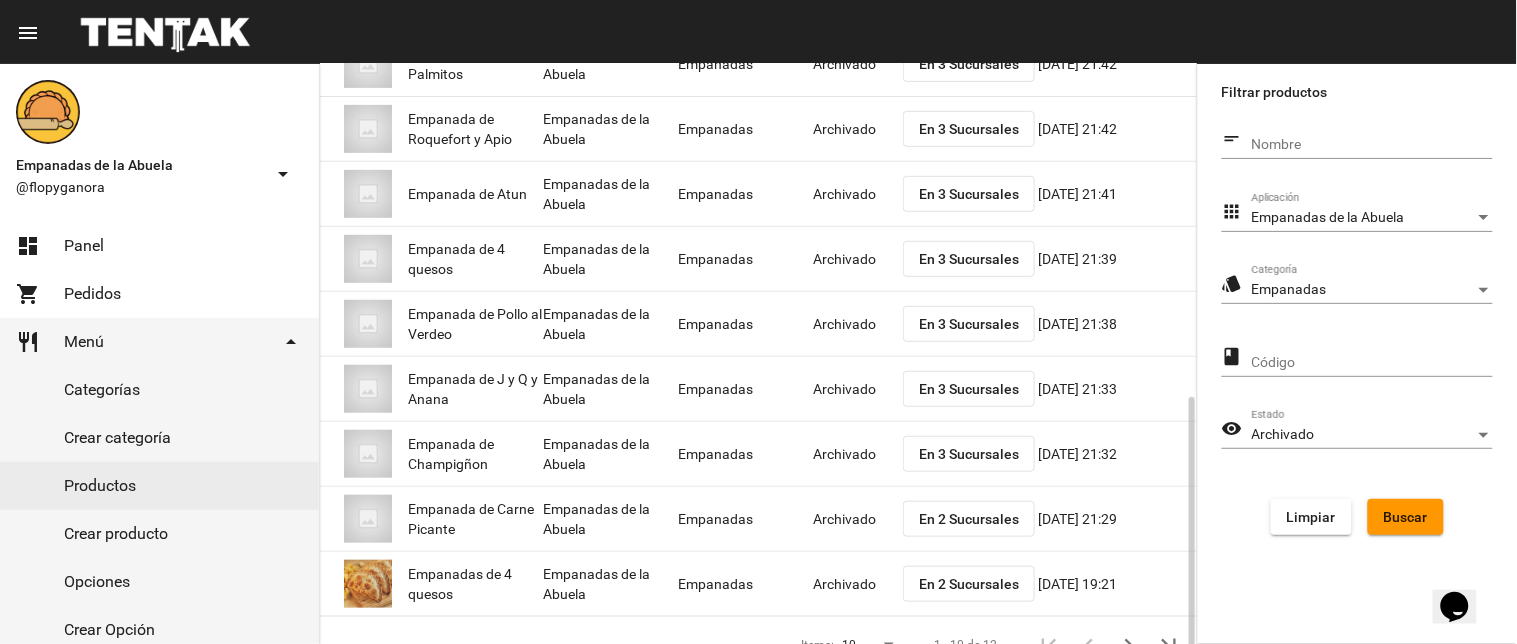 scroll, scrollTop: 325, scrollLeft: 0, axis: vertical 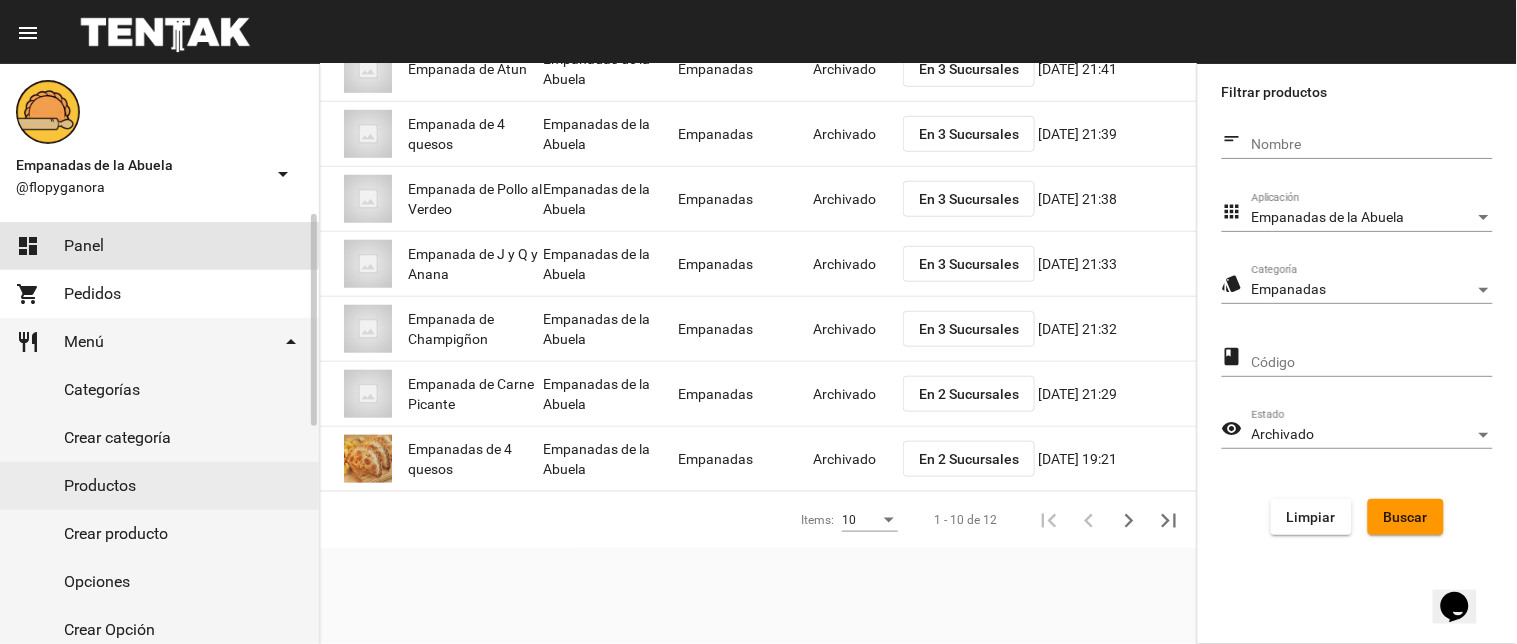 click on "dashboard Panel" 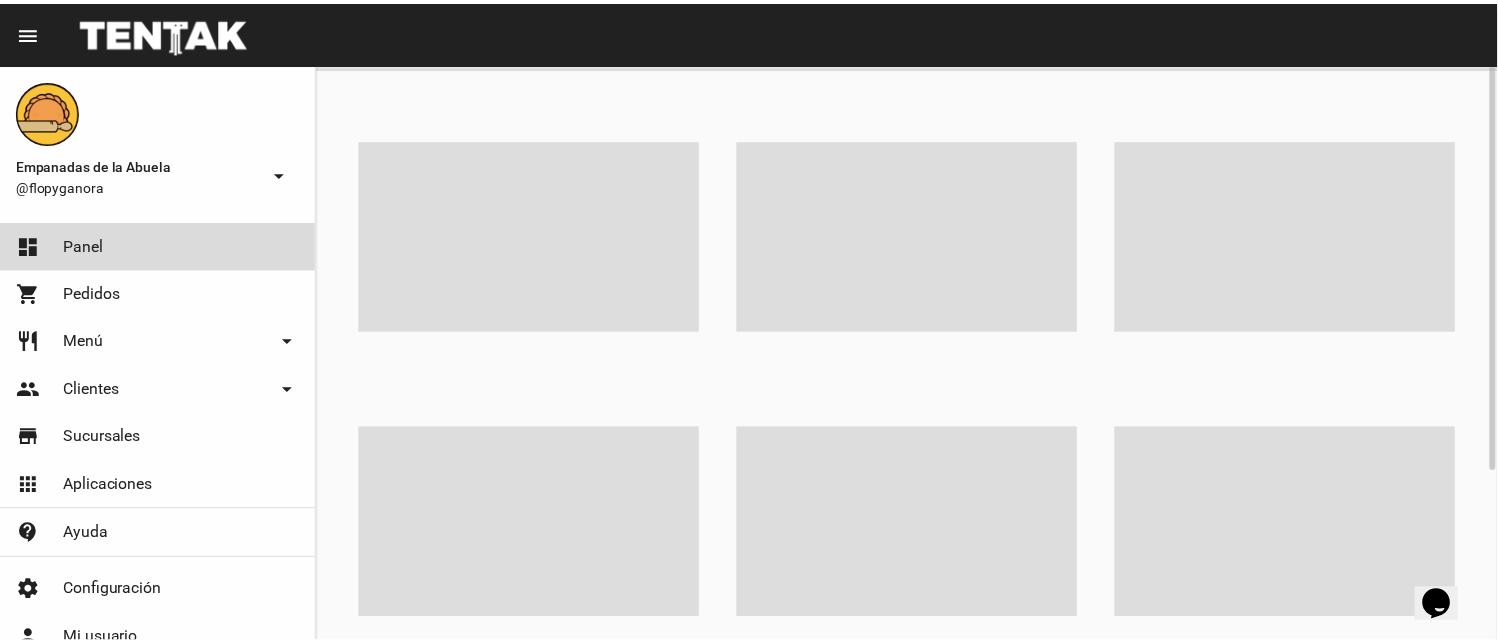 scroll, scrollTop: 0, scrollLeft: 0, axis: both 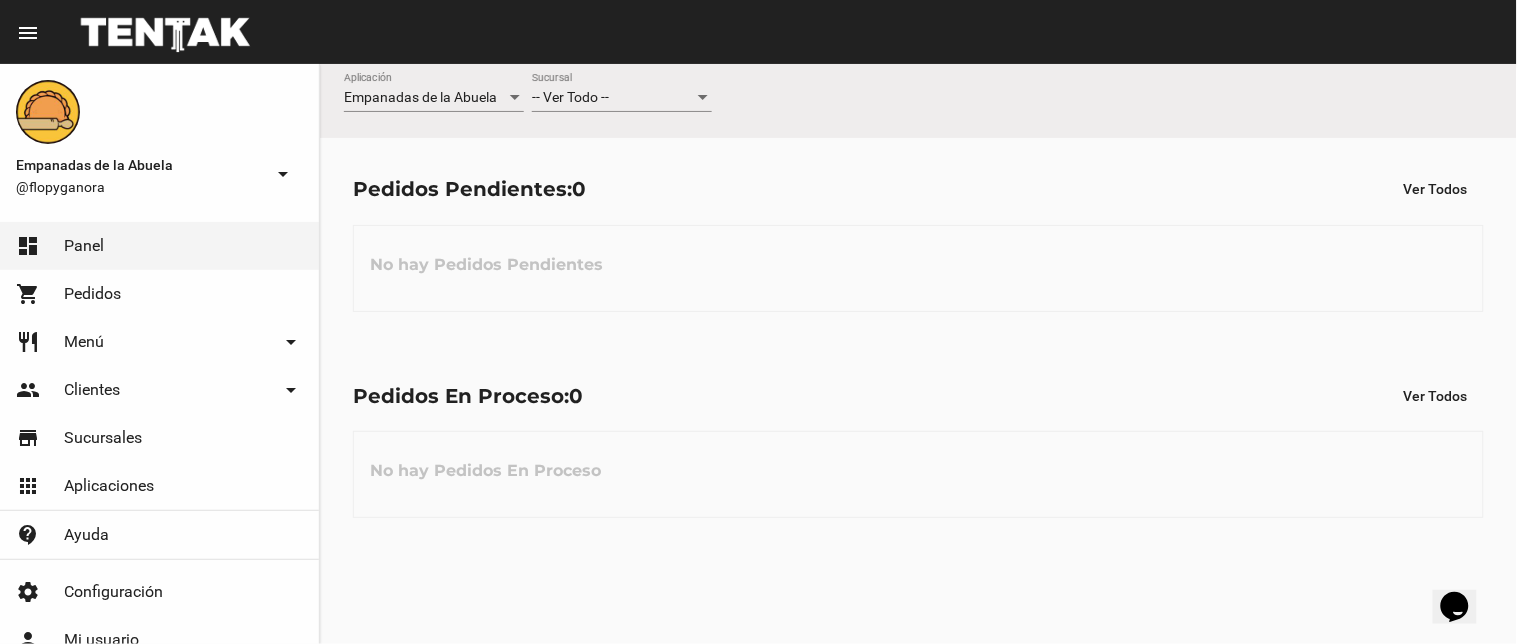 click on "-- Ver Todo -- Sucursal" 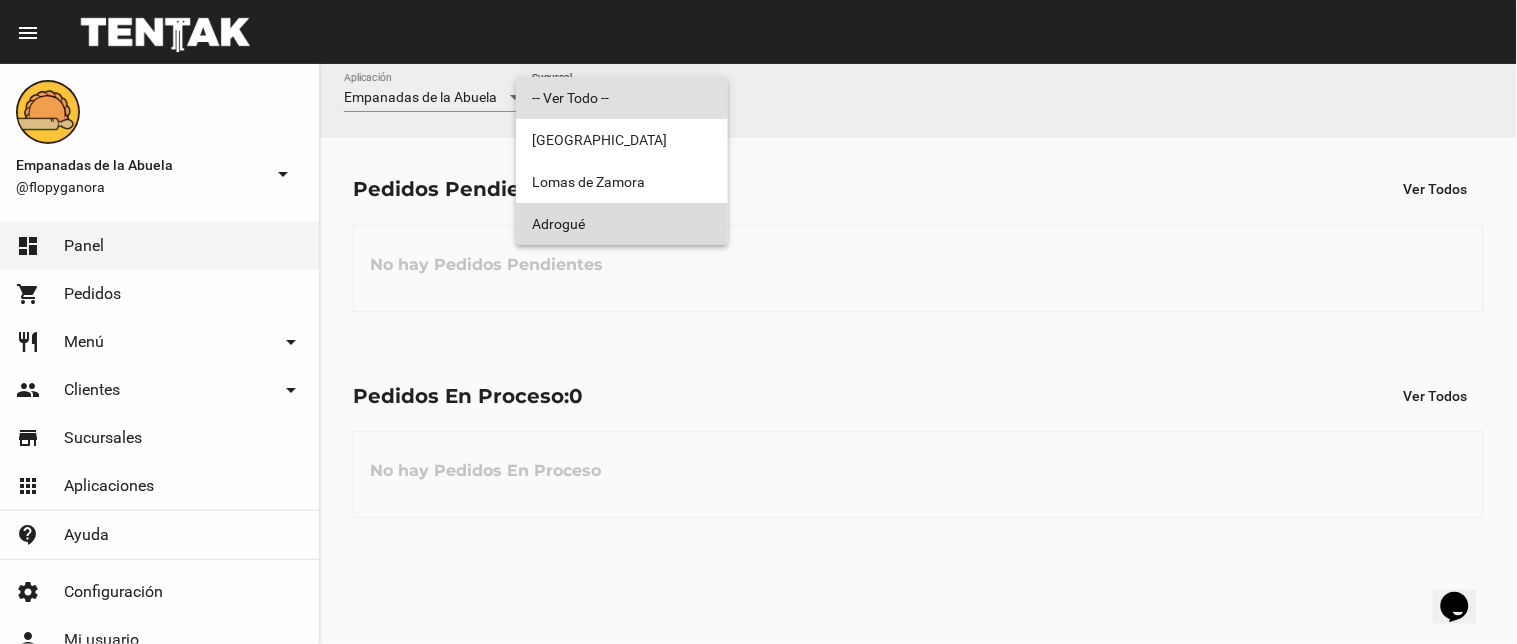 click on "Adrogué" at bounding box center (622, 224) 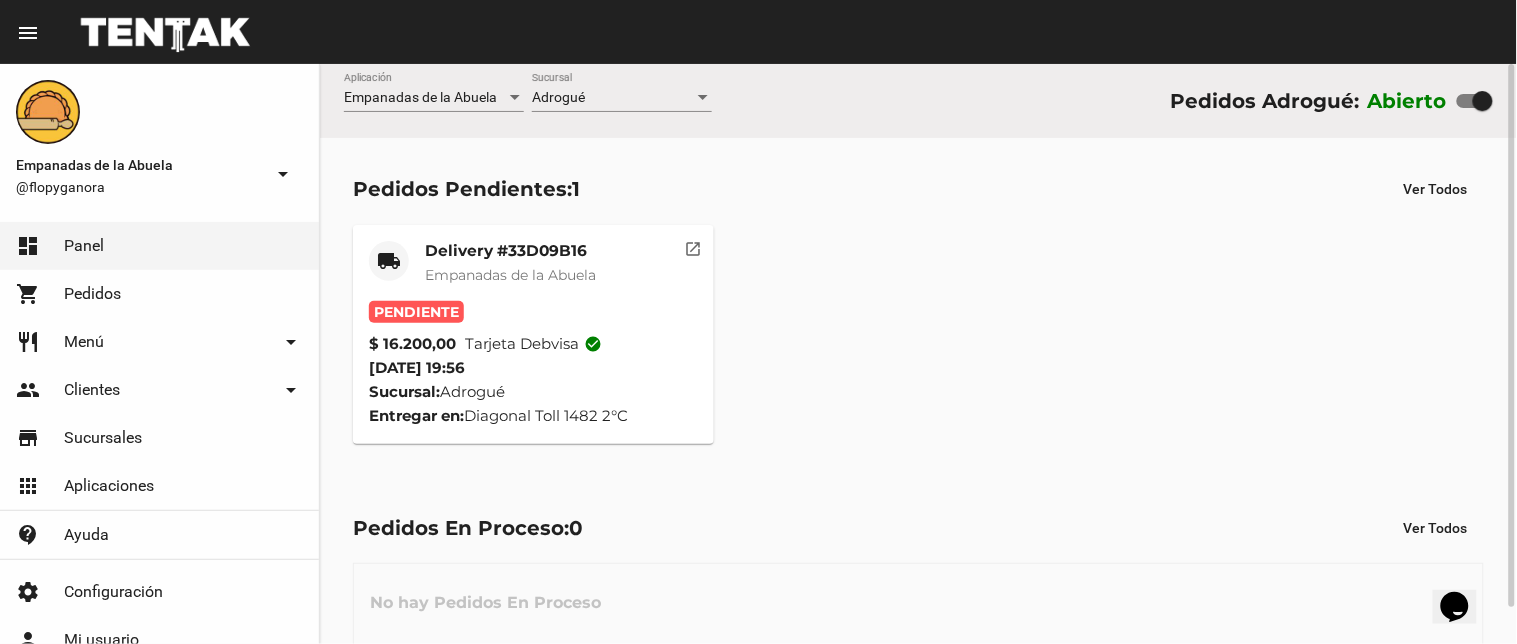 click on "Empanadas de la Abuela" 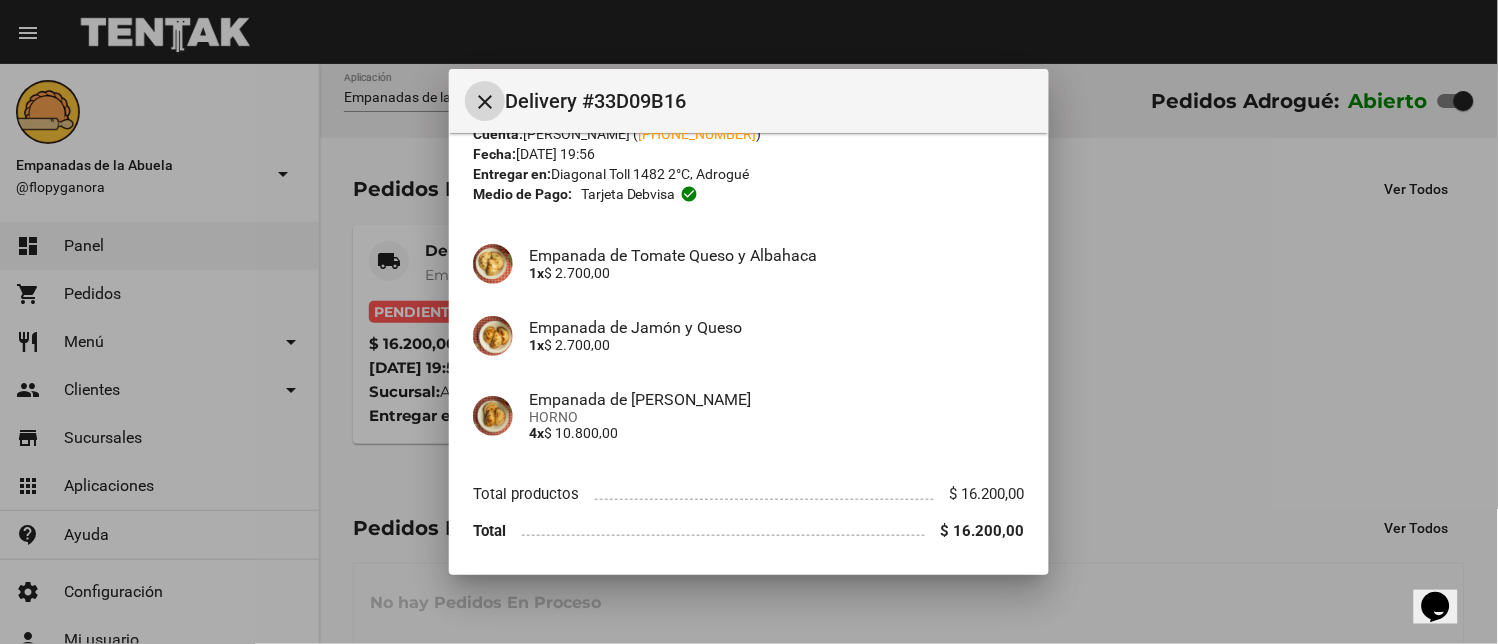 scroll, scrollTop: 137, scrollLeft: 0, axis: vertical 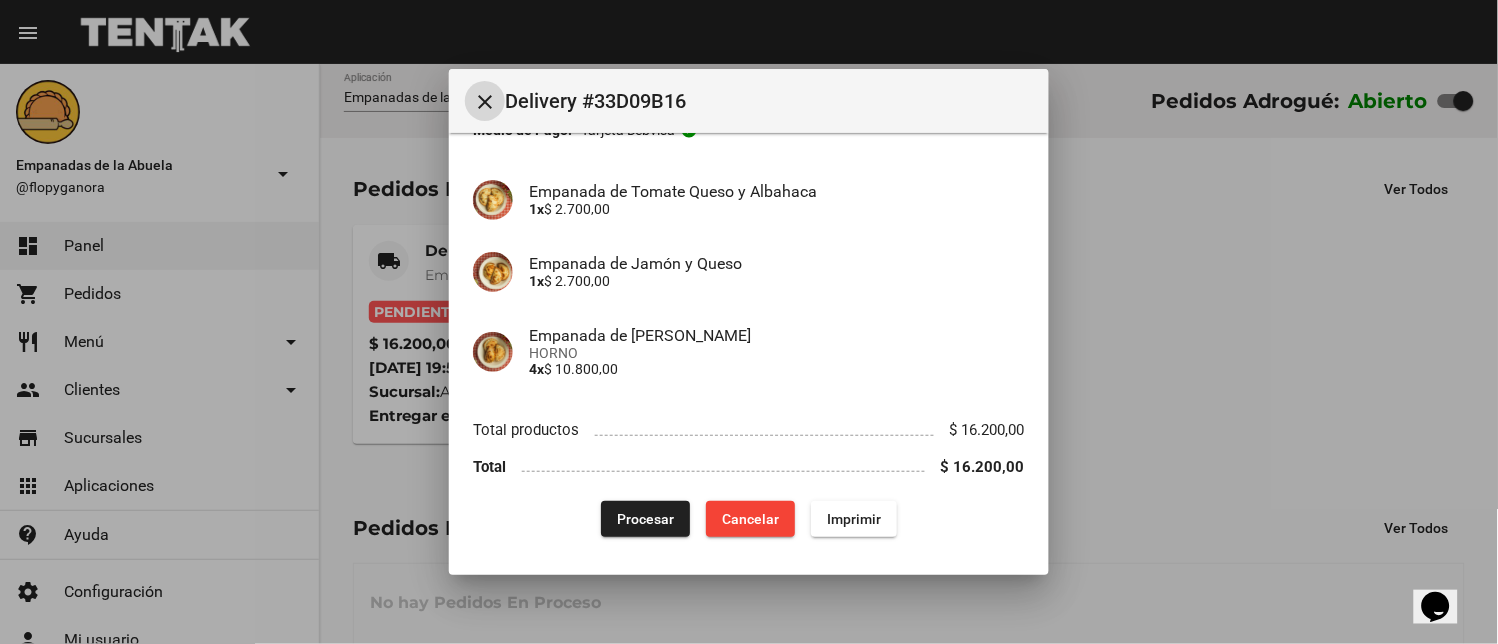 click on "Imprimir" 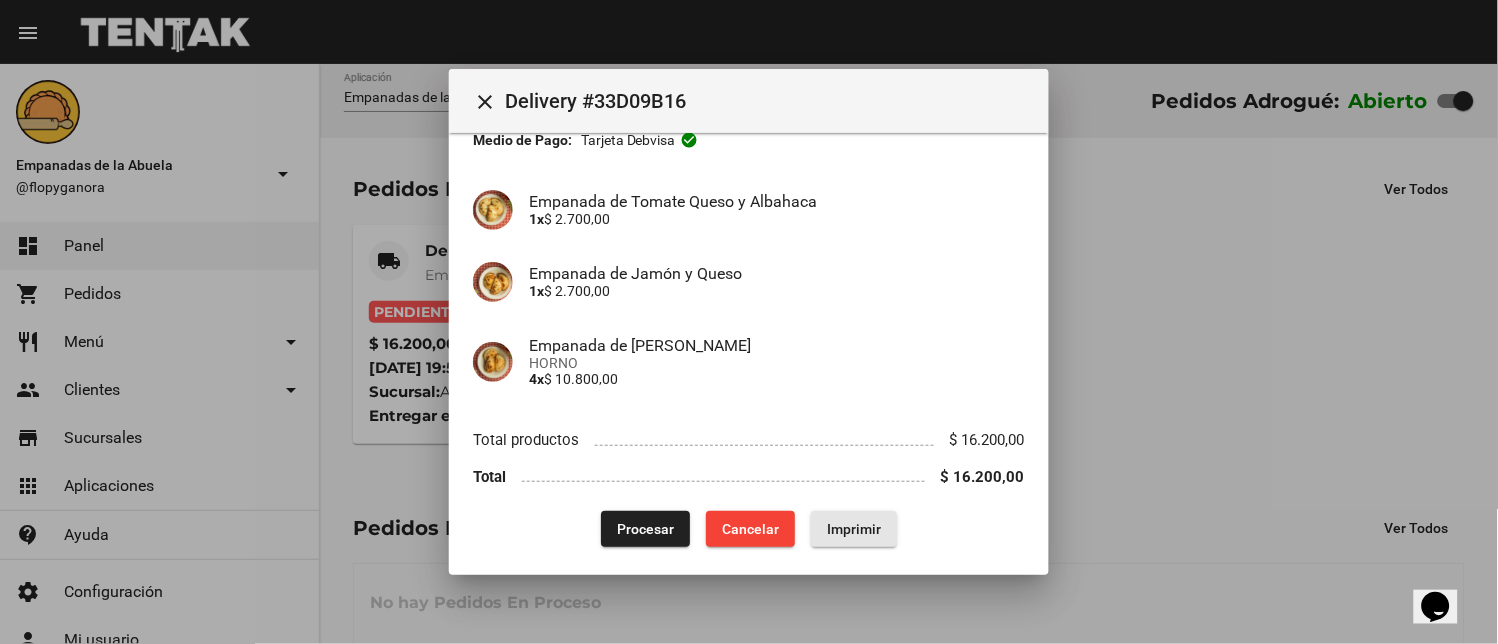 scroll, scrollTop: 137, scrollLeft: 0, axis: vertical 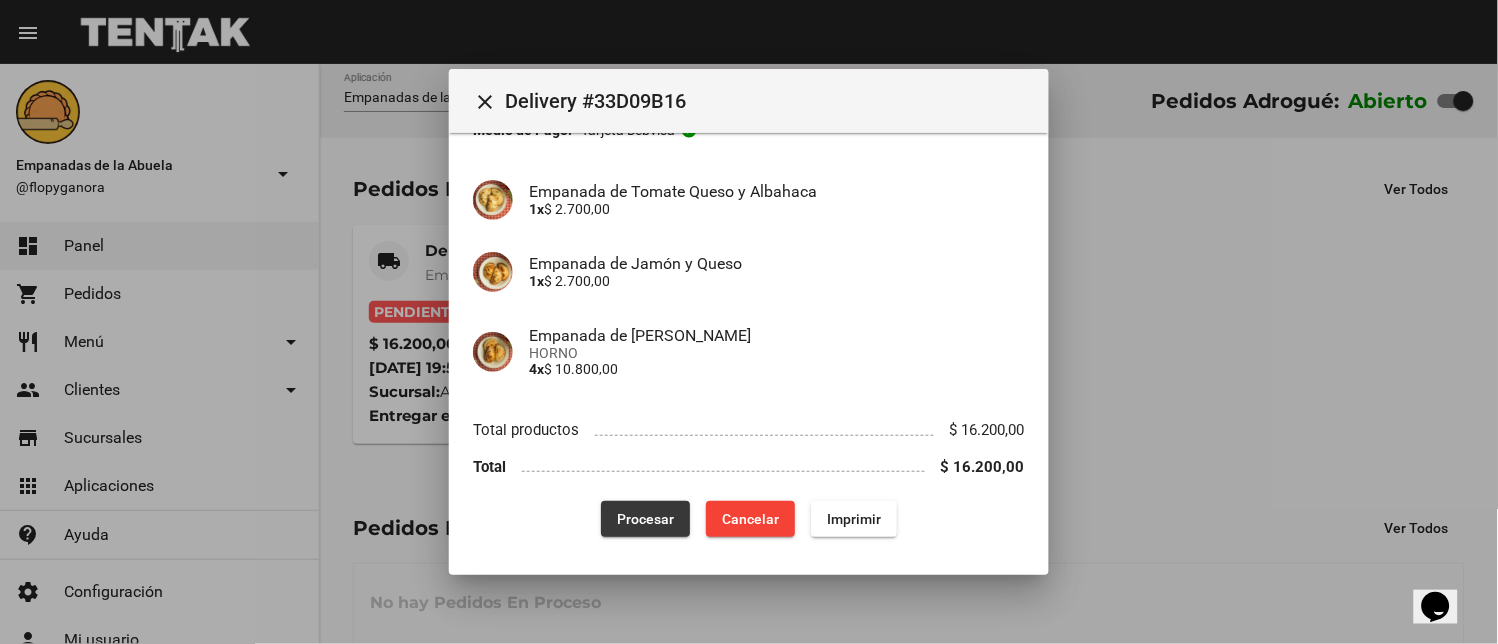 click on "Procesar" 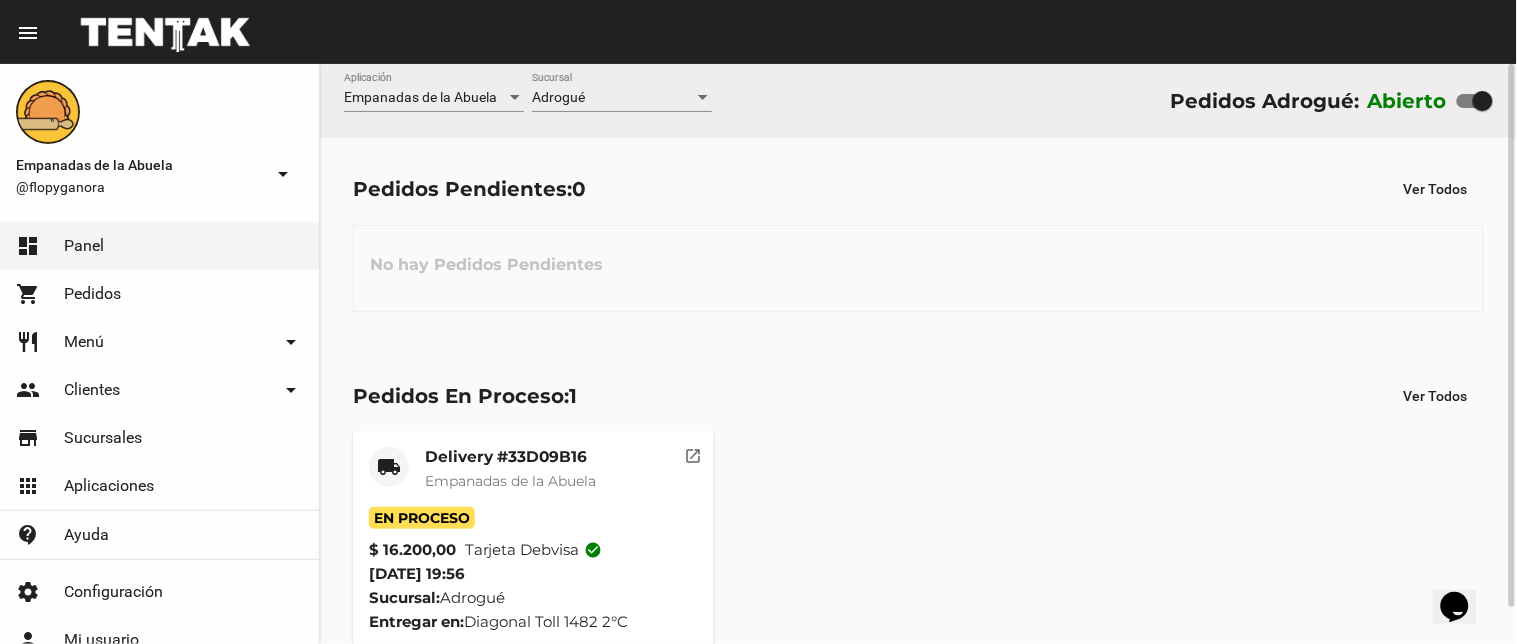 click on "Entregar en:  Diagonal Toll 1482 2°C" 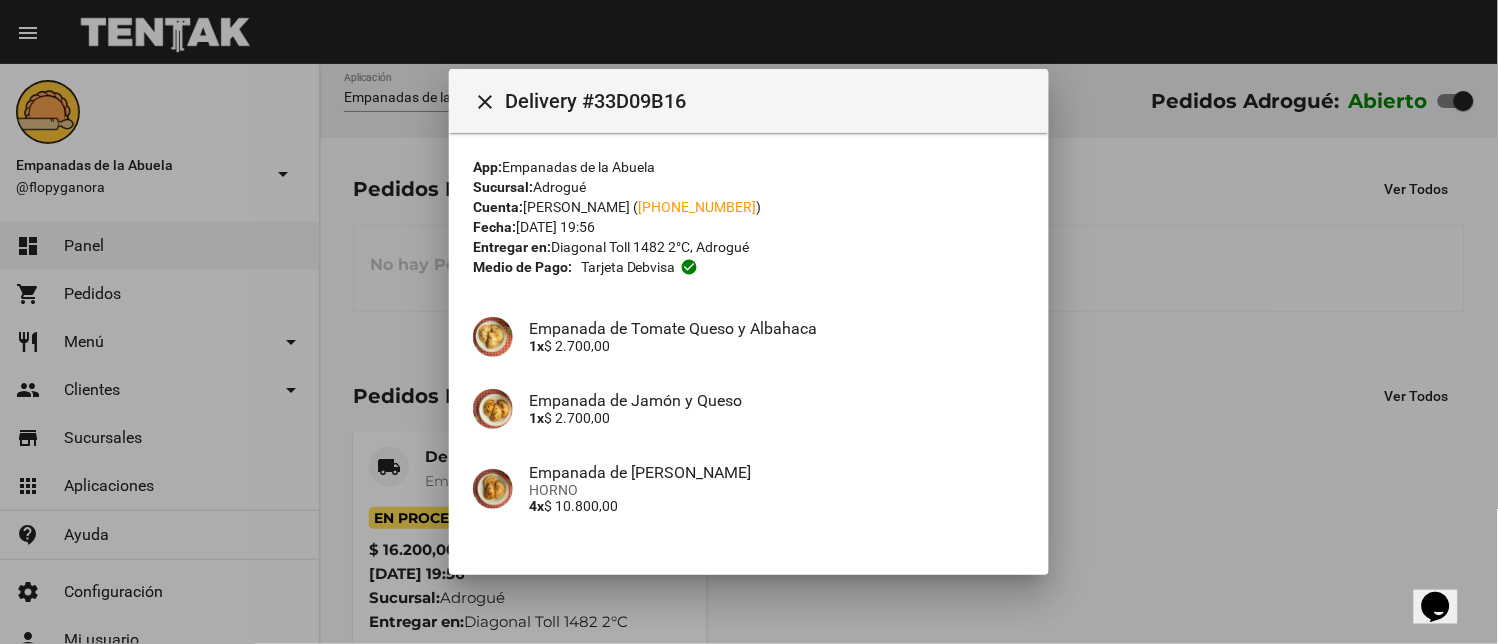 scroll, scrollTop: 137, scrollLeft: 0, axis: vertical 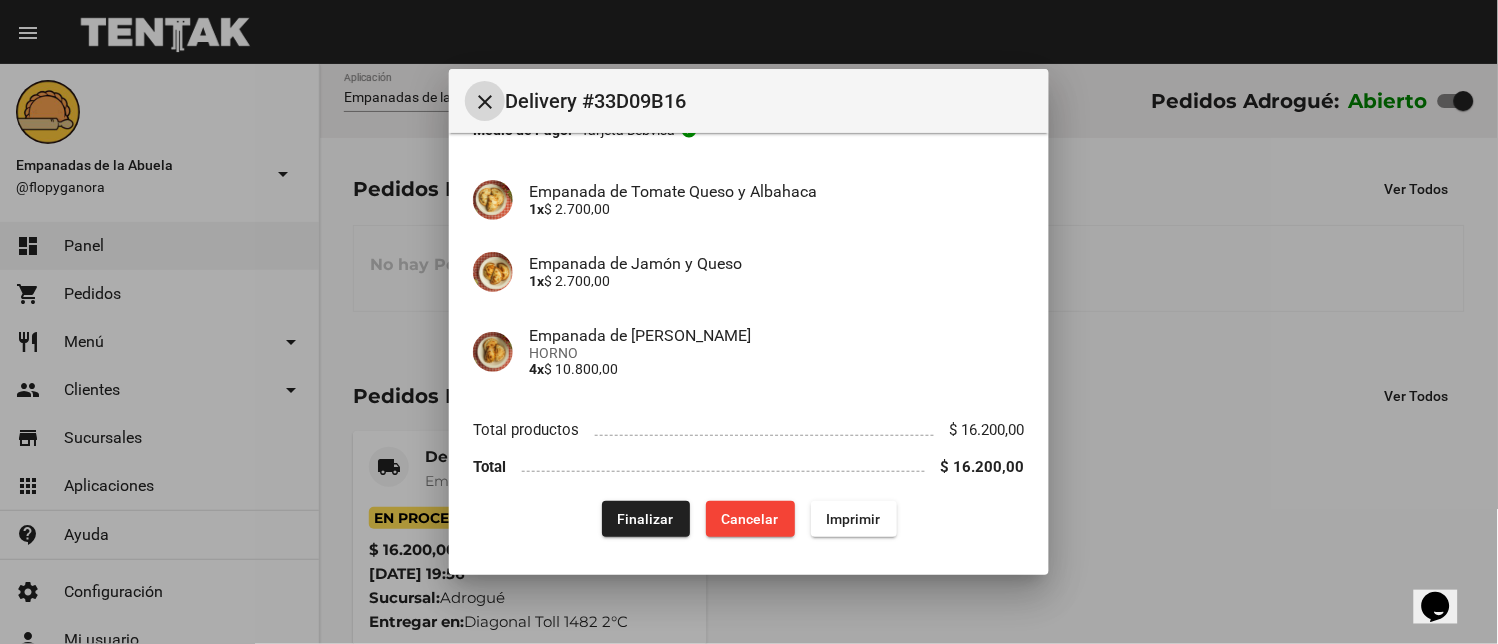 click on "Finalizar" 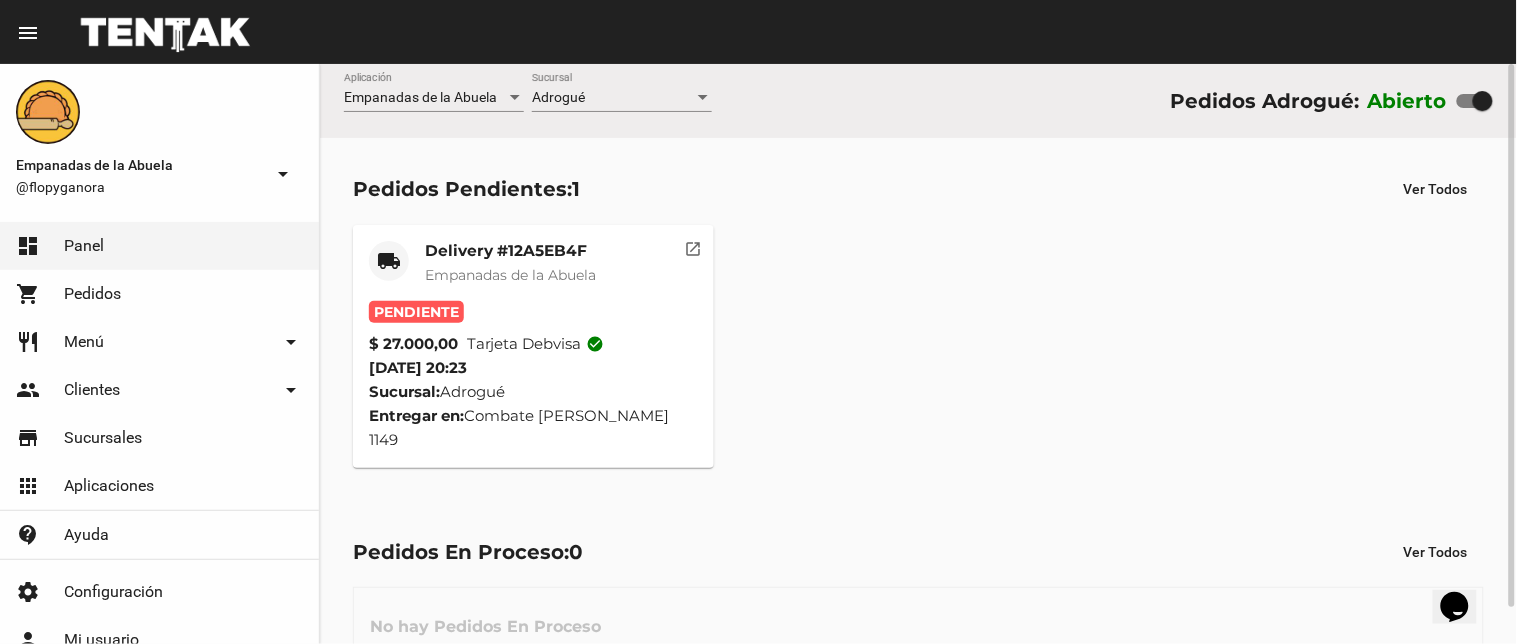 click on "Delivery #12A5EB4F" 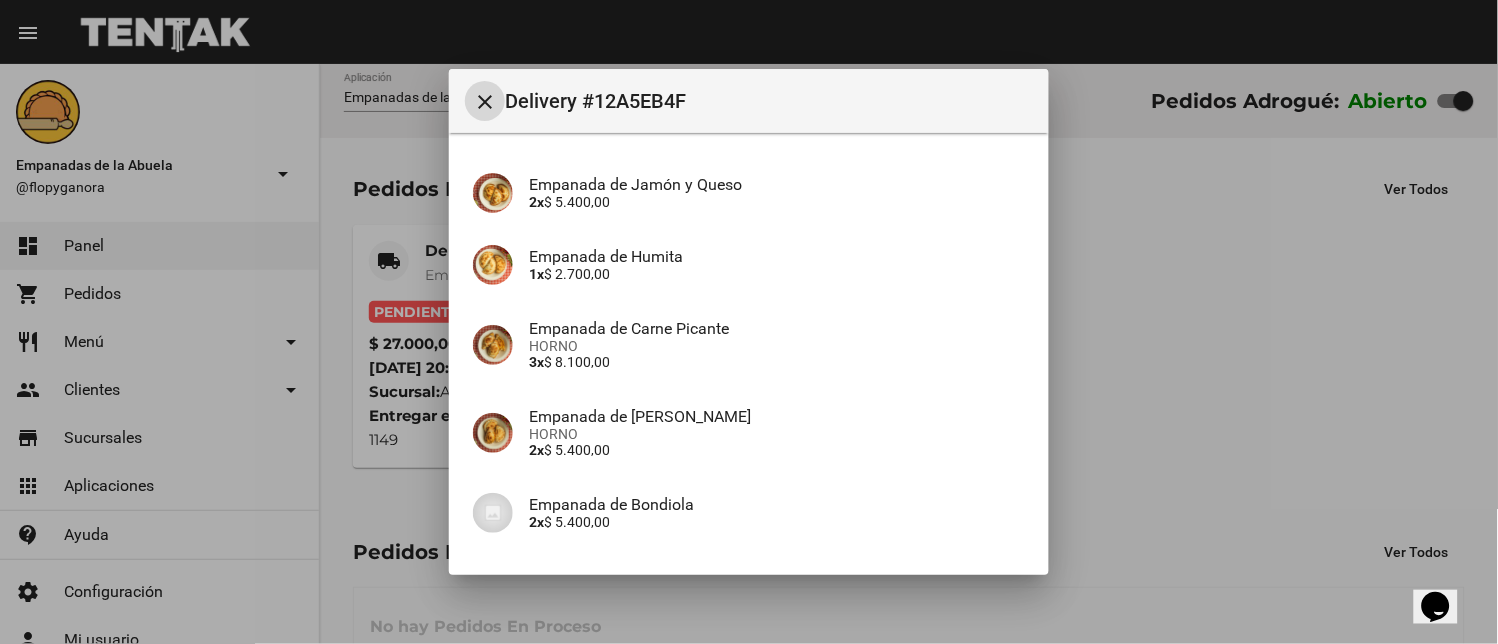 scroll, scrollTop: 297, scrollLeft: 0, axis: vertical 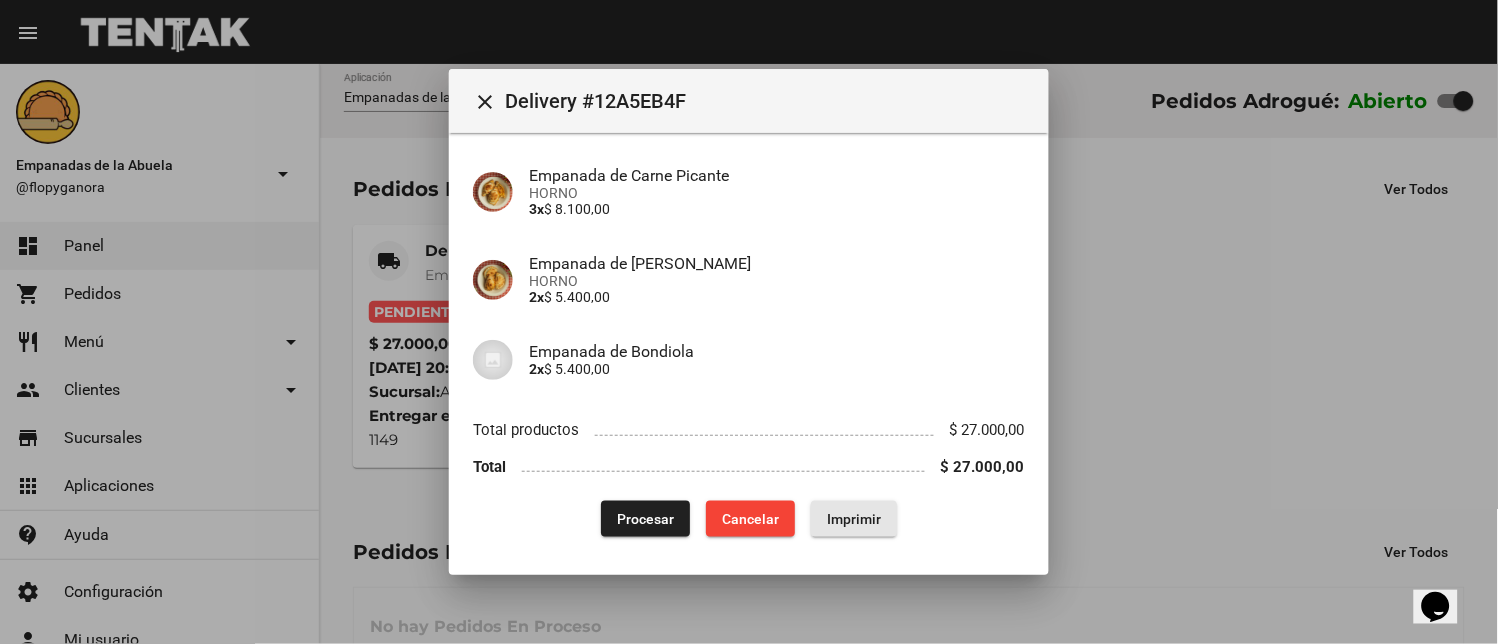 click on "Imprimir" 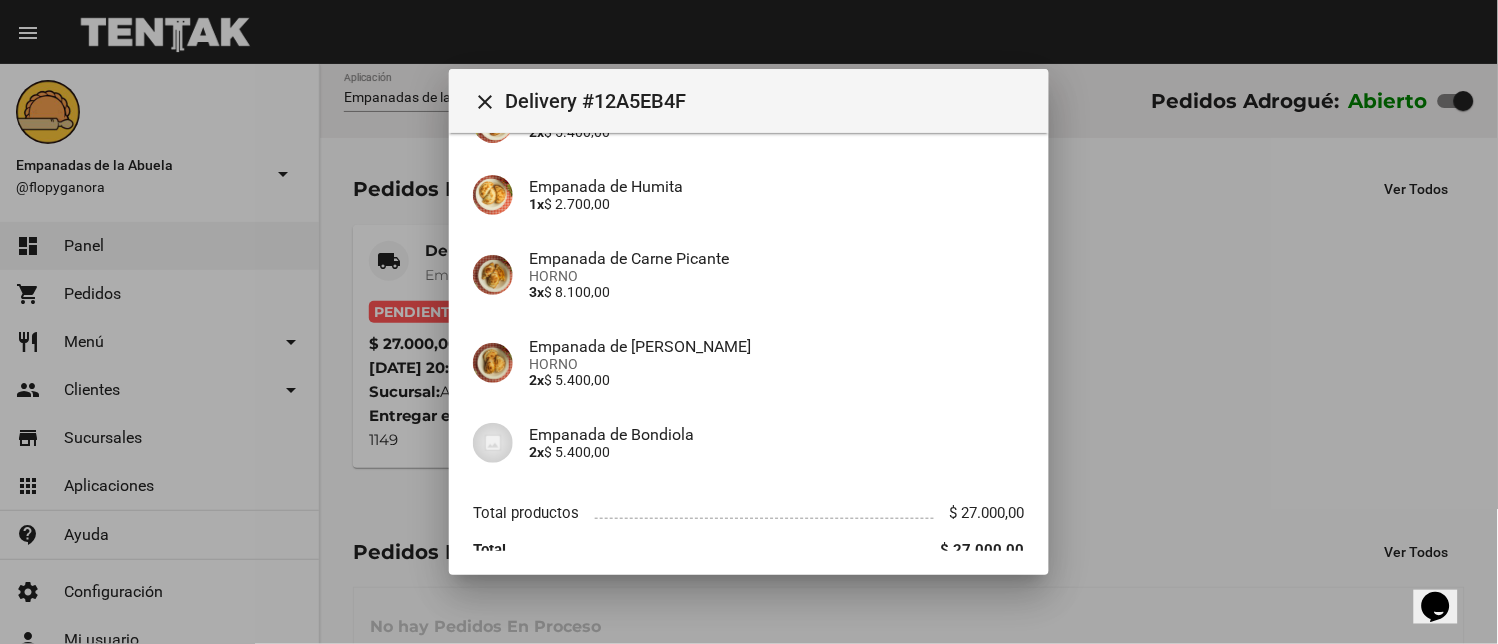 scroll, scrollTop: 297, scrollLeft: 0, axis: vertical 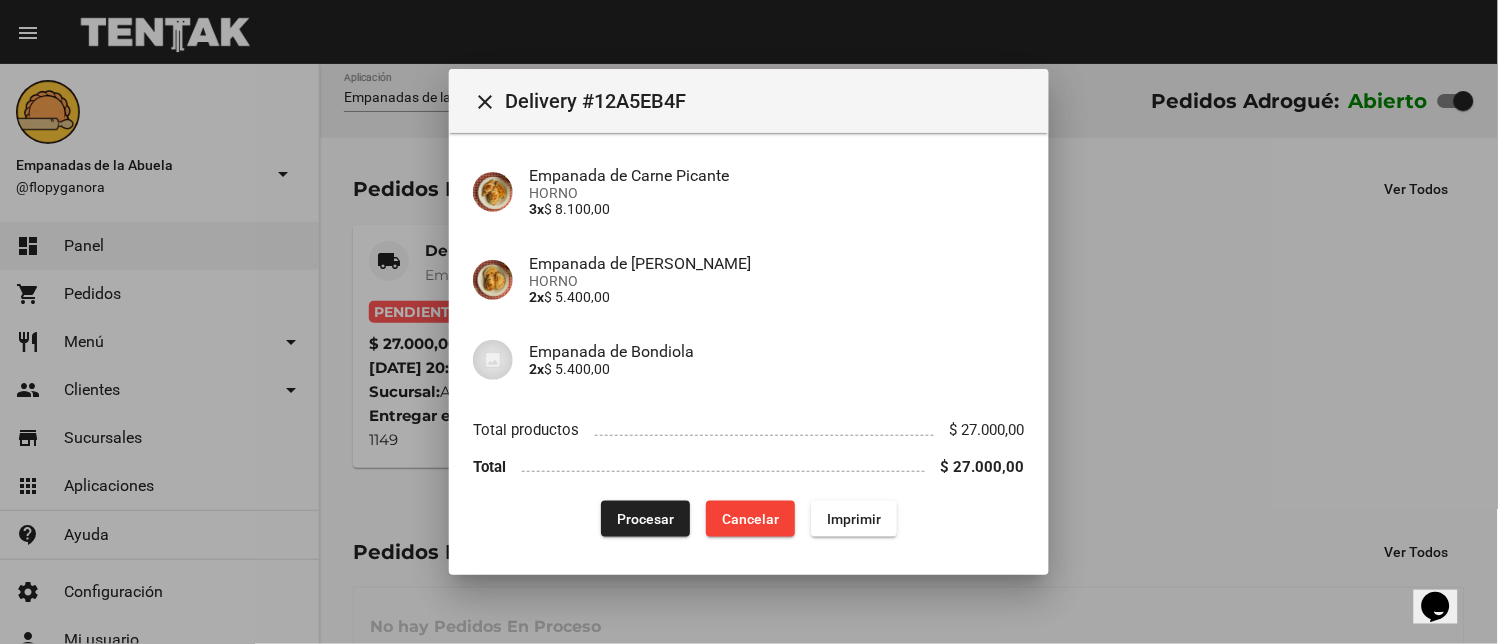 click on "Procesar" 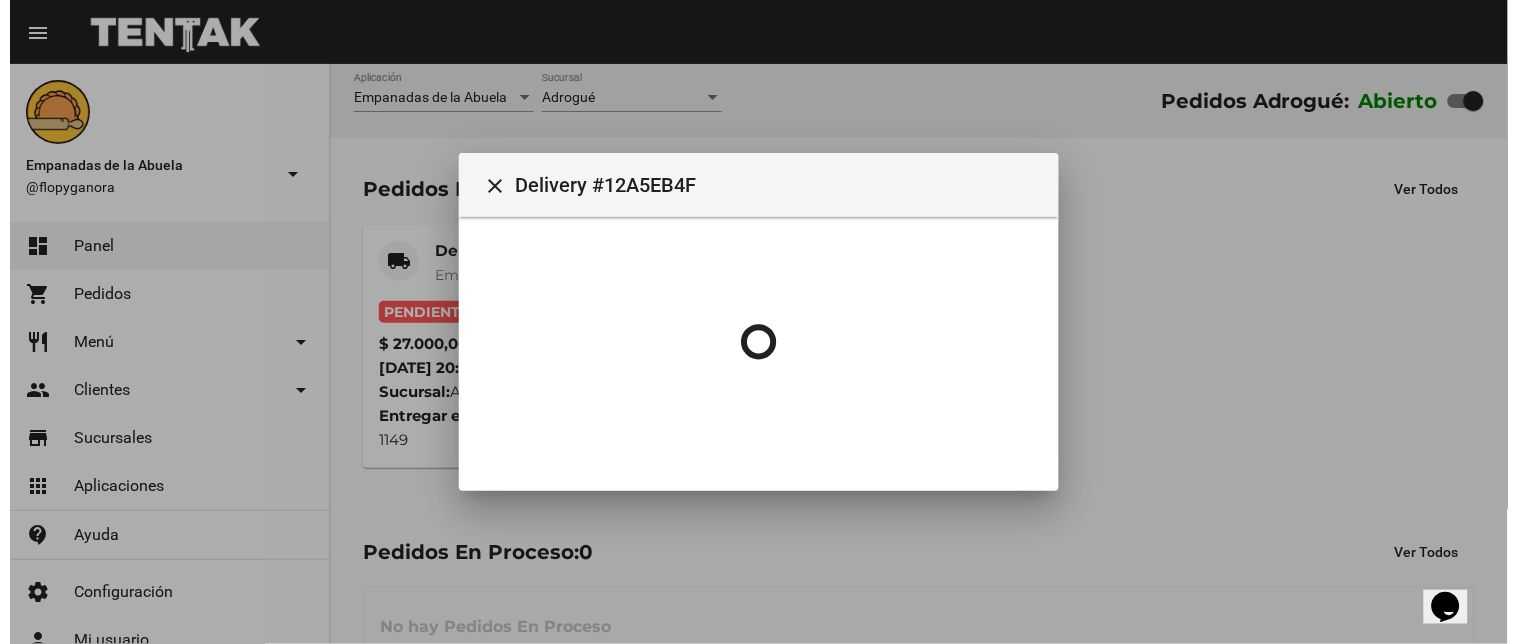 scroll, scrollTop: 0, scrollLeft: 0, axis: both 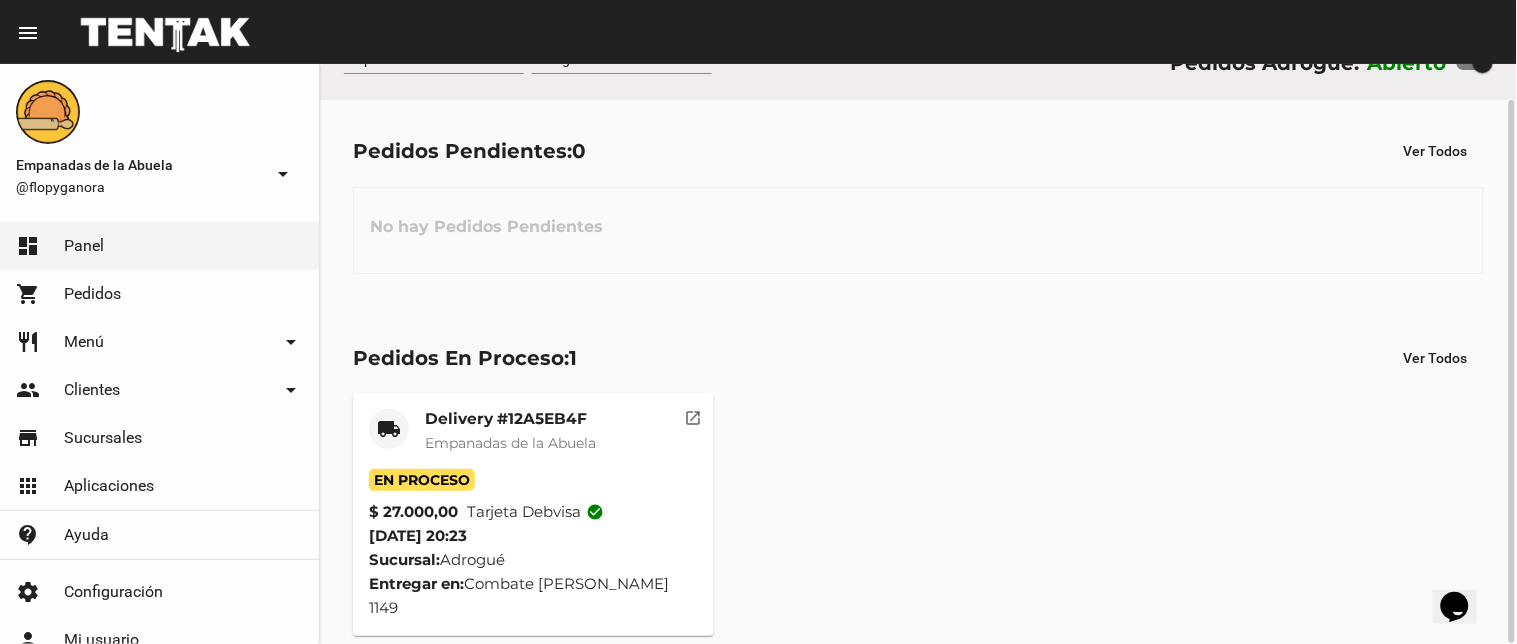 click on "local_shipping Delivery #12A5EB4F Empanadas de la Abuela En Proceso $ 27.000,00 Tarjeta debvisa check_circle 21/7/25 20:23 Sucursal:  Adrogué  Entregar en:  Combate de Juncal 1149   open_in_new" 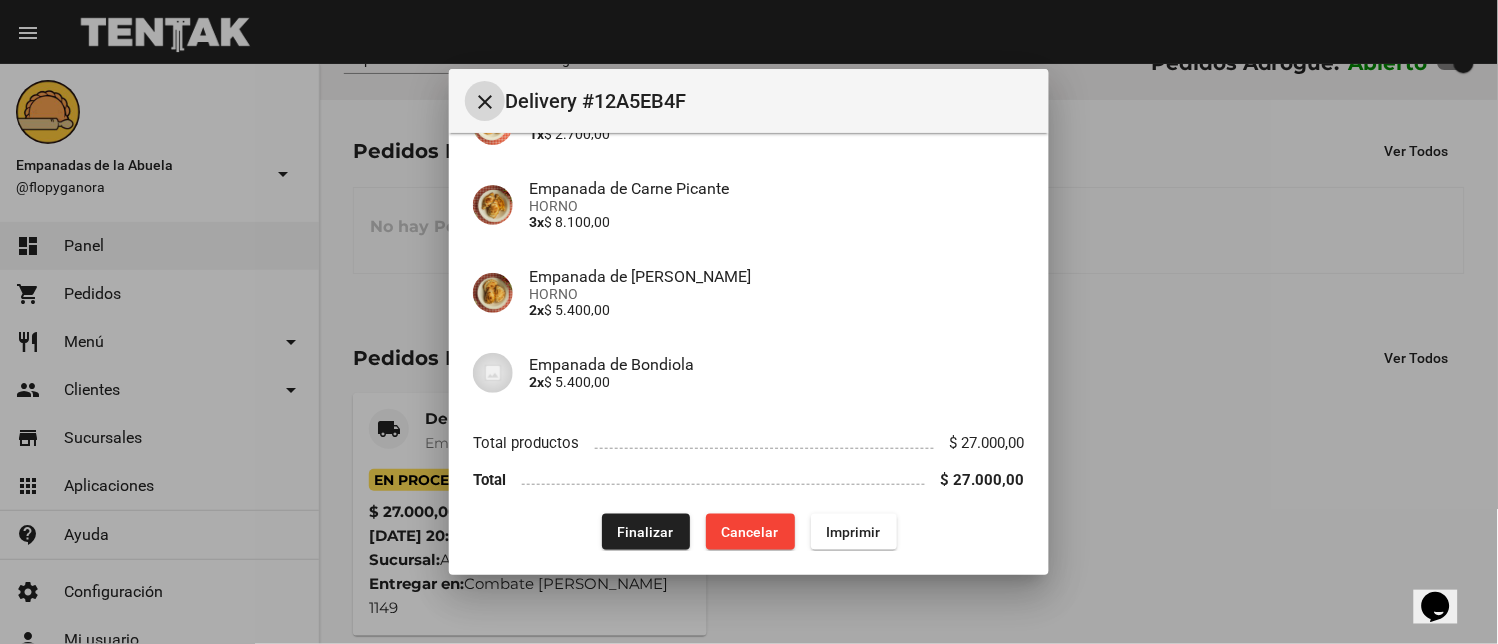 scroll, scrollTop: 297, scrollLeft: 0, axis: vertical 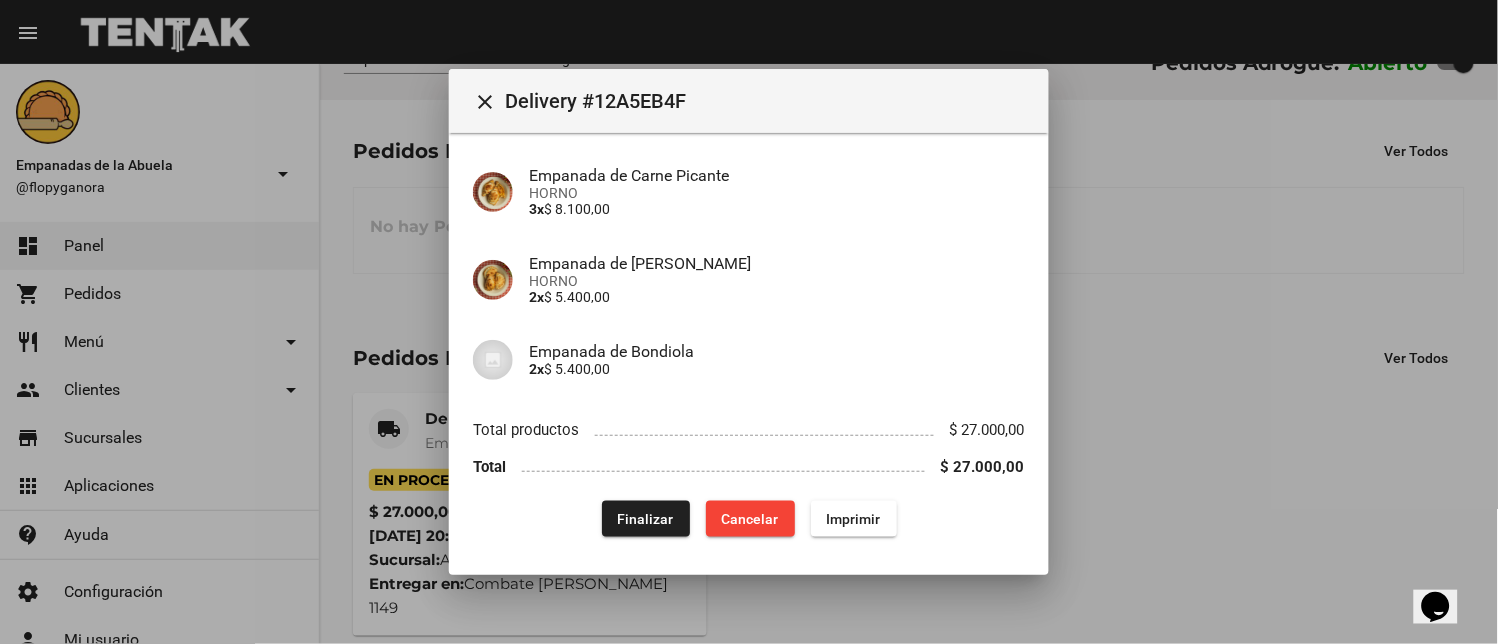 click on "Finalizar  Cancelar Imprimir" 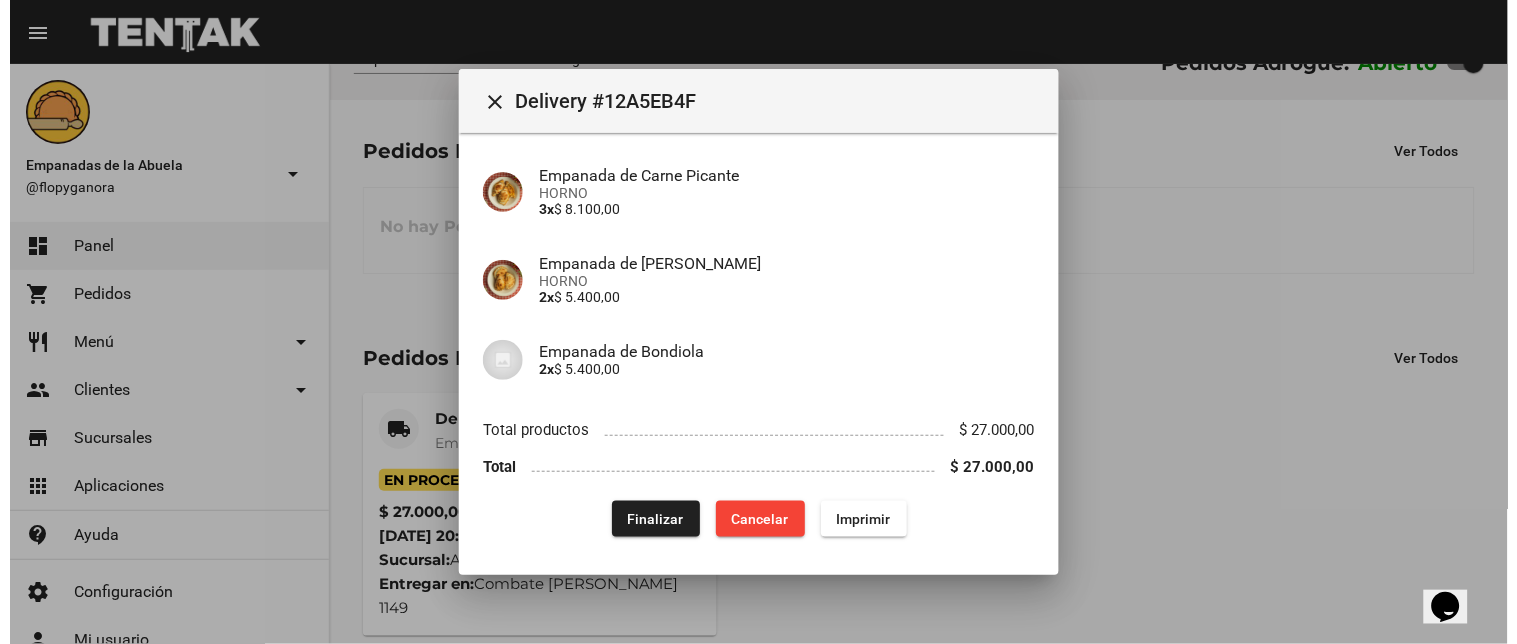 scroll, scrollTop: 0, scrollLeft: 0, axis: both 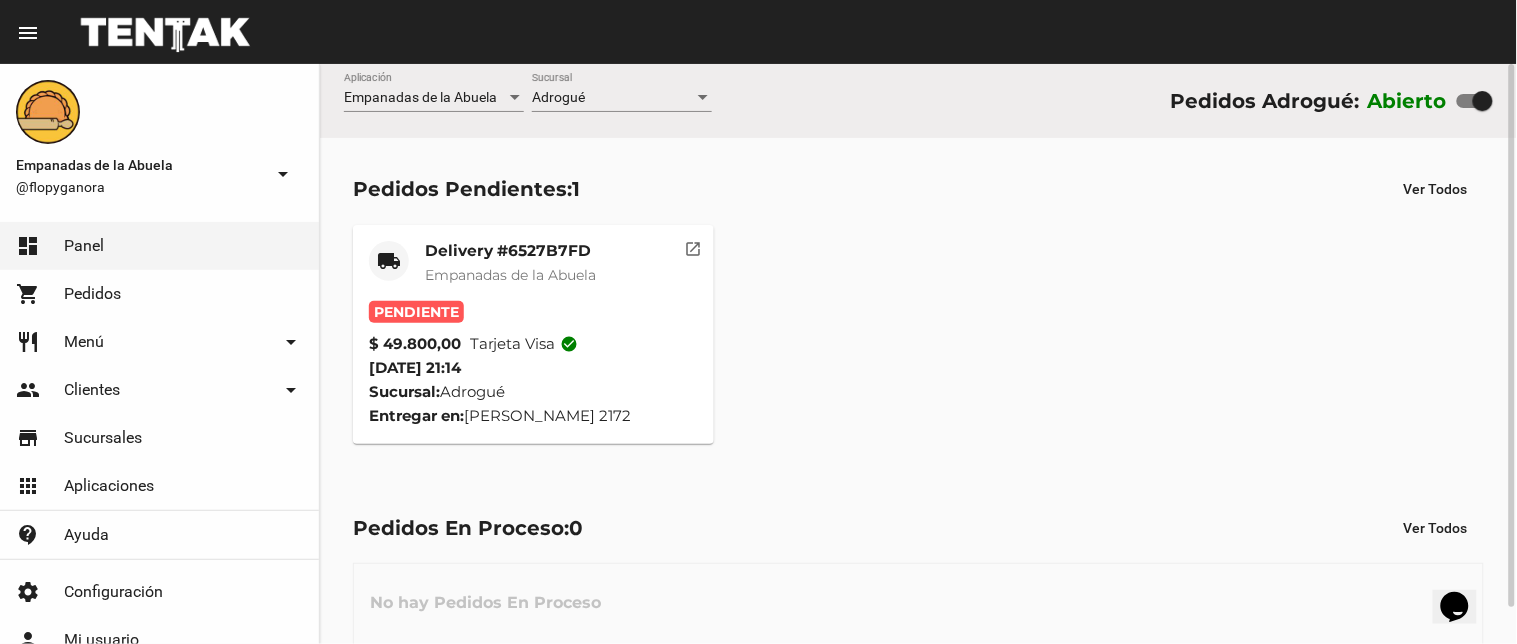 click on "Empanadas de la Abuela" 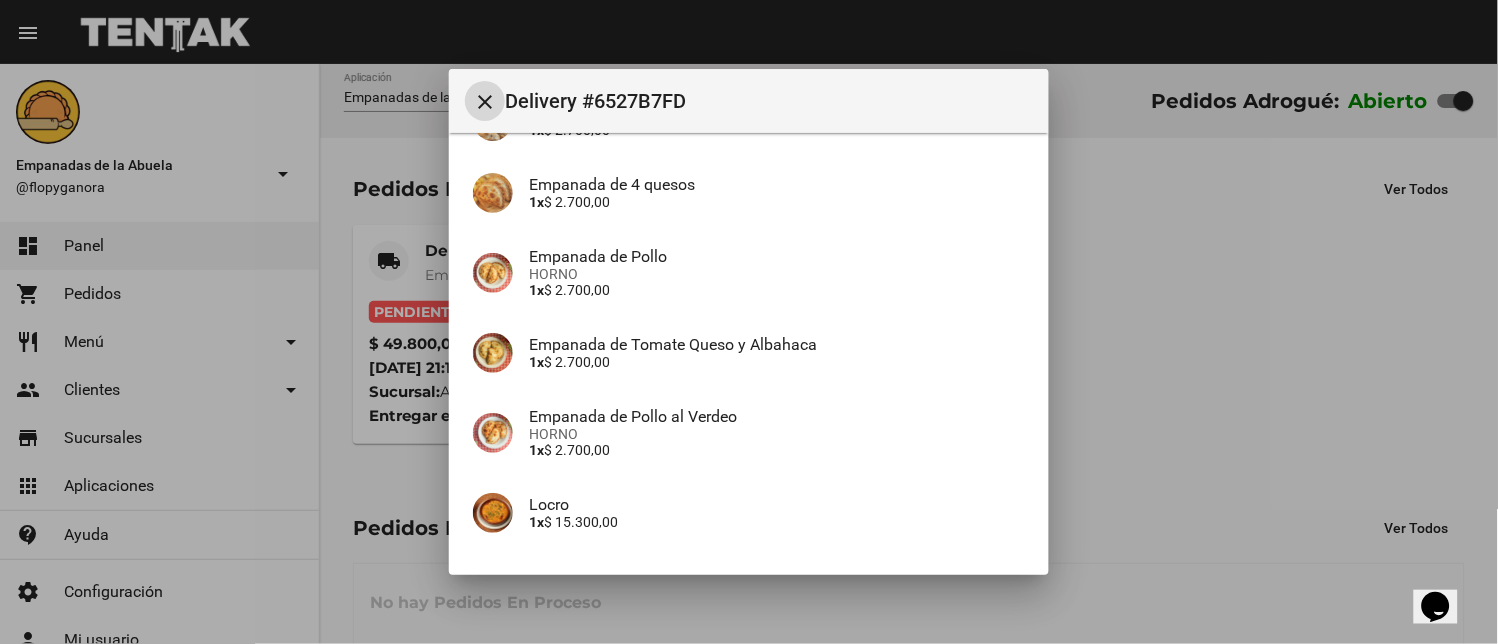 scroll, scrollTop: 514, scrollLeft: 0, axis: vertical 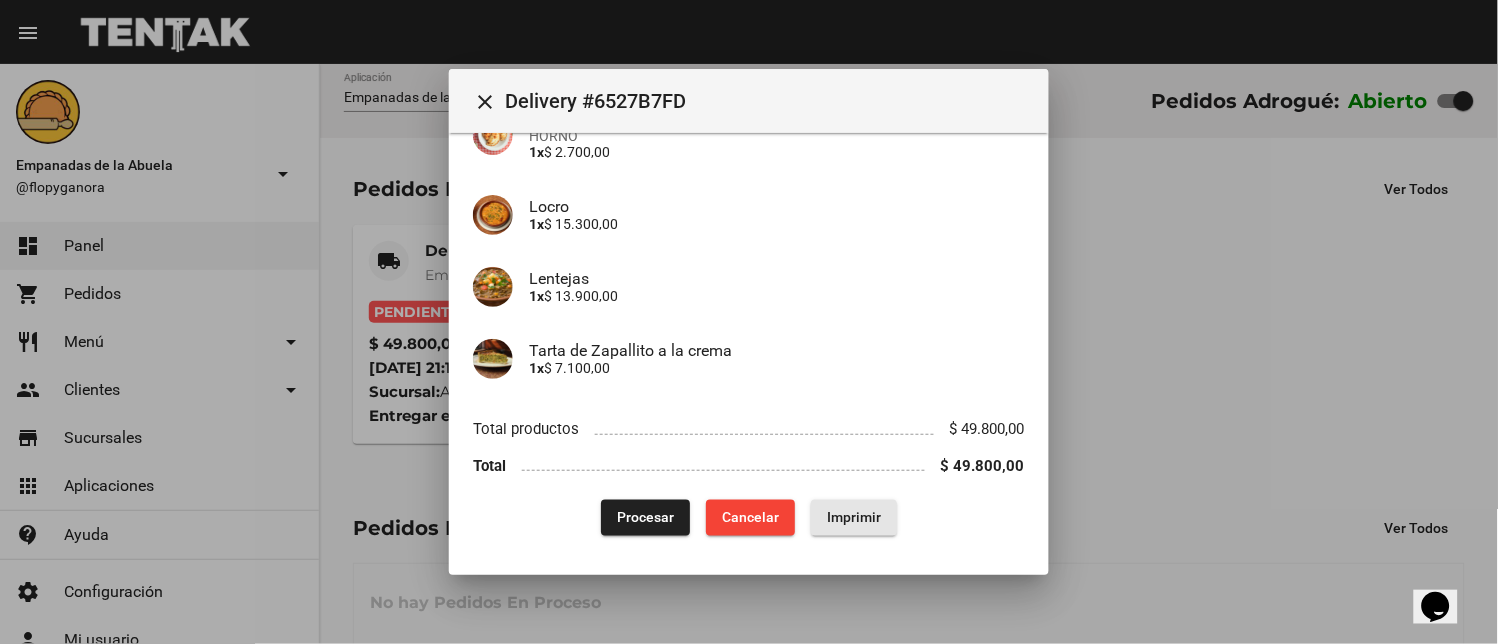 click on "Imprimir" 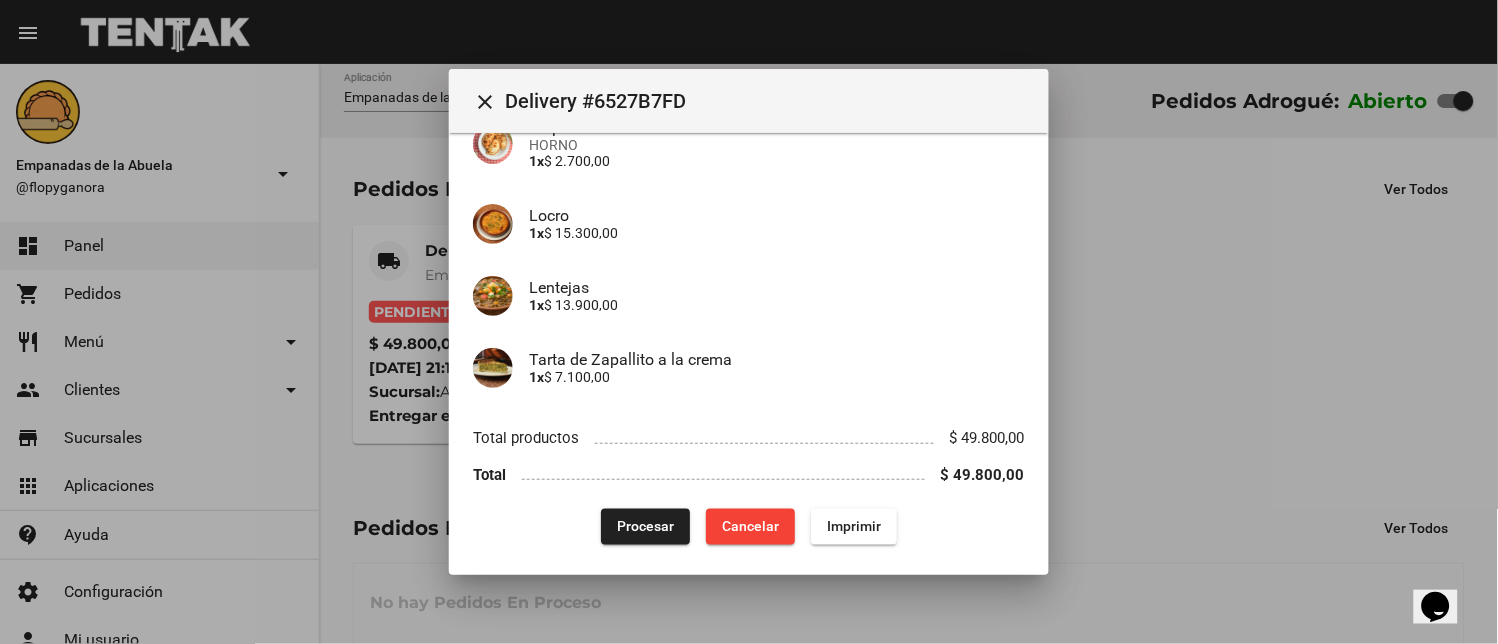scroll, scrollTop: 514, scrollLeft: 0, axis: vertical 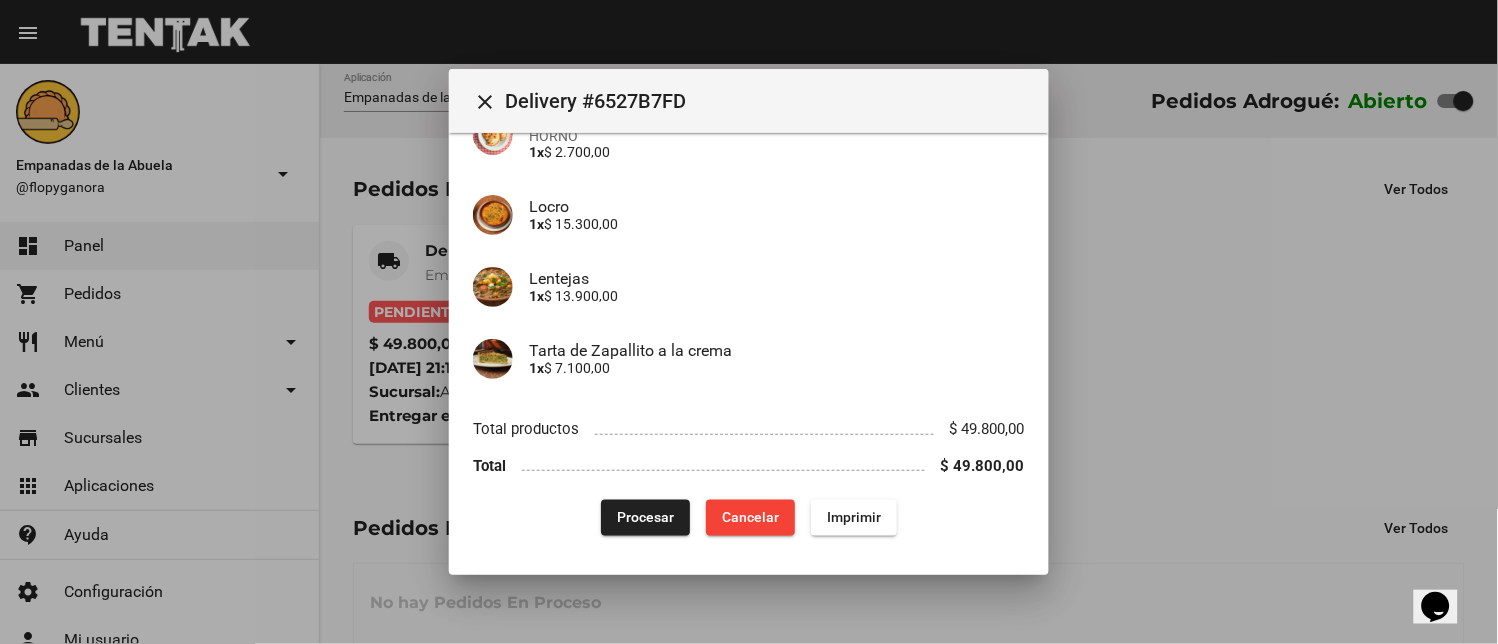click on "Procesar" 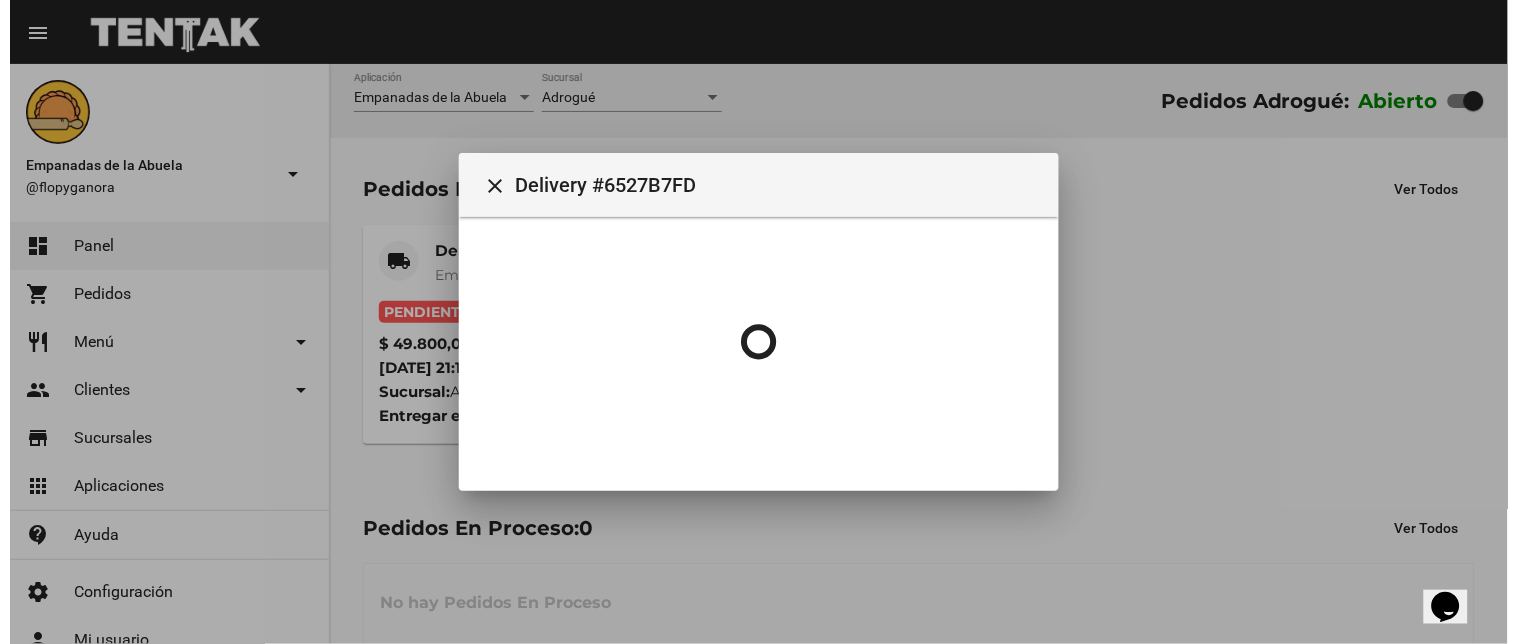scroll, scrollTop: 0, scrollLeft: 0, axis: both 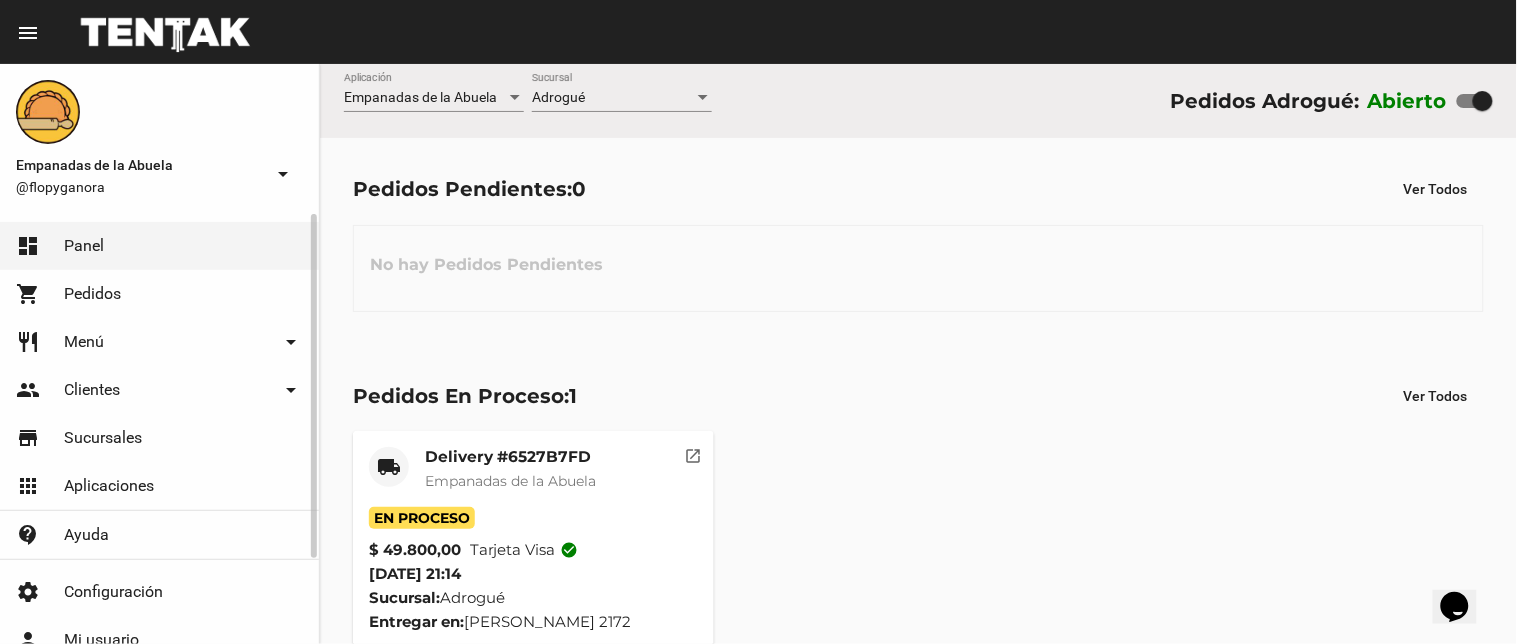 click on "restaurant Menú arrow_drop_down" 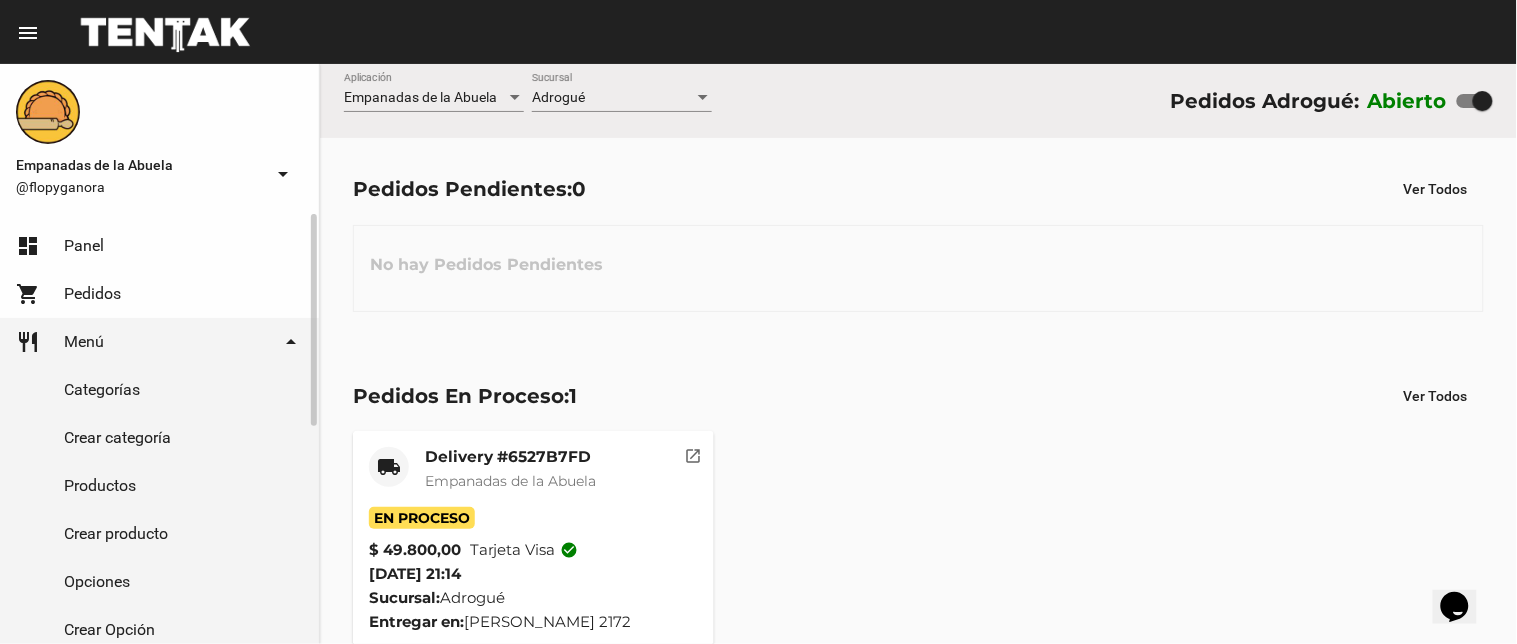 click on "Productos" 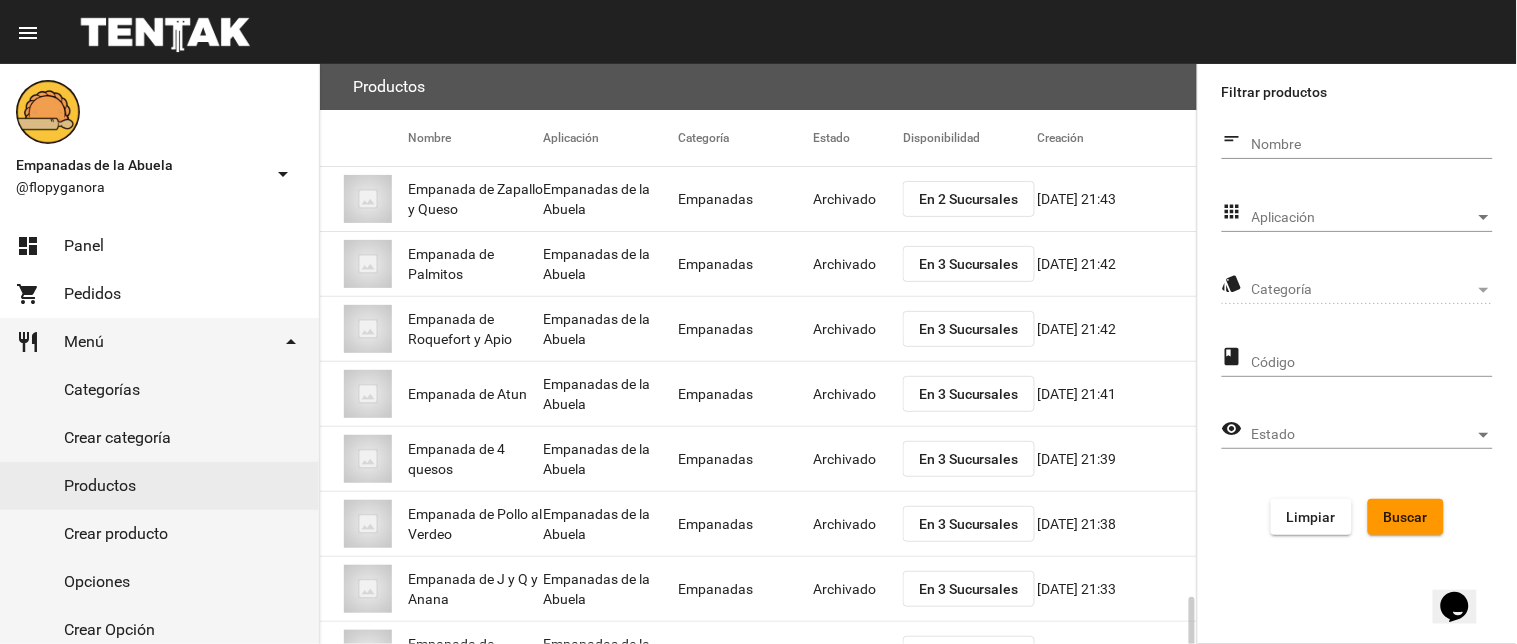 scroll, scrollTop: 325, scrollLeft: 0, axis: vertical 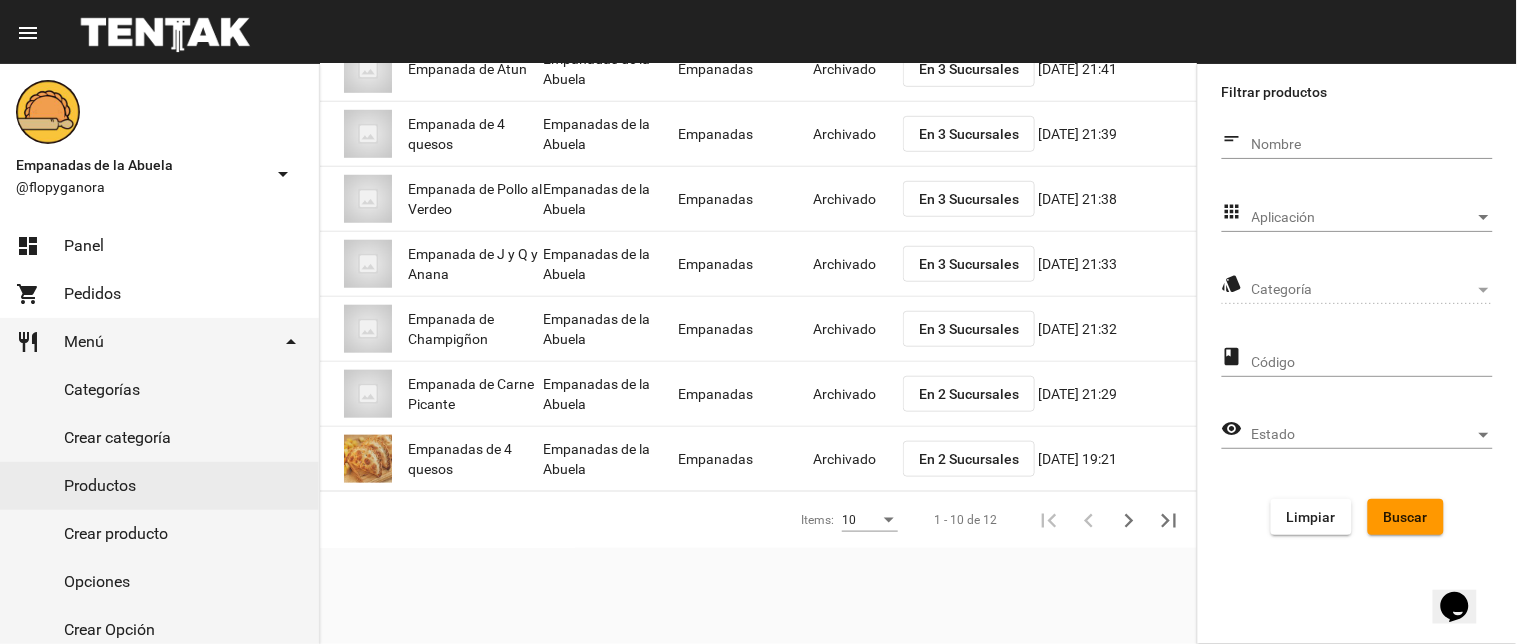 click on "Aplicación Aplicación" 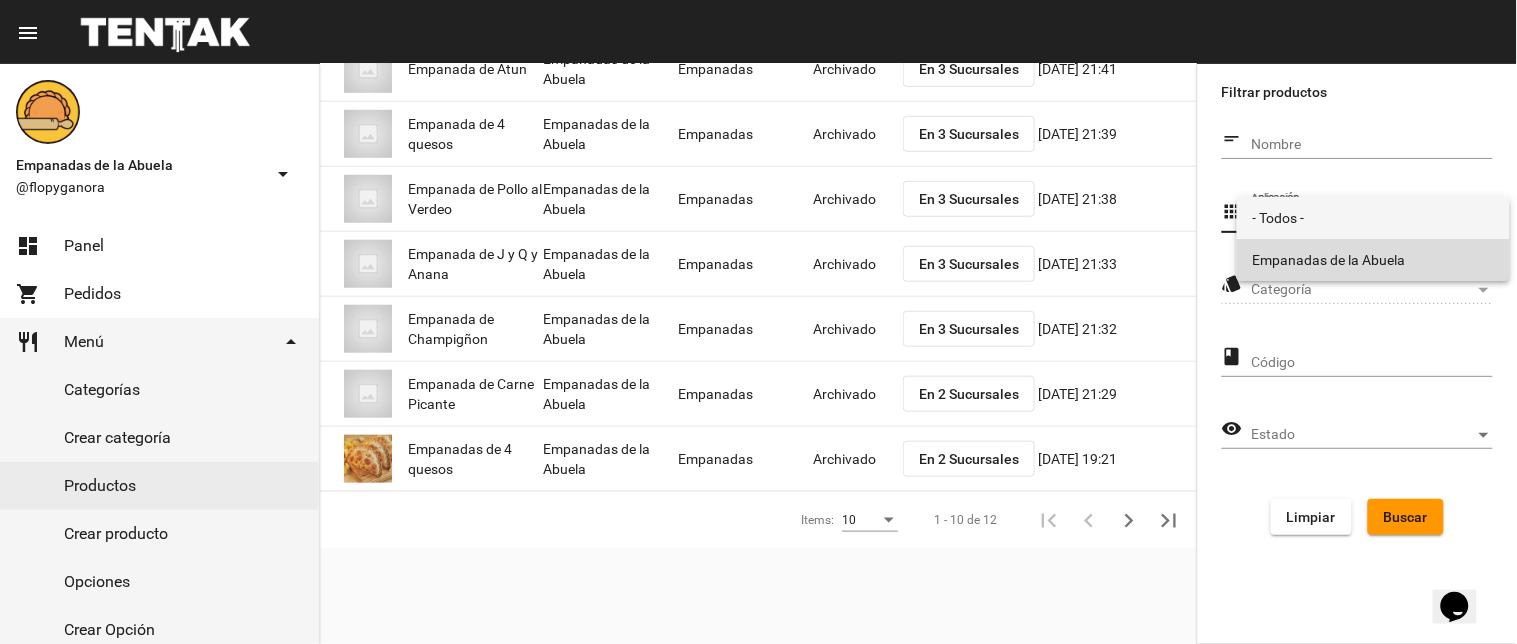 click on "Empanadas de la Abuela" at bounding box center [1373, 260] 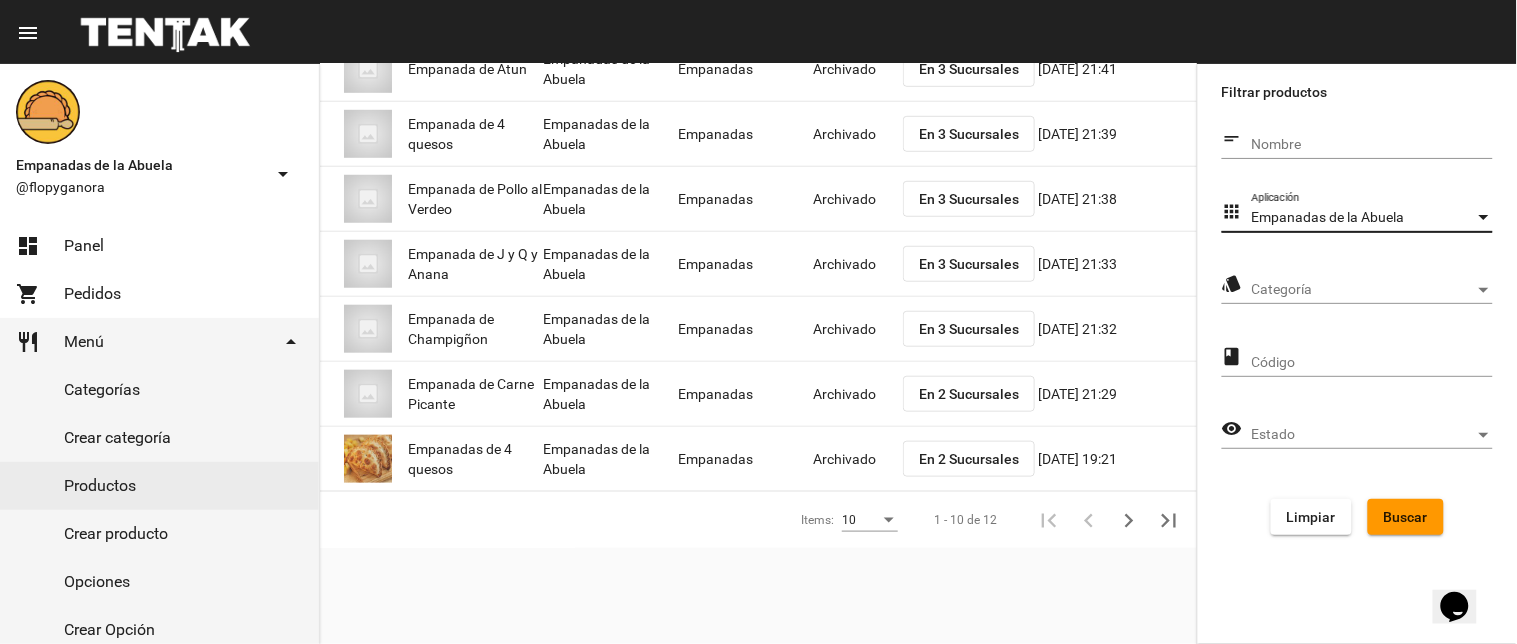 click on "Categoría Categoría" 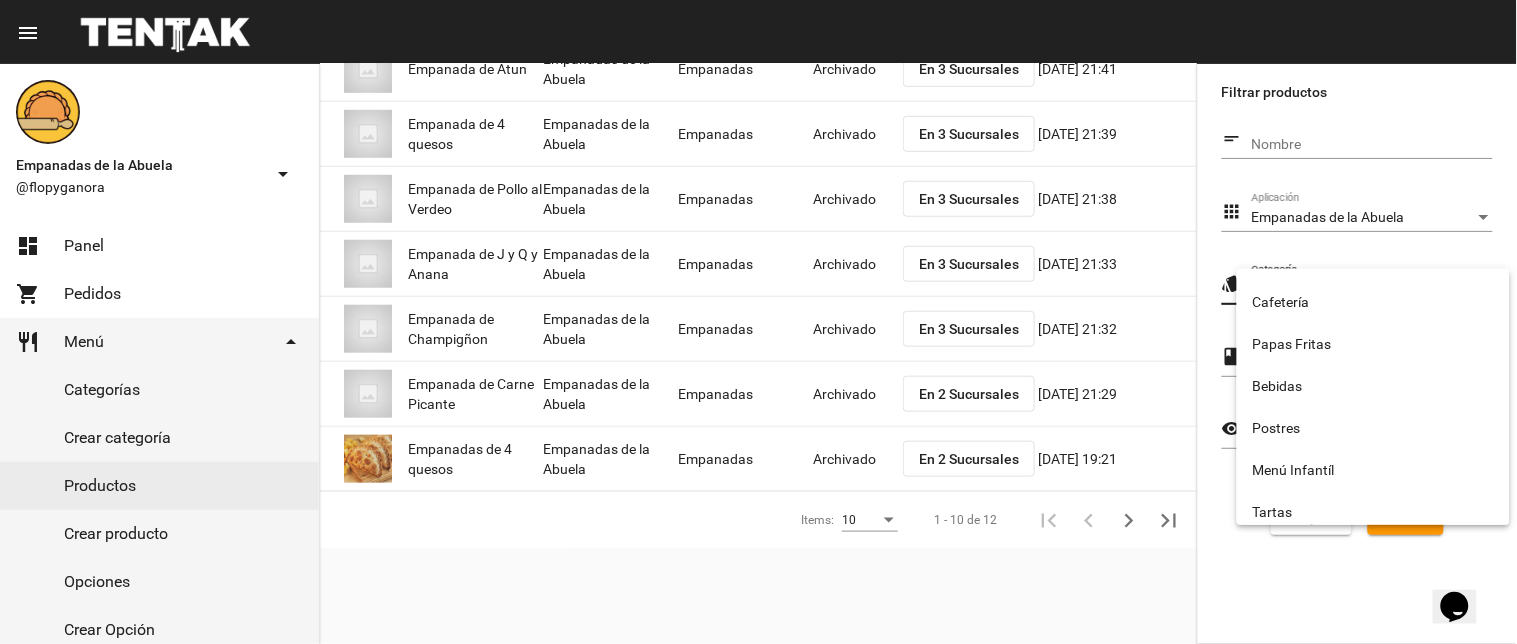scroll, scrollTop: 332, scrollLeft: 0, axis: vertical 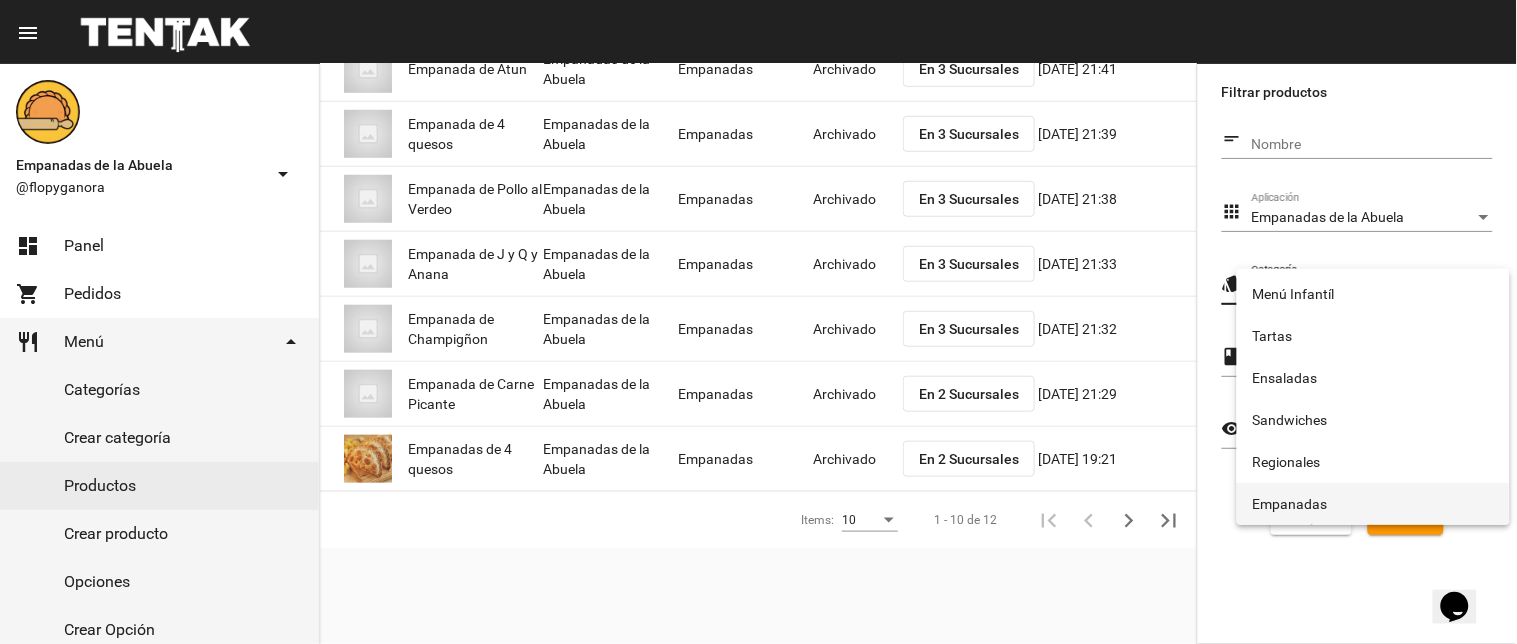 click on "Empanadas" at bounding box center [1373, 504] 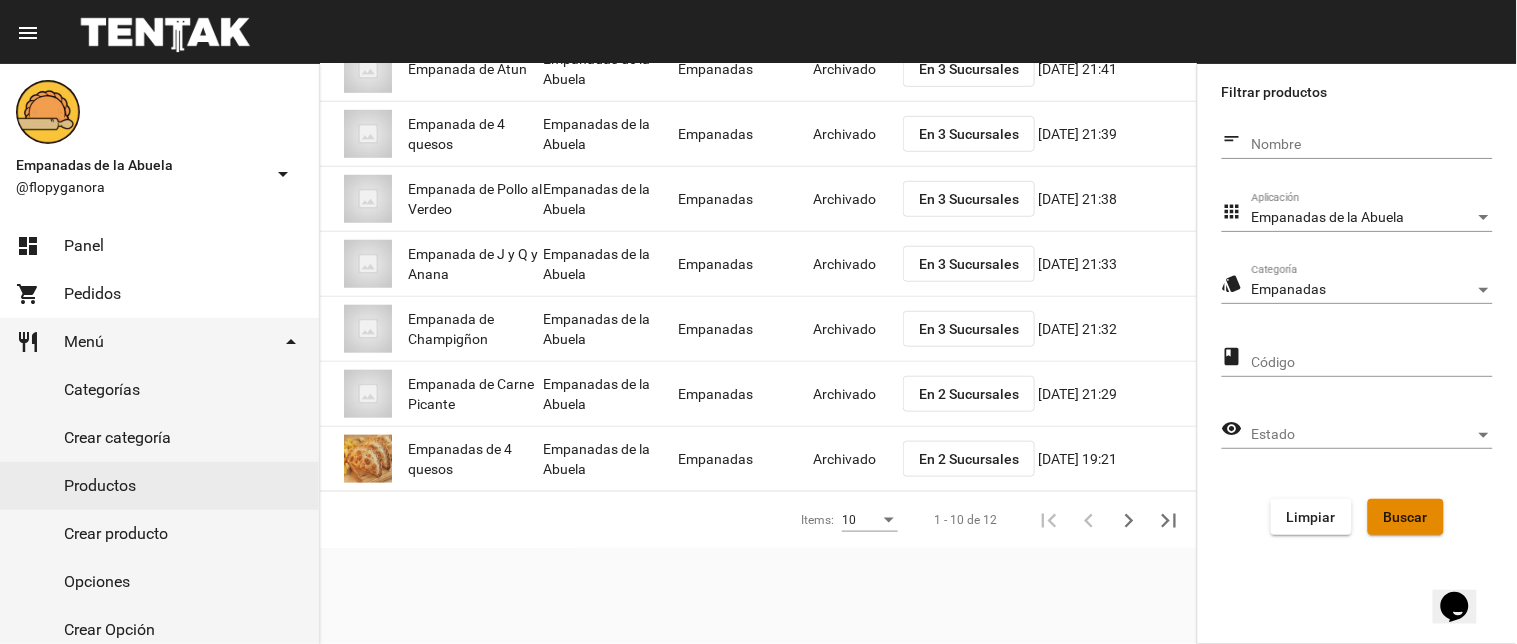 click on "Buscar" 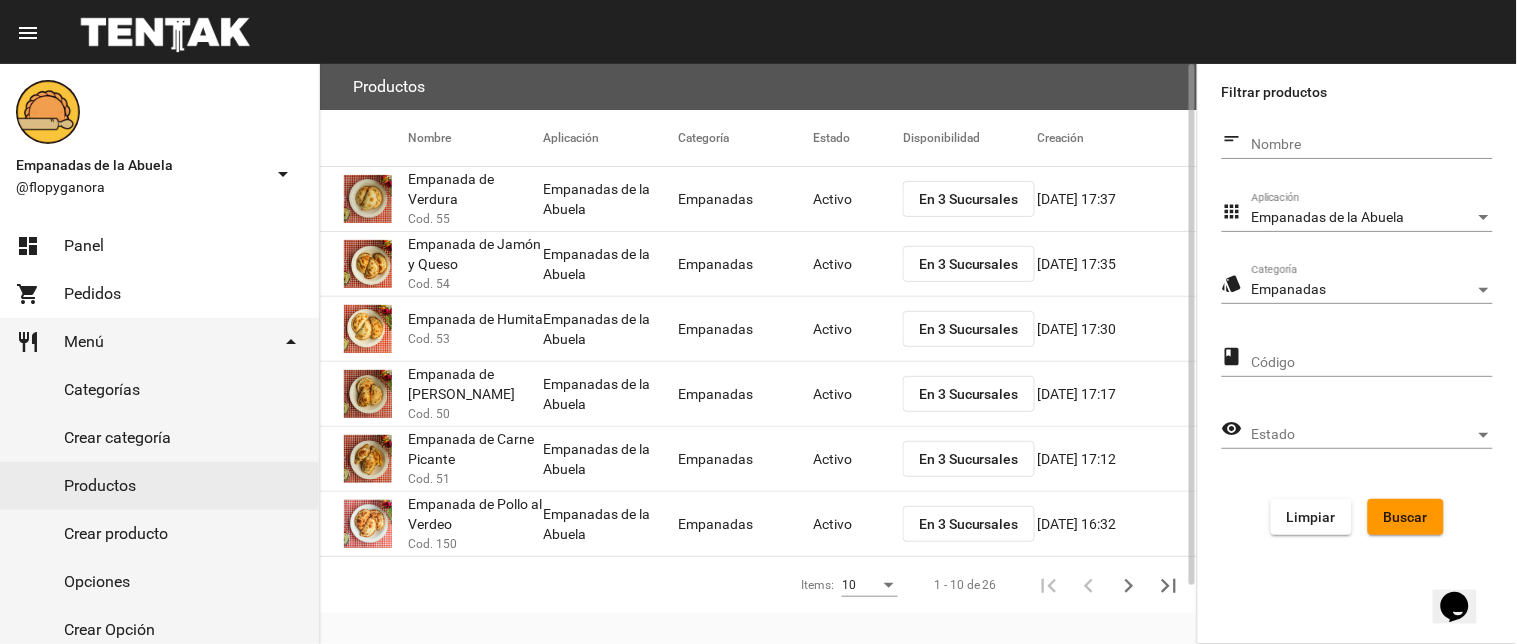 scroll, scrollTop: 65, scrollLeft: 0, axis: vertical 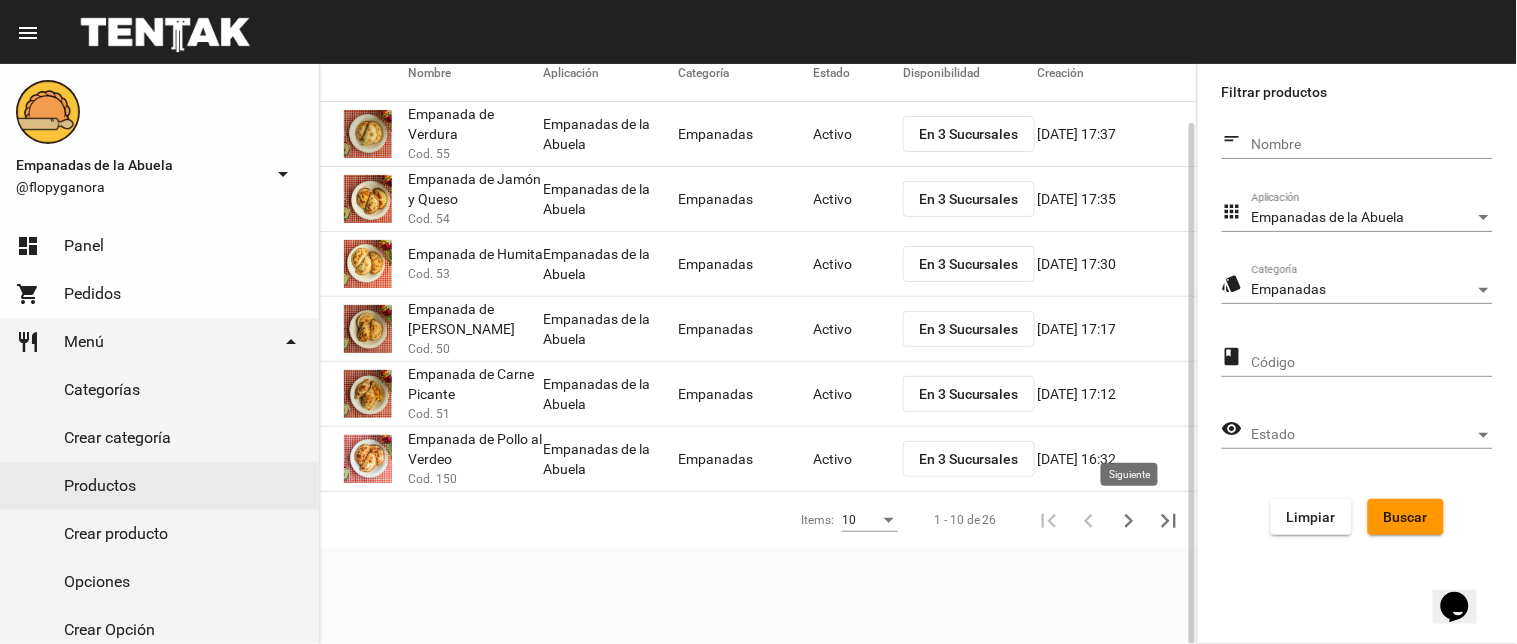 click 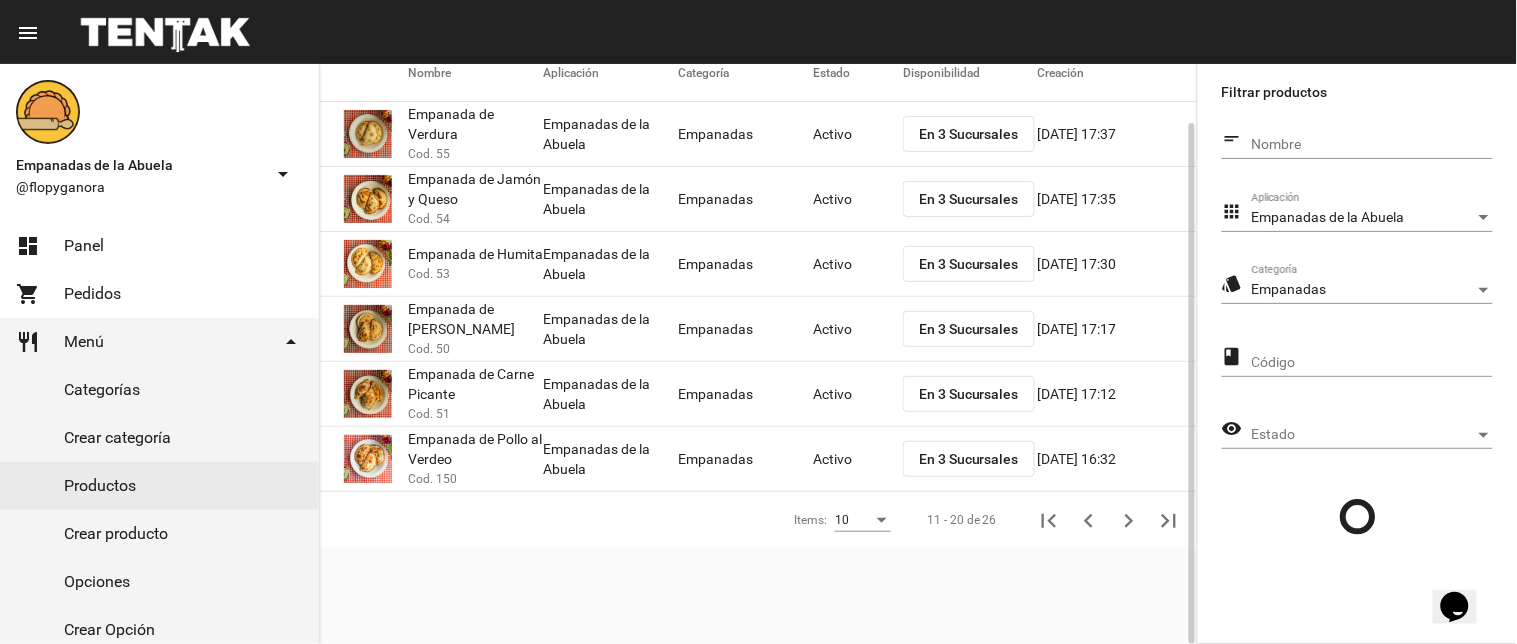 scroll, scrollTop: 0, scrollLeft: 0, axis: both 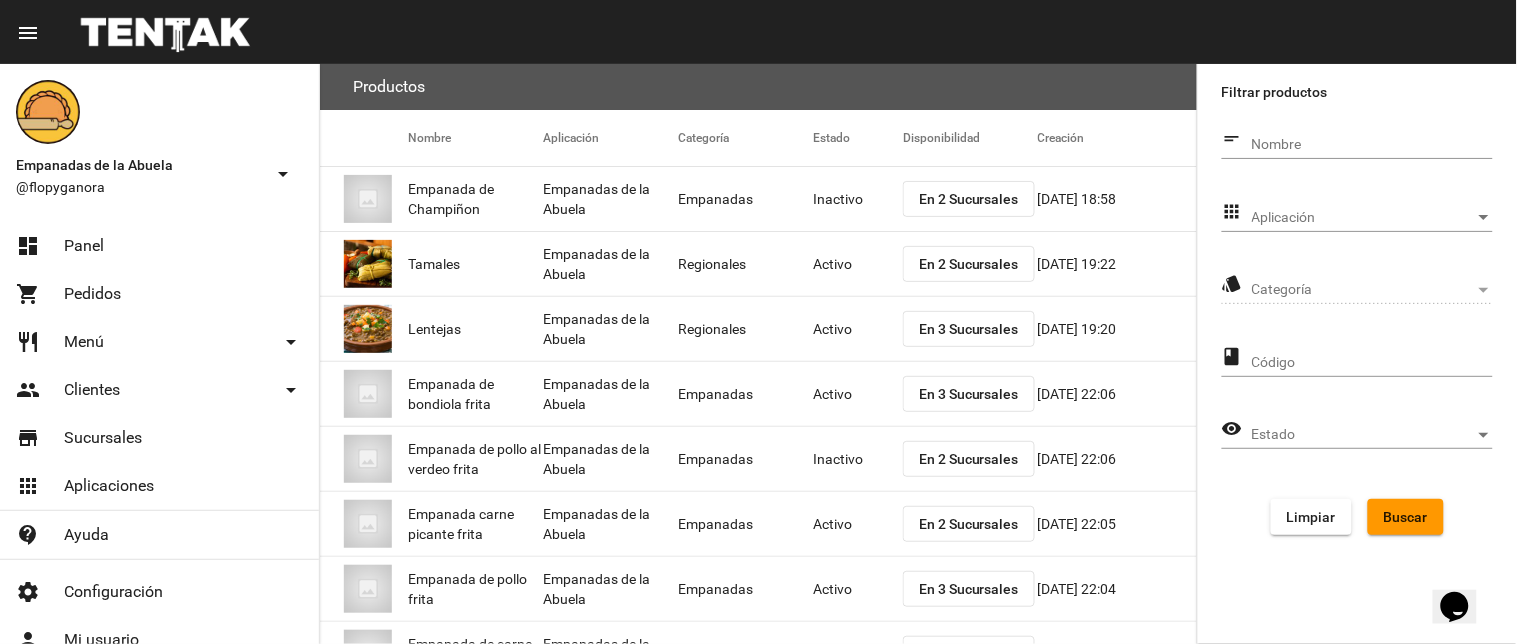 click on "short_text Nombre apps Aplicación Aplicación style Categoría Categoría class Código visibility Estado Estado Limpiar Buscar" 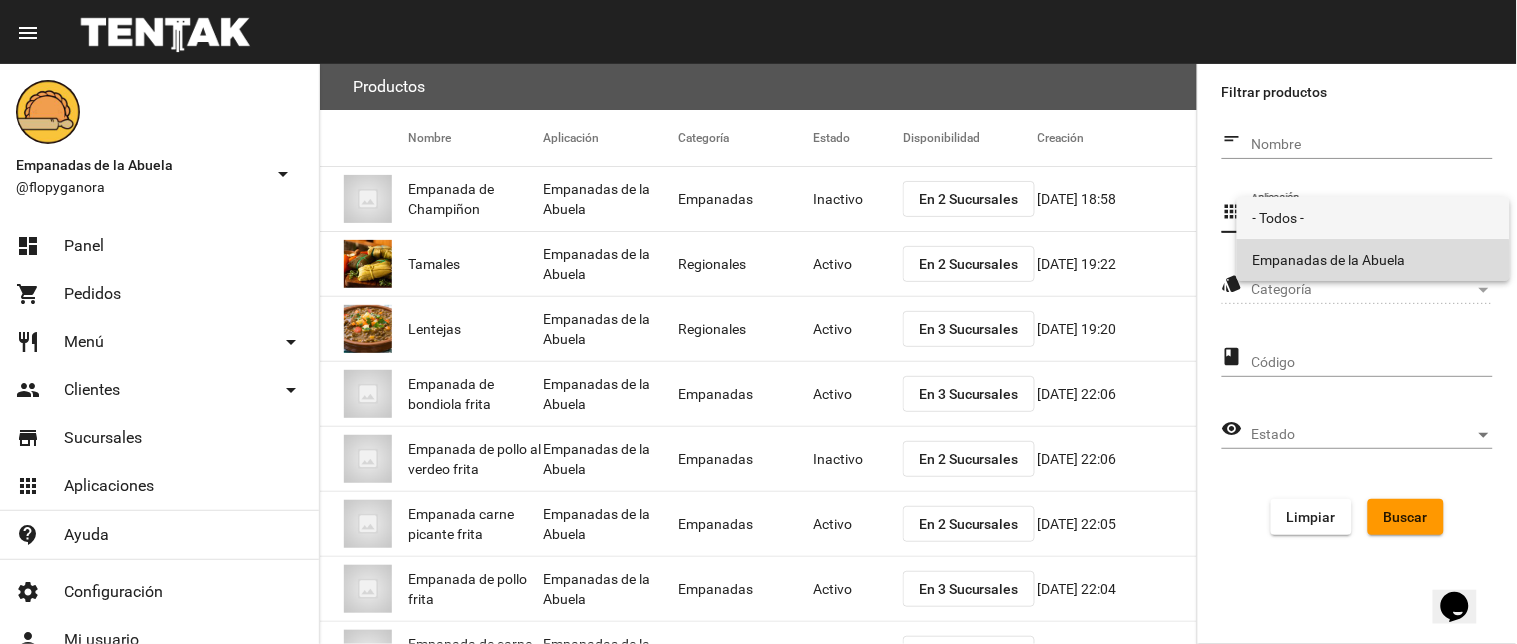 click on "Empanadas de la Abuela" at bounding box center (1373, 260) 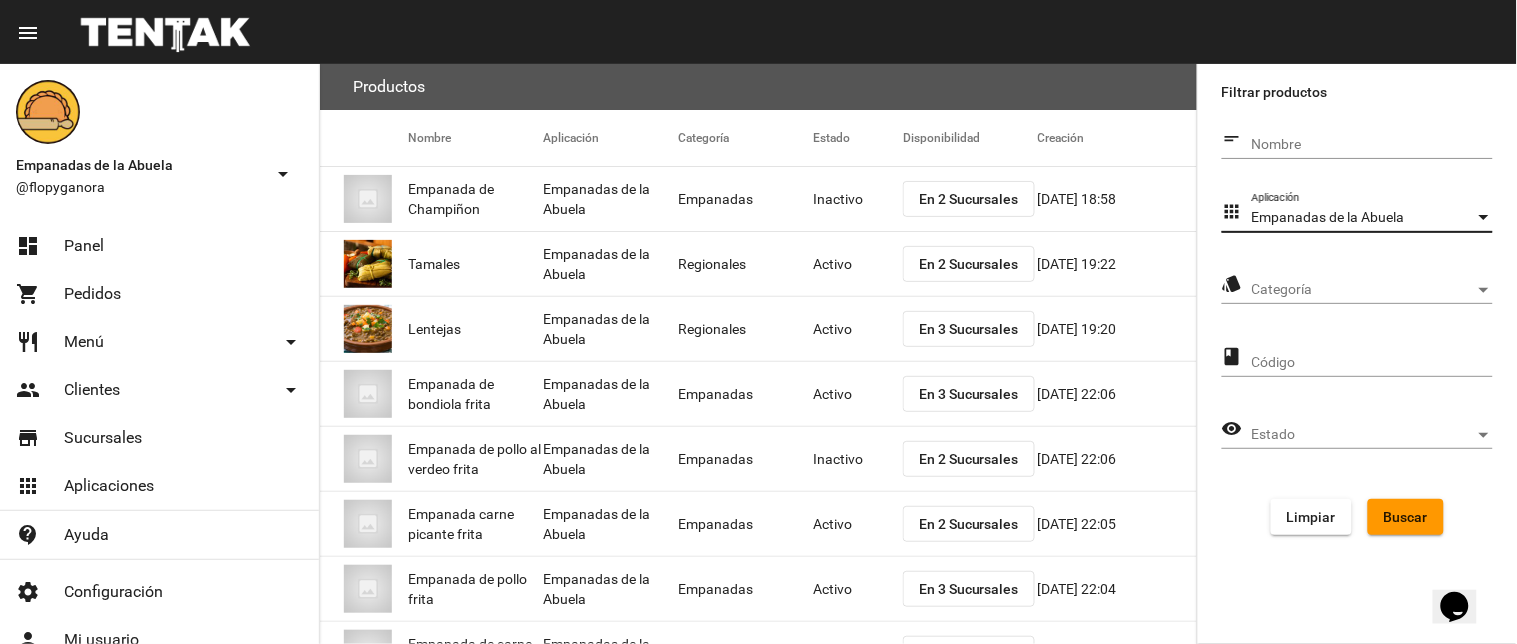 click on "Categoría Categoría" 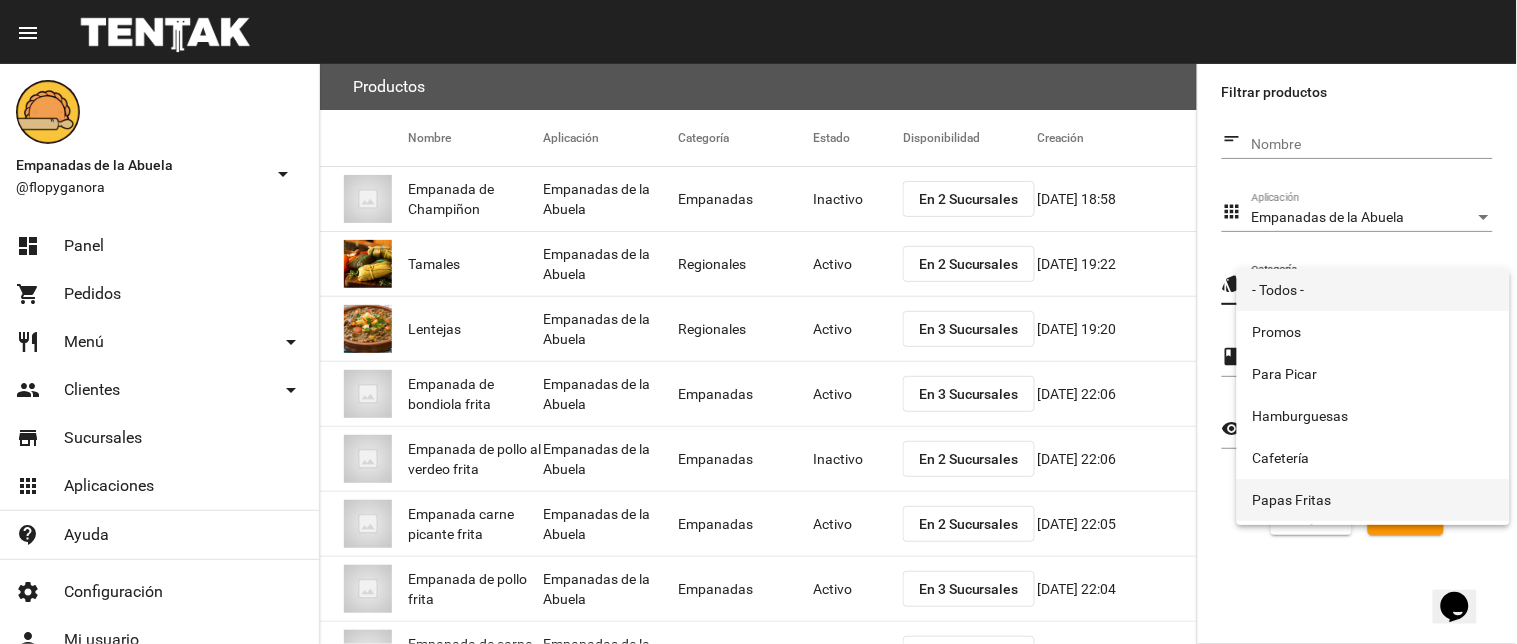 scroll, scrollTop: 332, scrollLeft: 0, axis: vertical 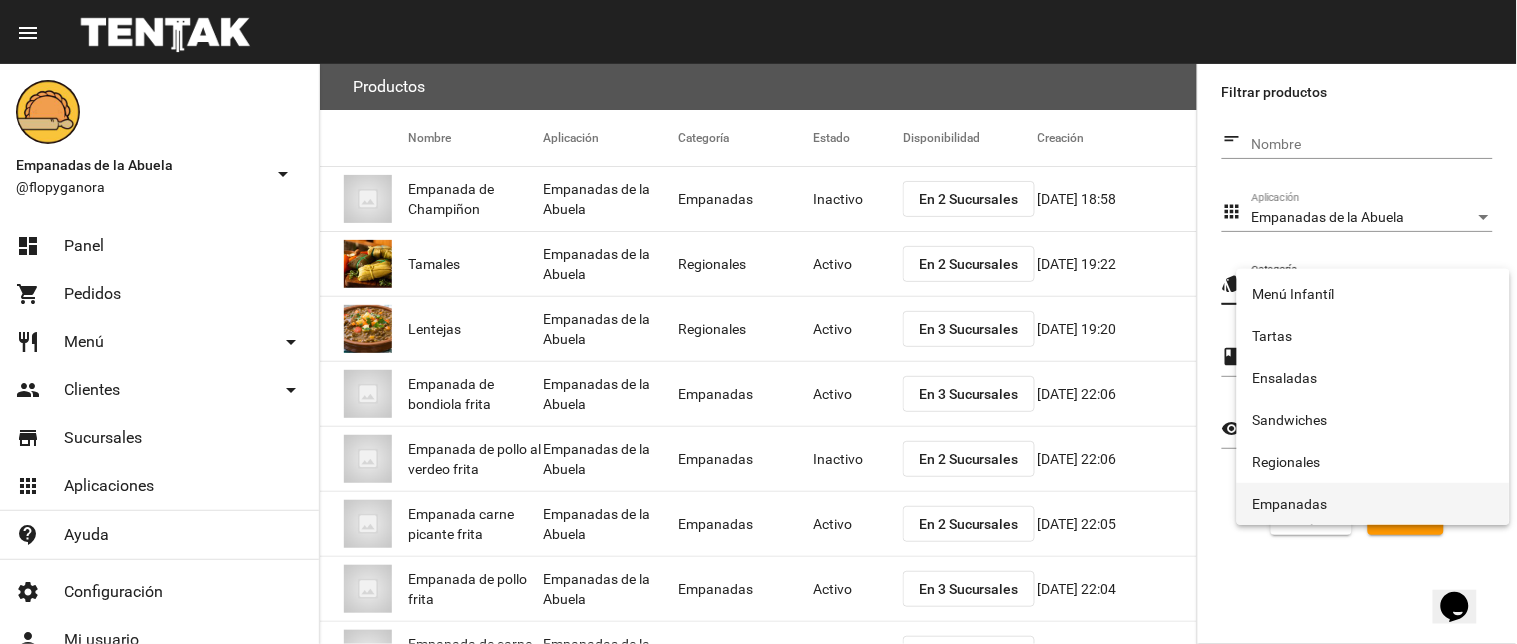 click on "Empanadas" at bounding box center [1373, 504] 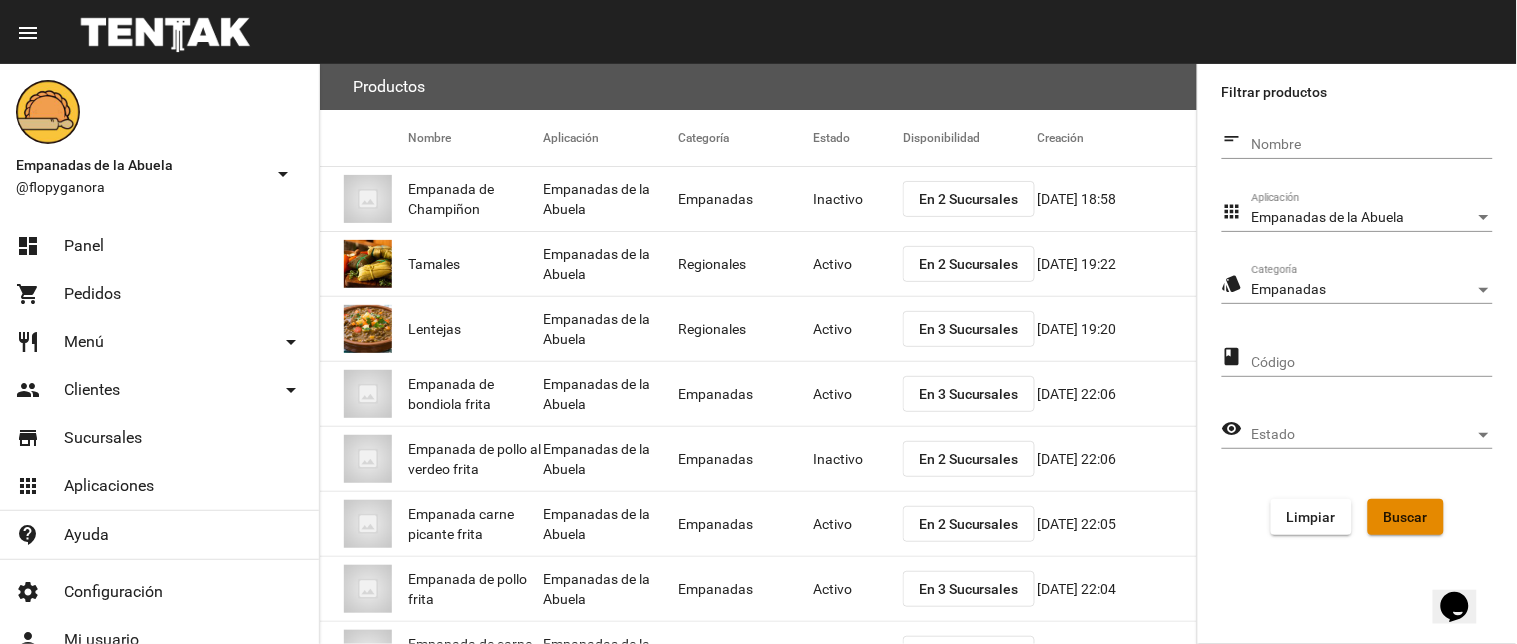 click on "Buscar" 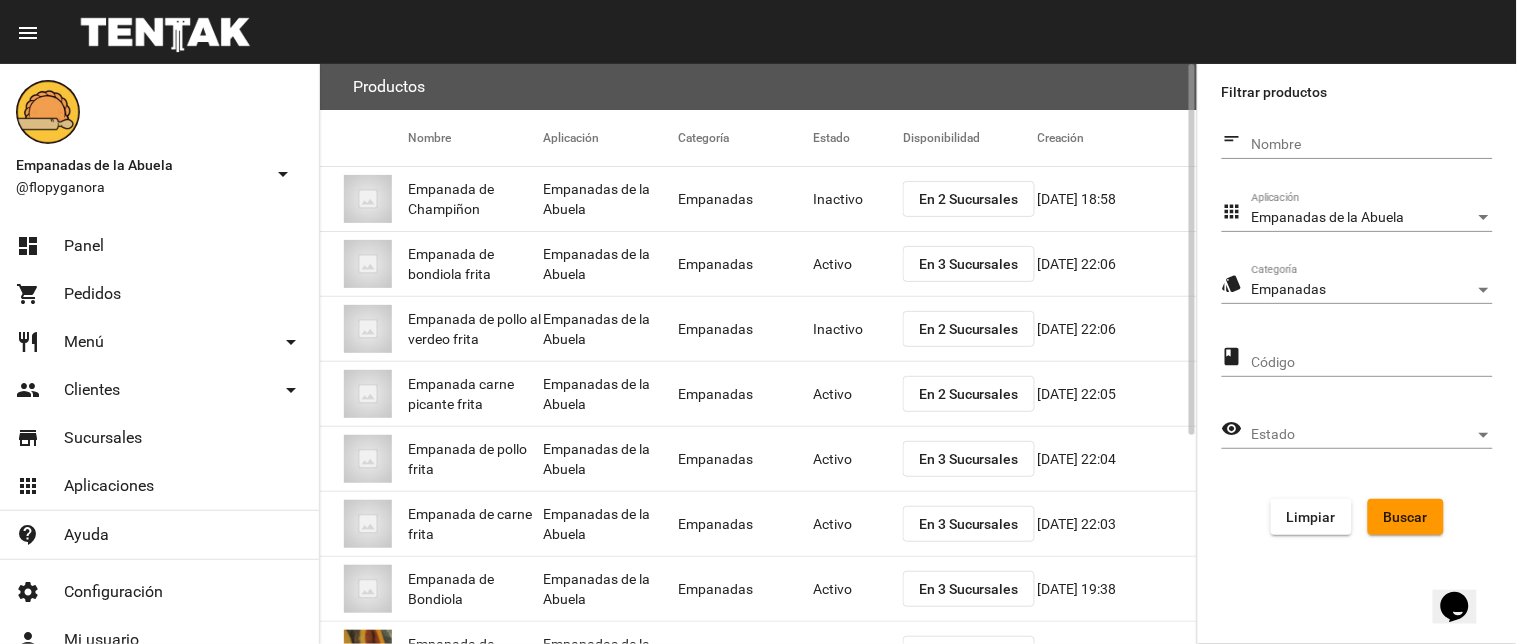 scroll, scrollTop: 325, scrollLeft: 0, axis: vertical 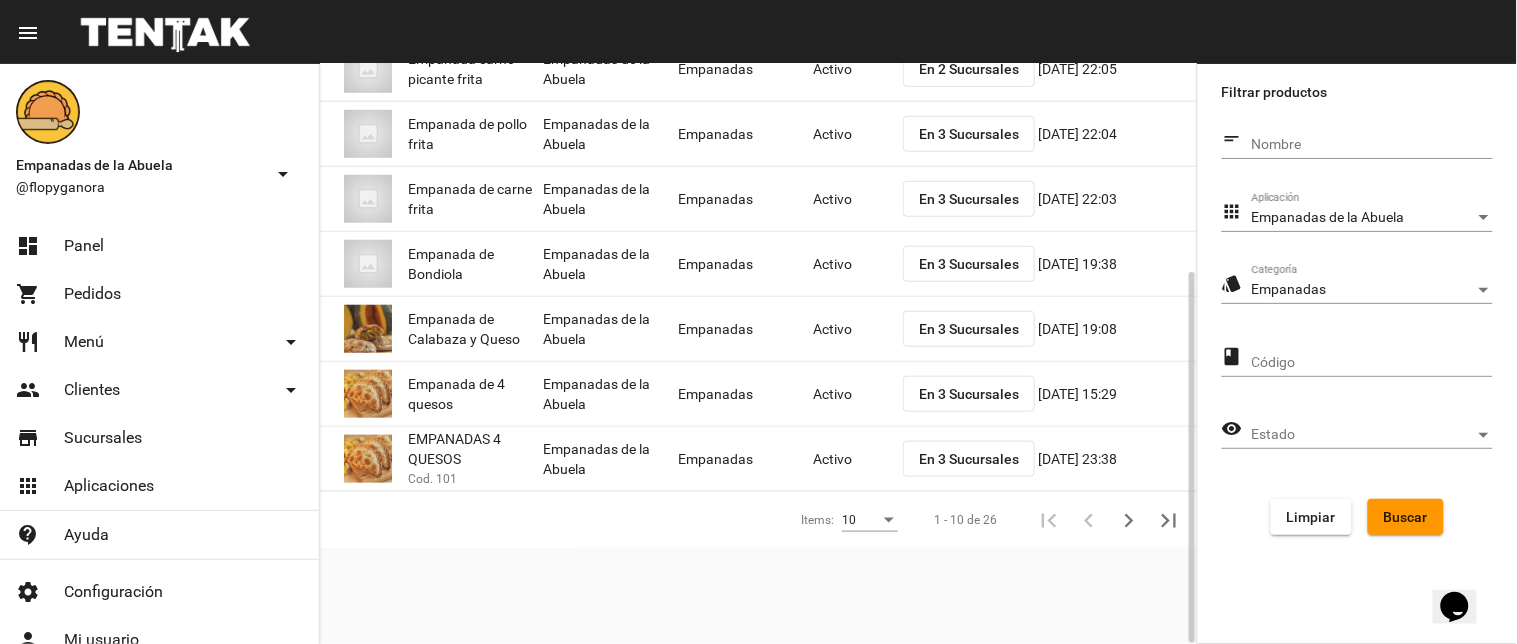 click on "En 3 Sucursales" 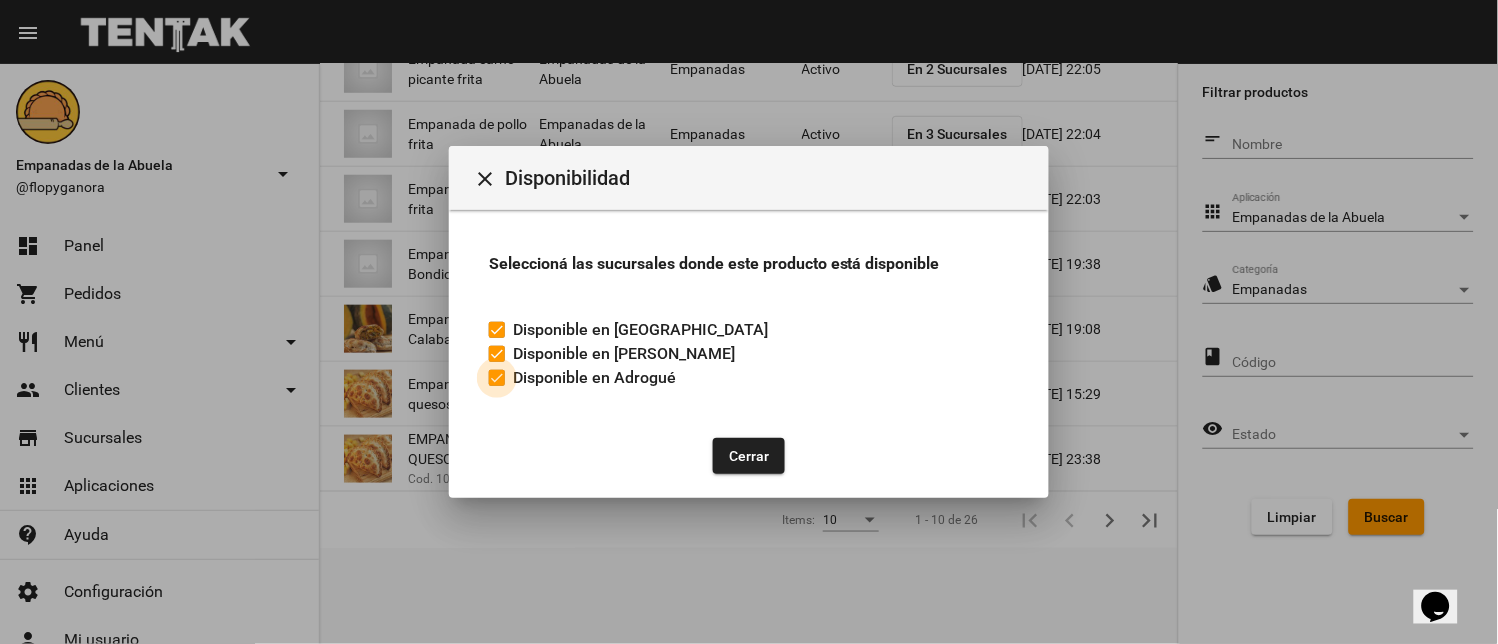 click at bounding box center (497, 378) 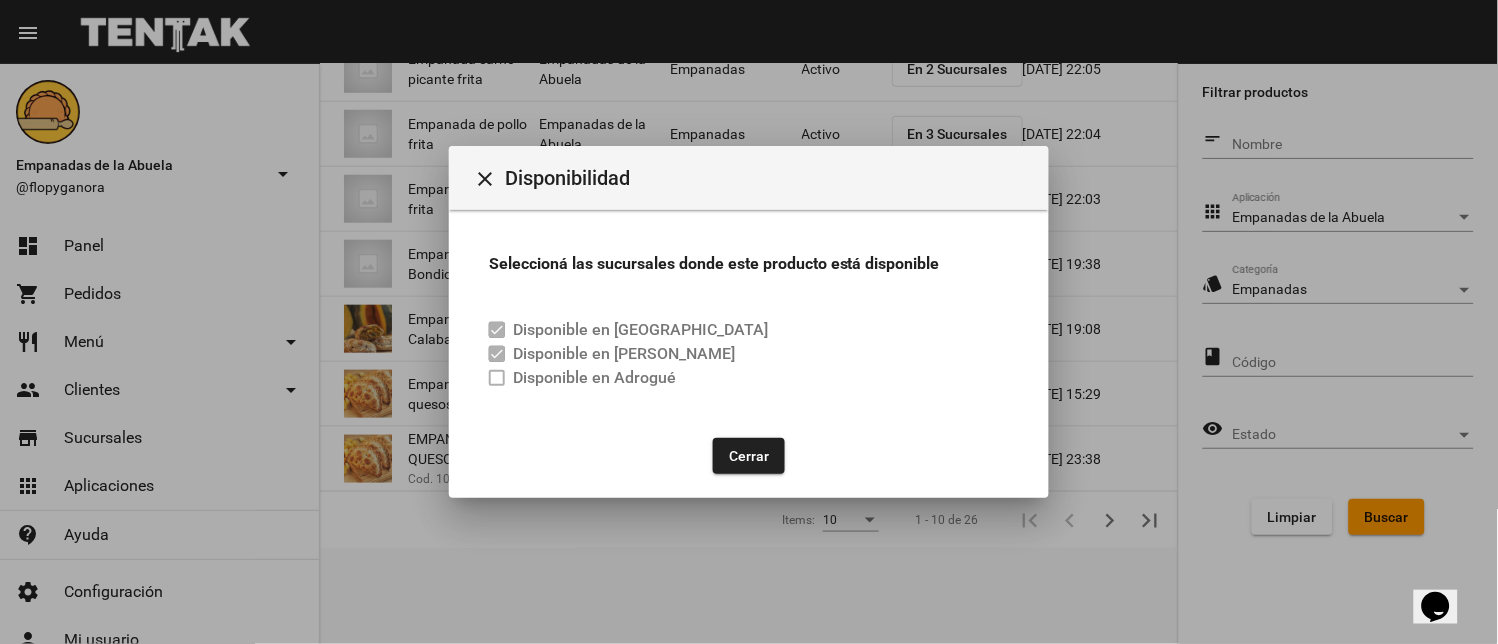 click on "Cerrar" 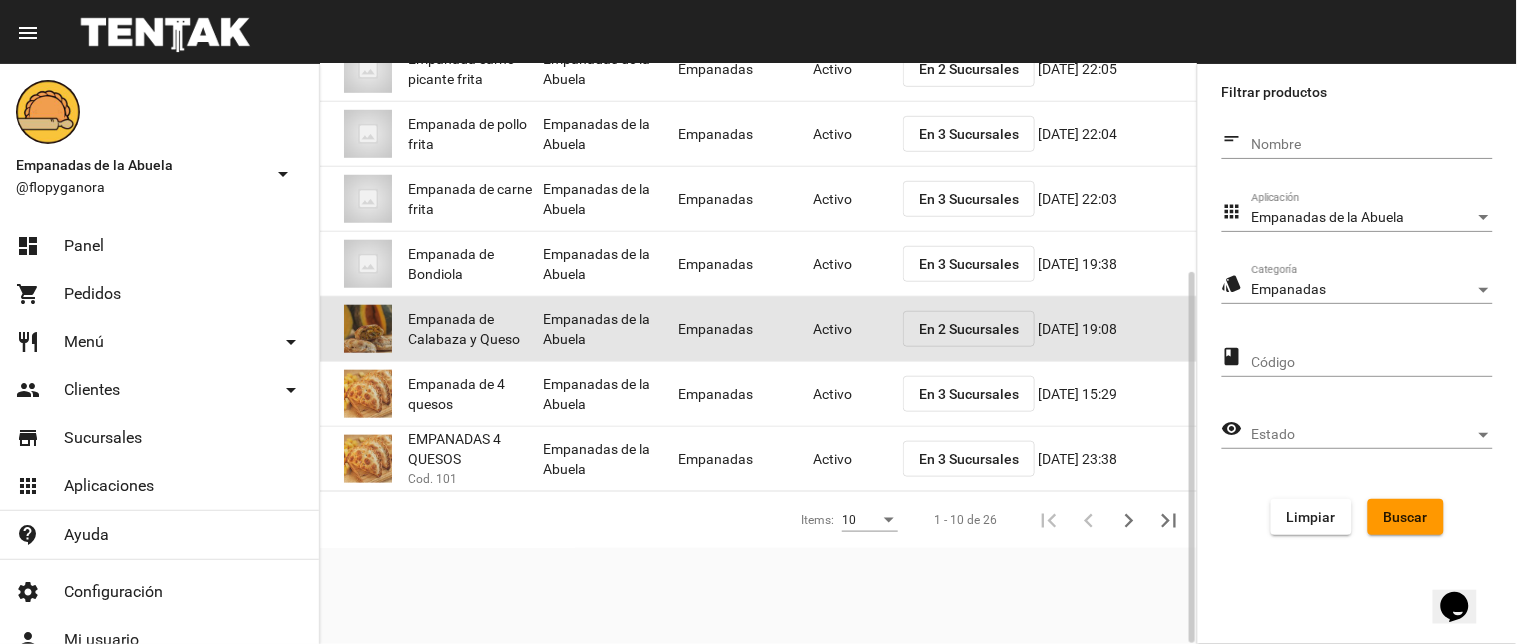 click on "Activo" 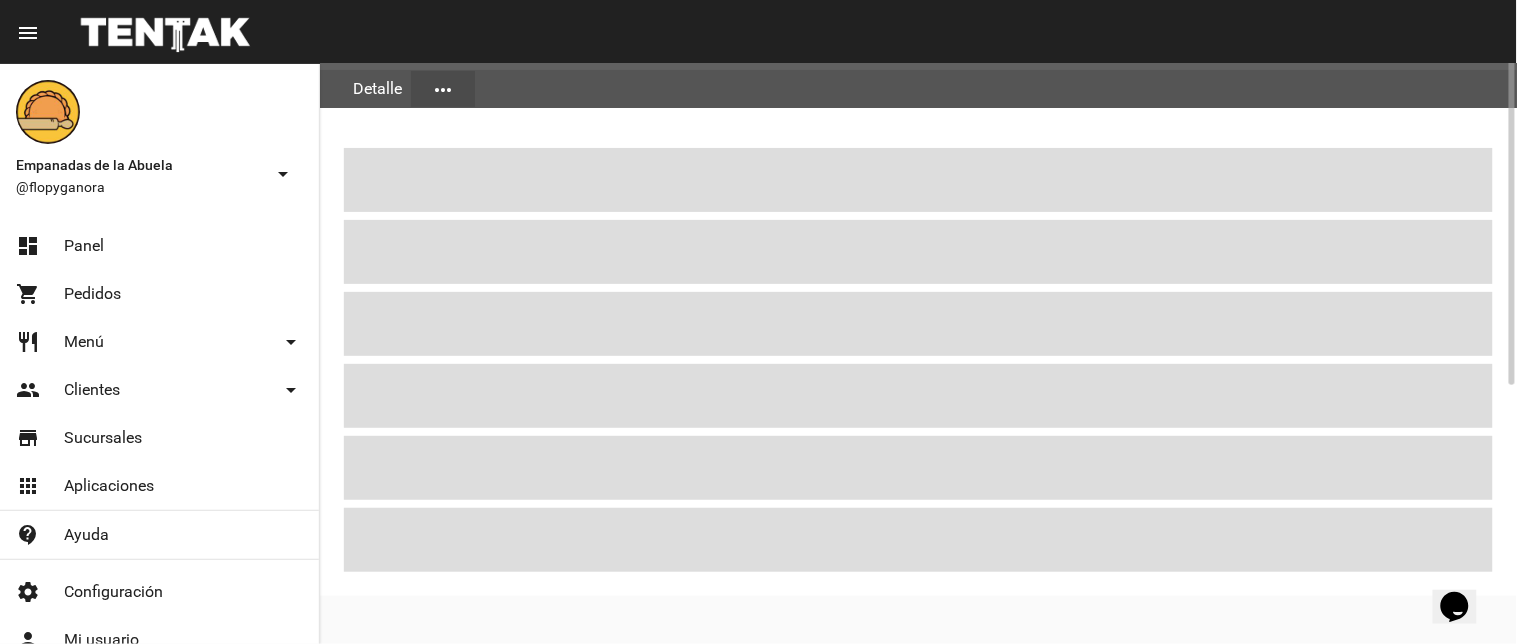 scroll, scrollTop: 0, scrollLeft: 0, axis: both 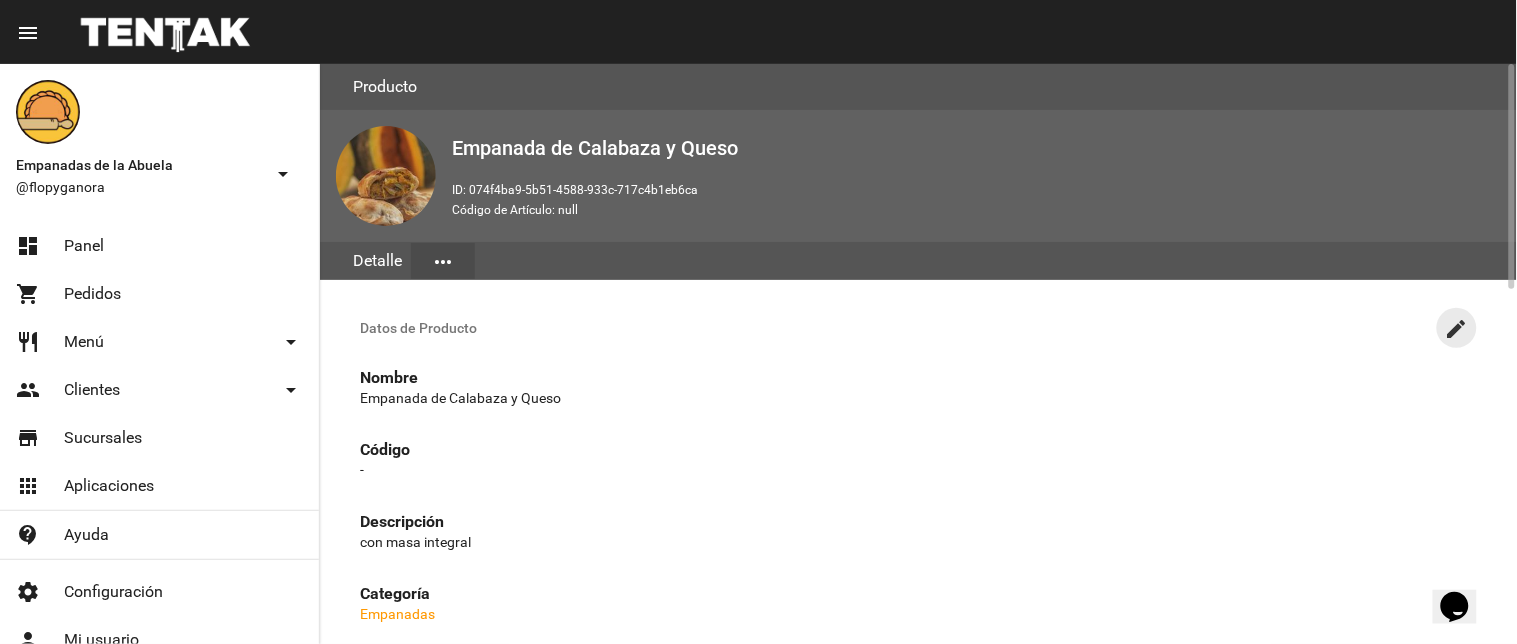 click on "create" 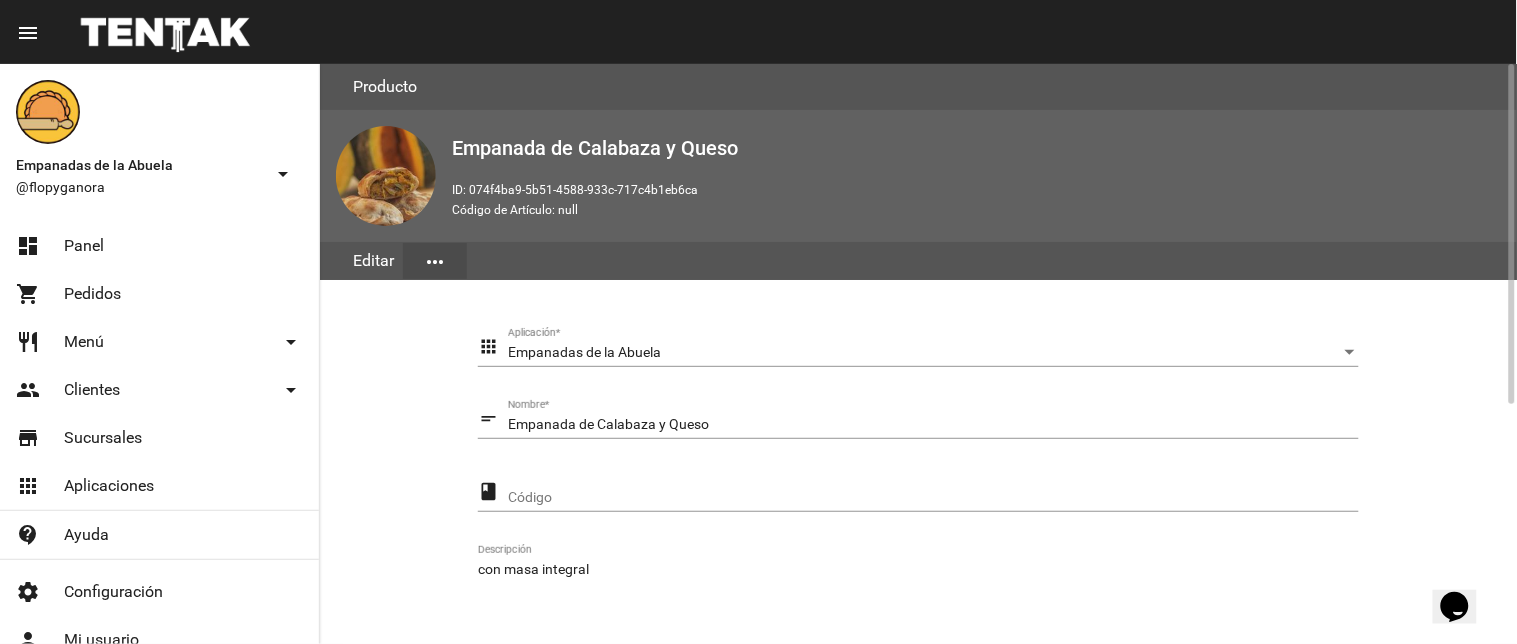 scroll, scrollTop: 408, scrollLeft: 0, axis: vertical 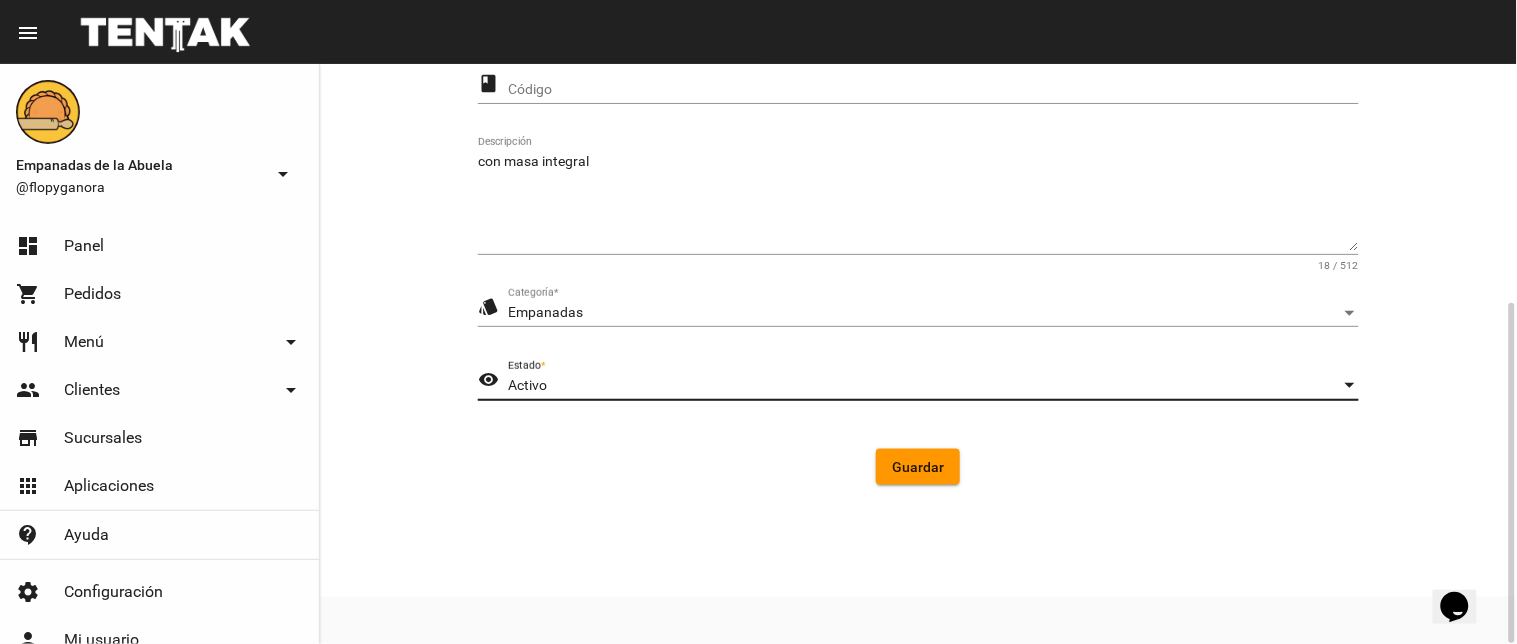 click on "Activo" at bounding box center [924, 386] 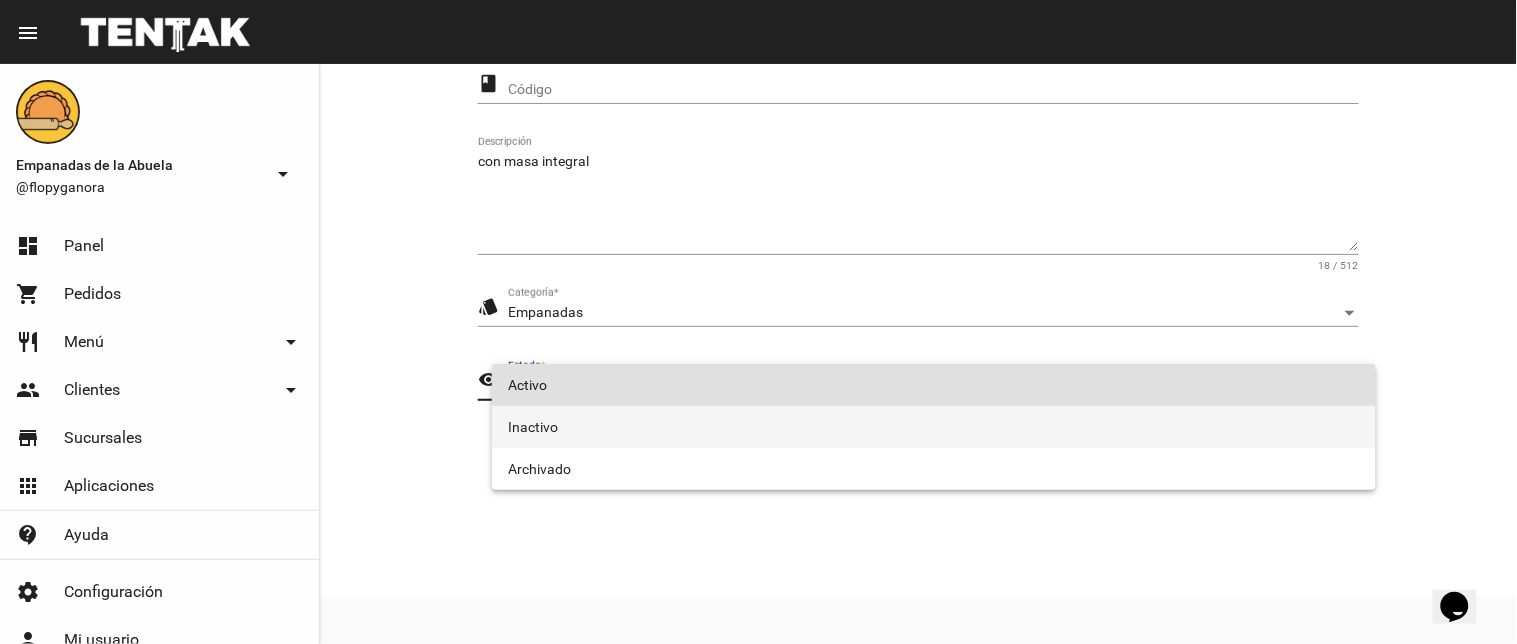 click on "Inactivo" at bounding box center [934, 427] 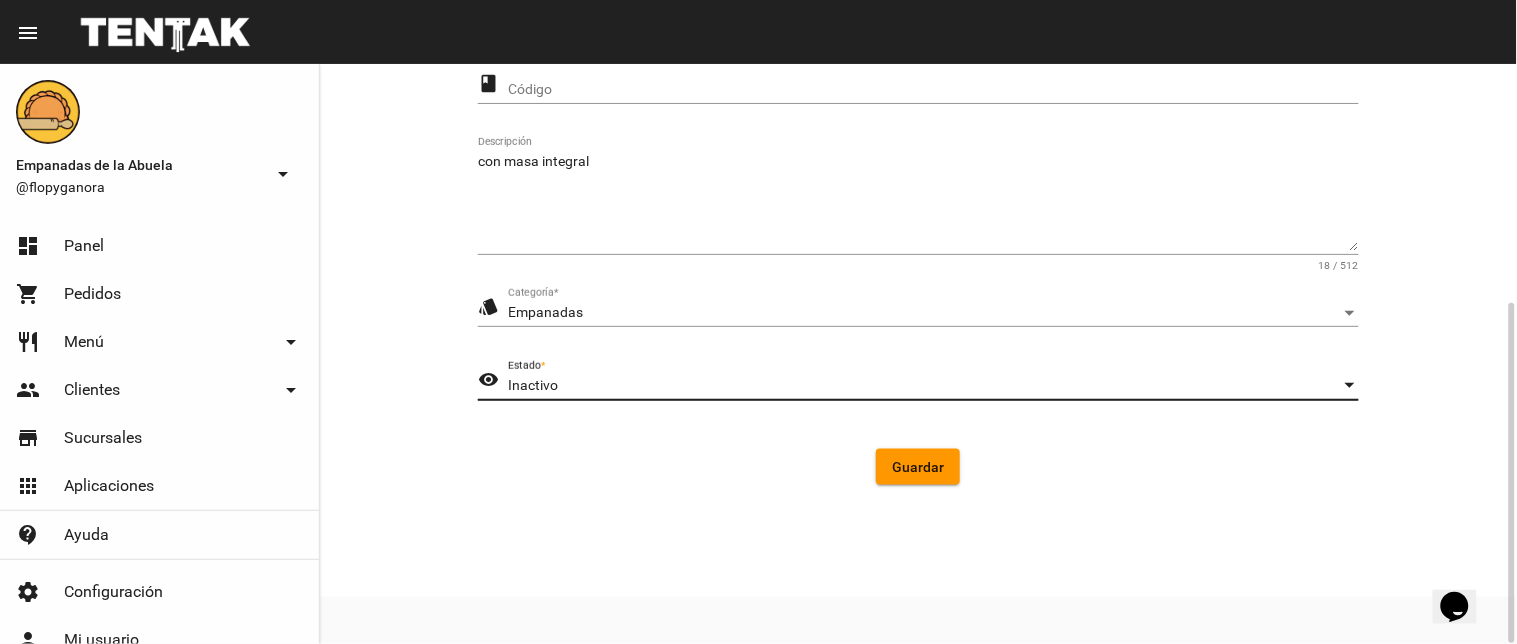 click on "apps Empanadas de la Abuela Aplicación  * short_text Empanada de Calabaza y Queso Nombre  * class Código con masa integral Descripción 18 / 512 style Empanadas Categoría  * visibility Inactivo Estado  * Guardar" 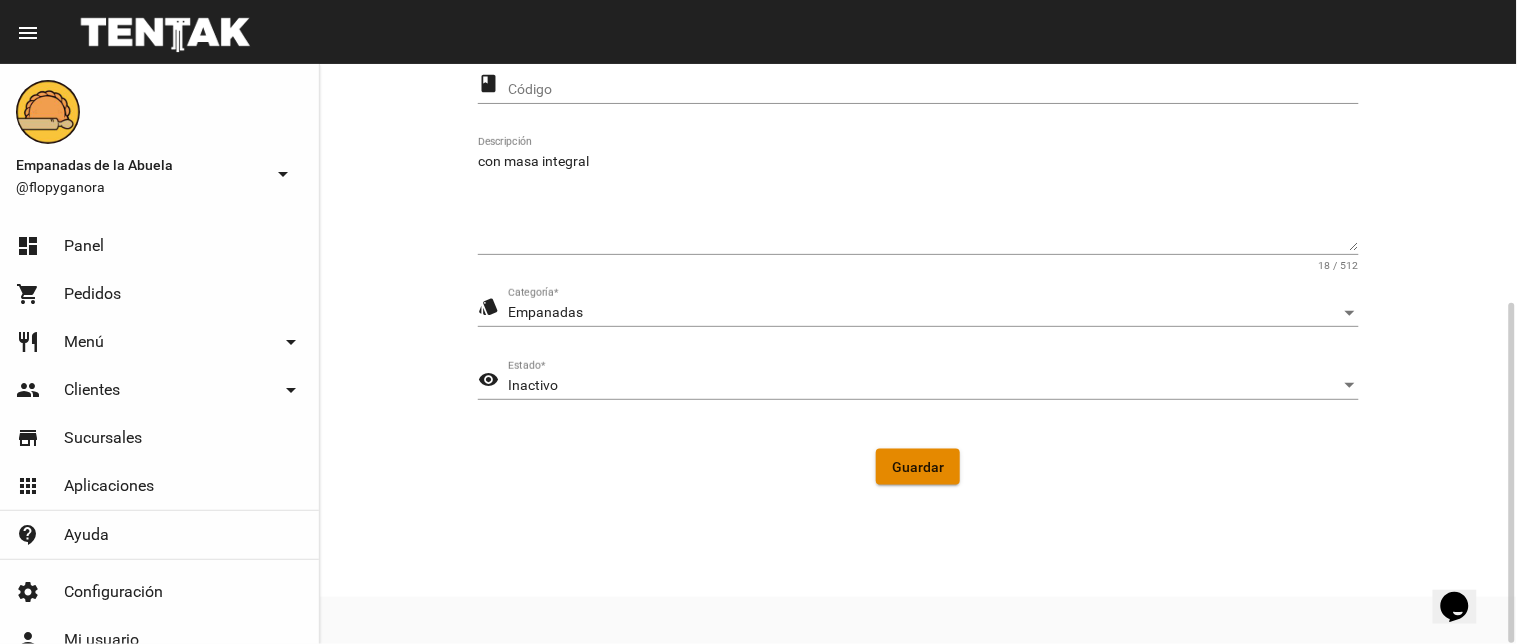 click on "Guardar" 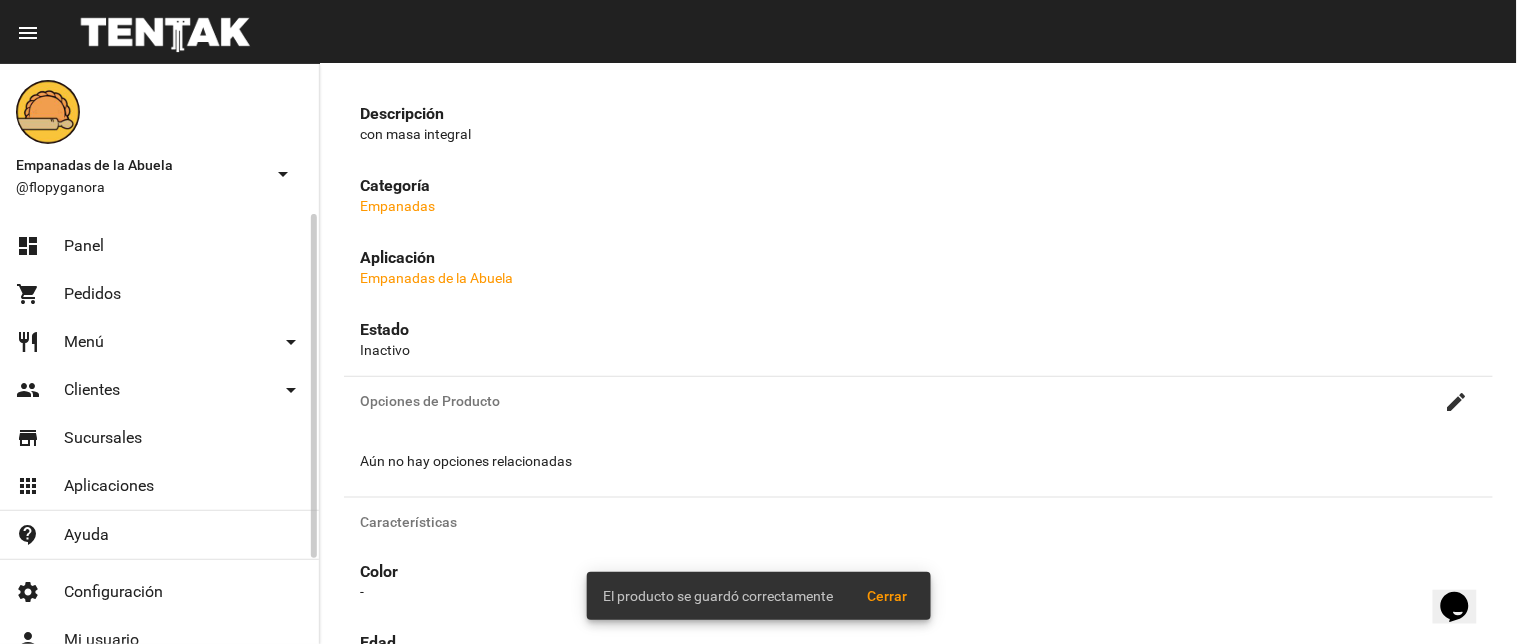 scroll, scrollTop: 0, scrollLeft: 0, axis: both 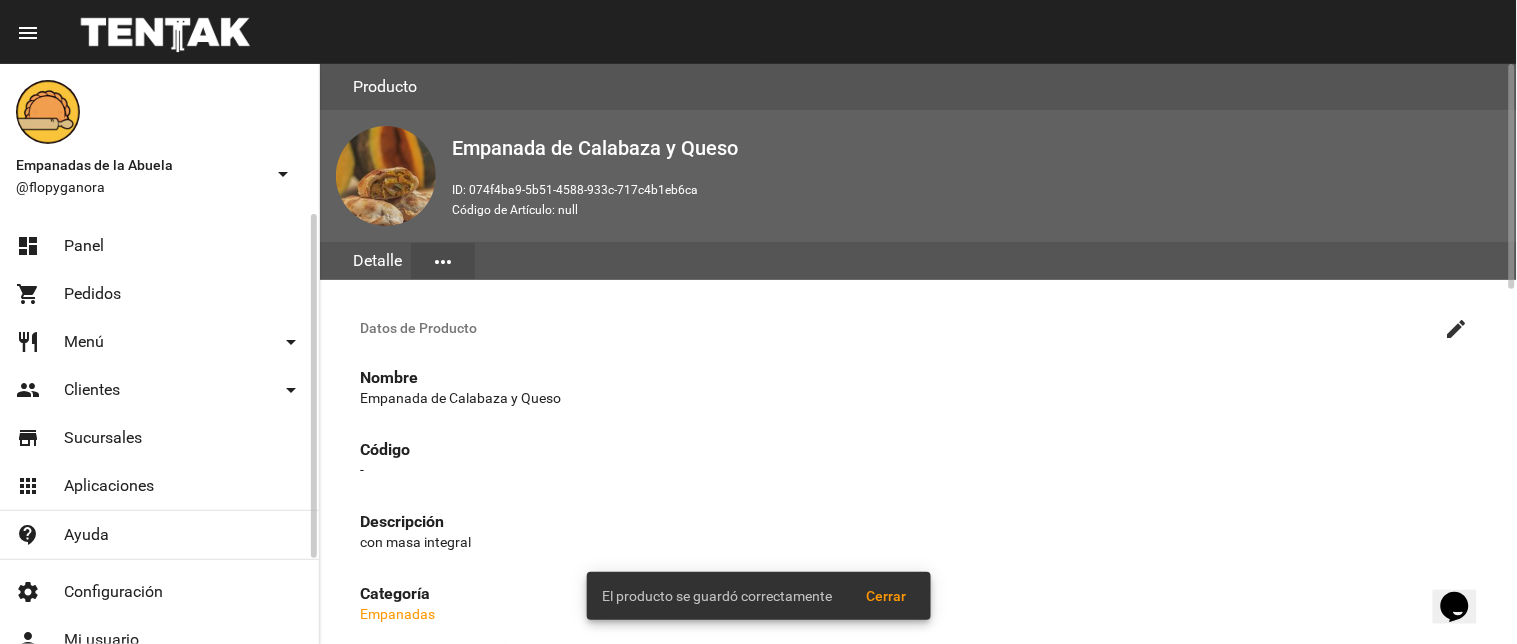 click on "Panel" 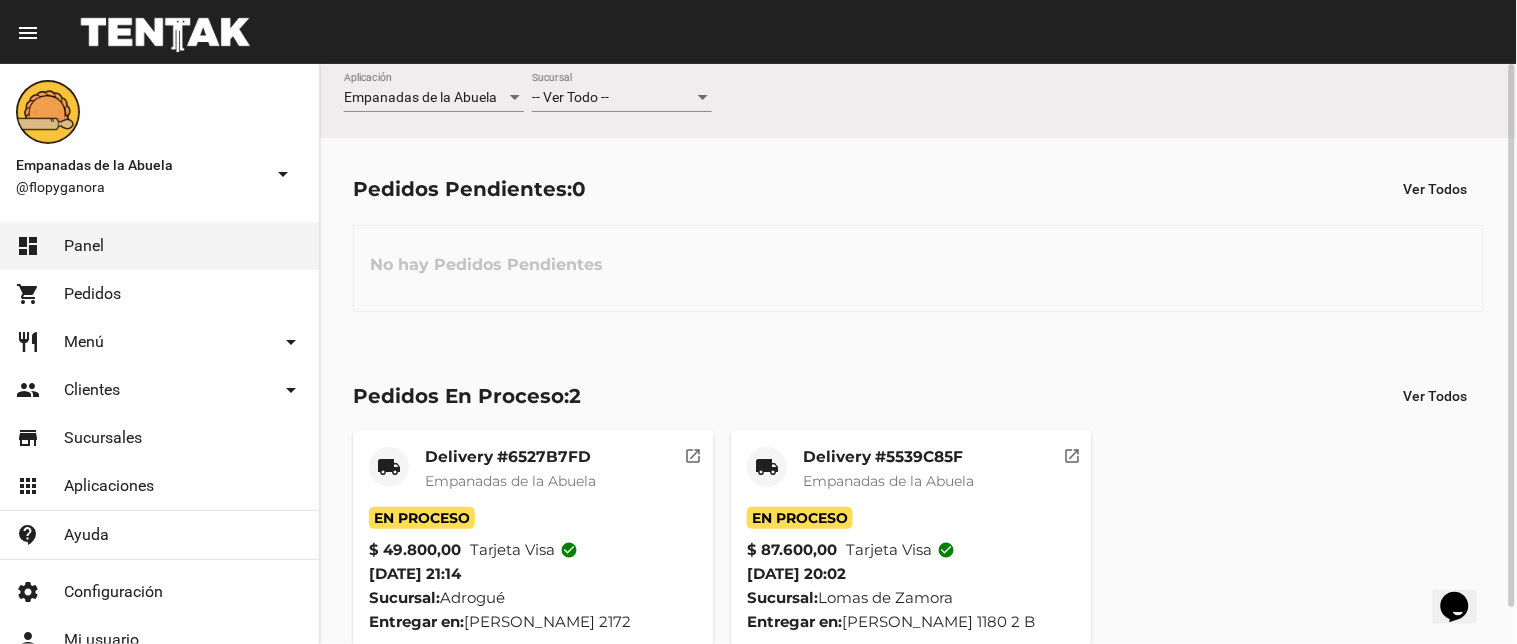click on "-- Ver Todo --" at bounding box center (570, 97) 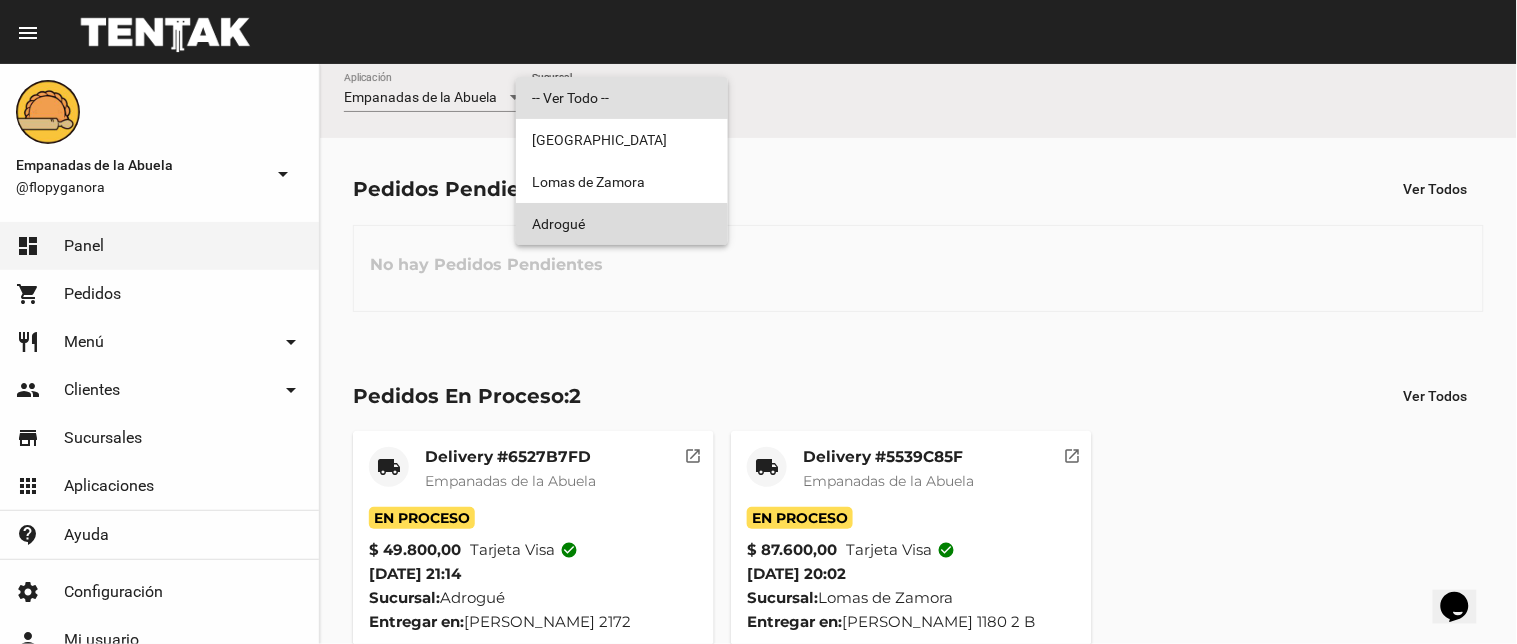 click on "Adrogué" at bounding box center (622, 224) 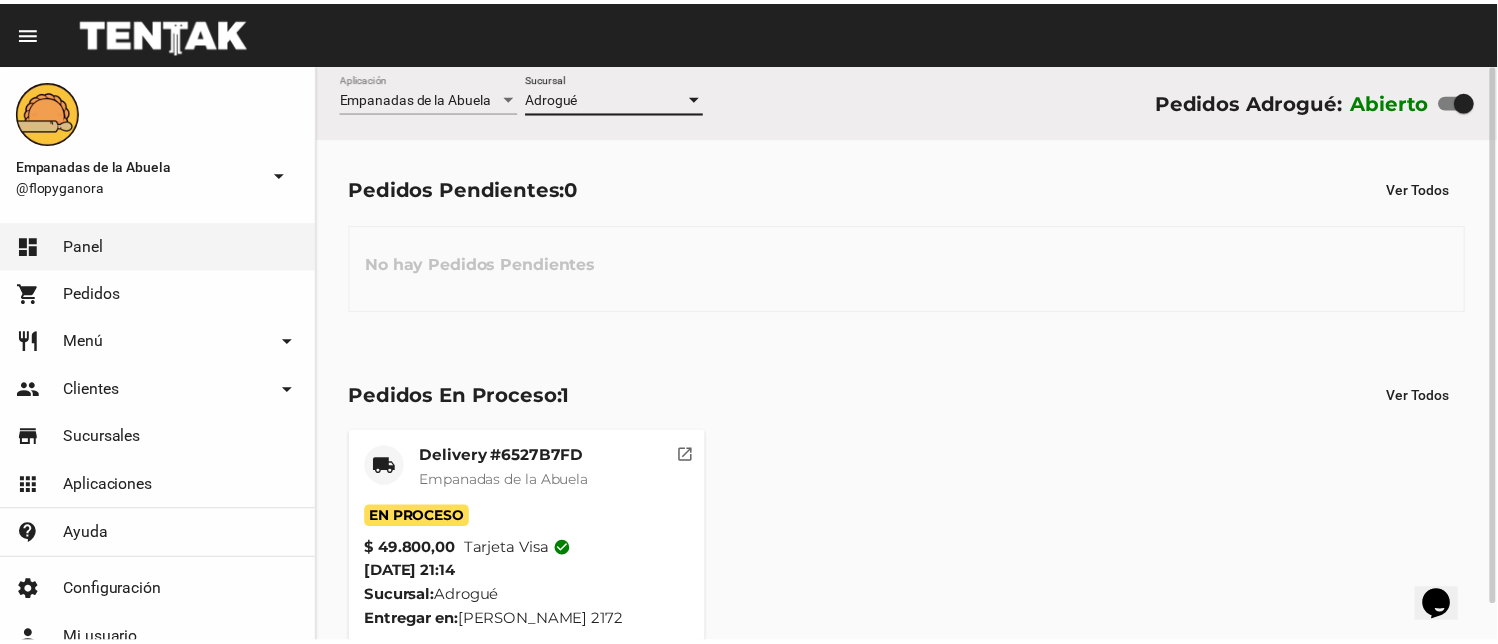 scroll, scrollTop: 38, scrollLeft: 0, axis: vertical 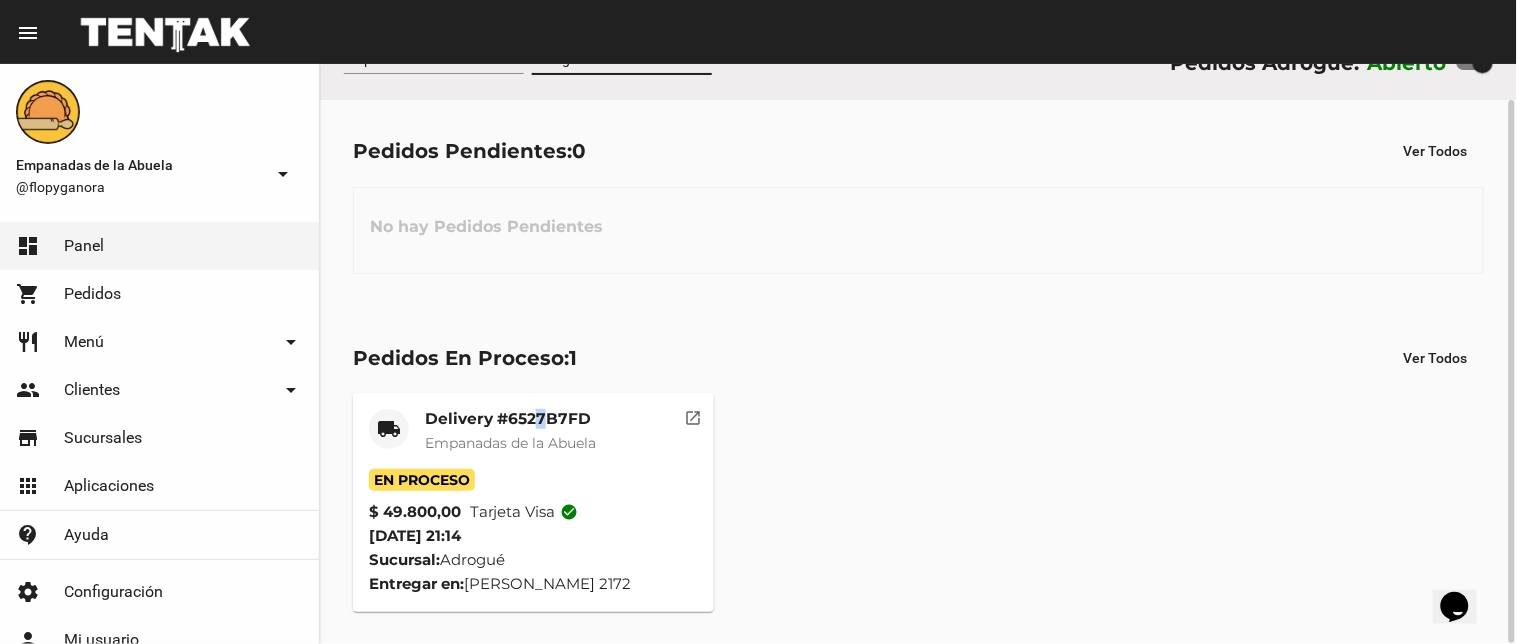 click on "Delivery #6527B7FD" 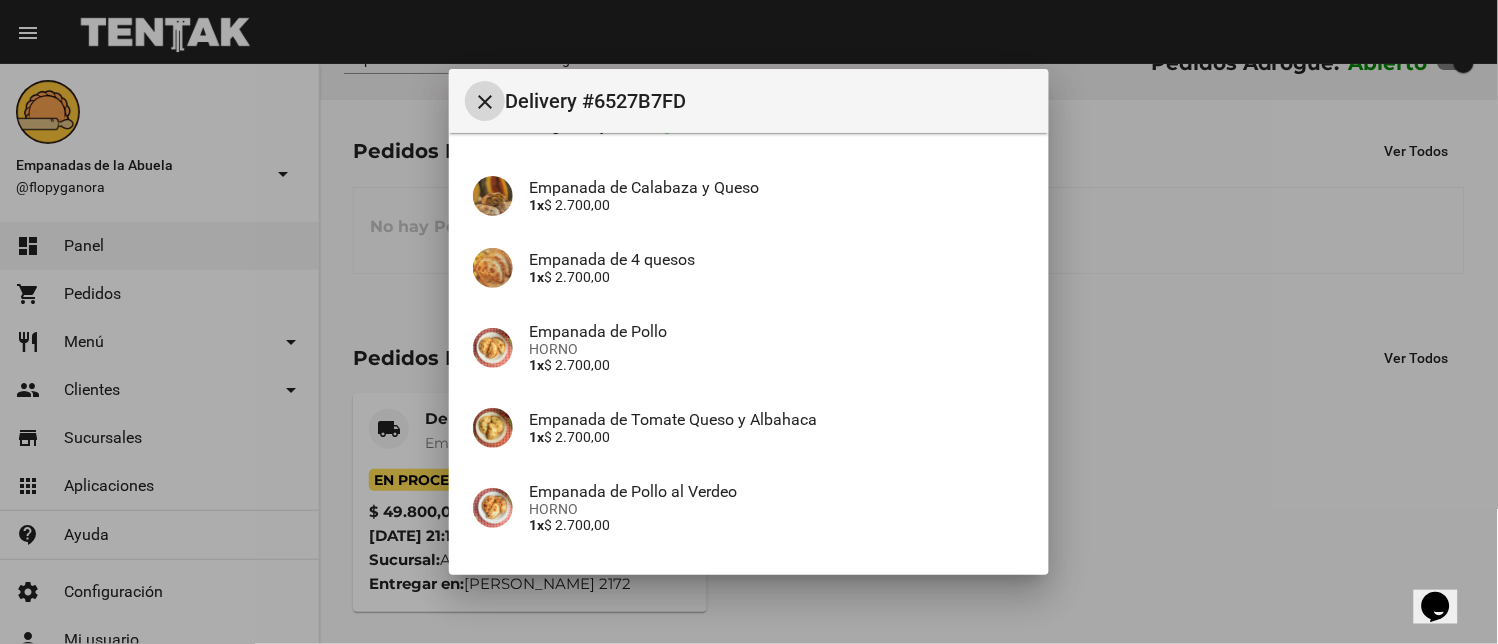 scroll, scrollTop: 514, scrollLeft: 0, axis: vertical 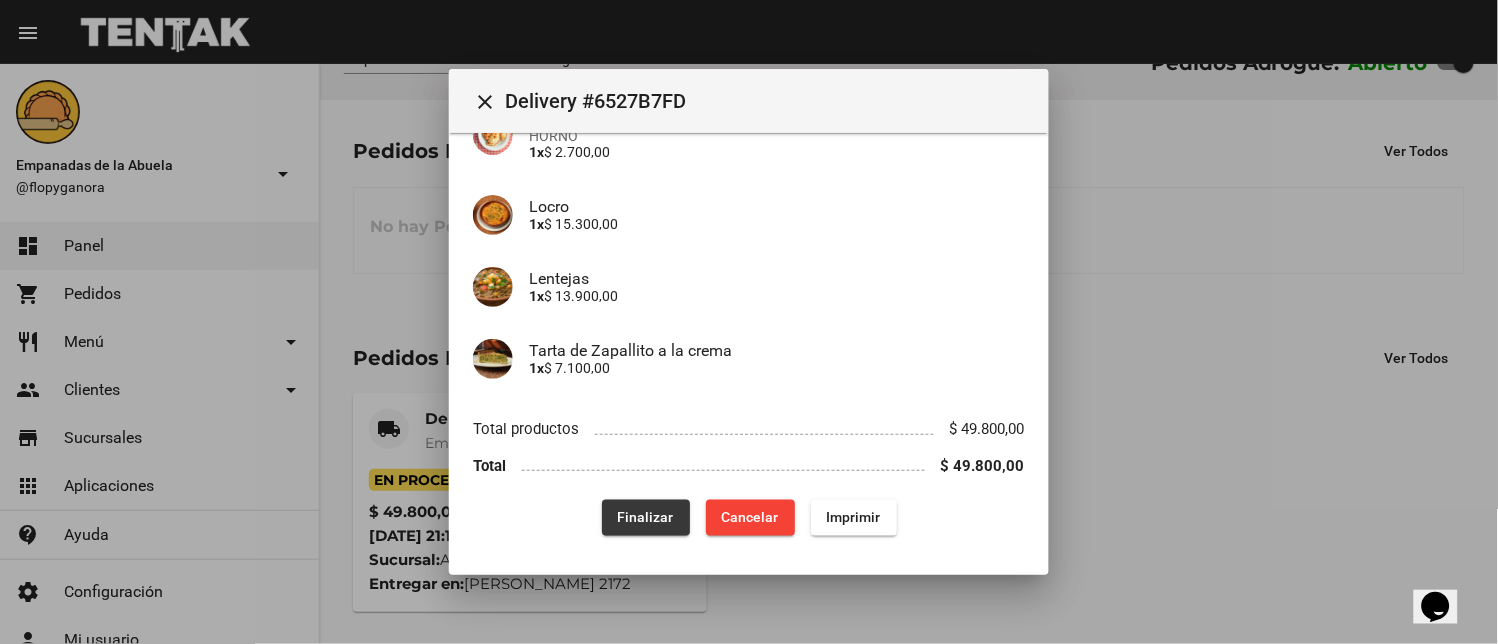 click on "Finalizar" 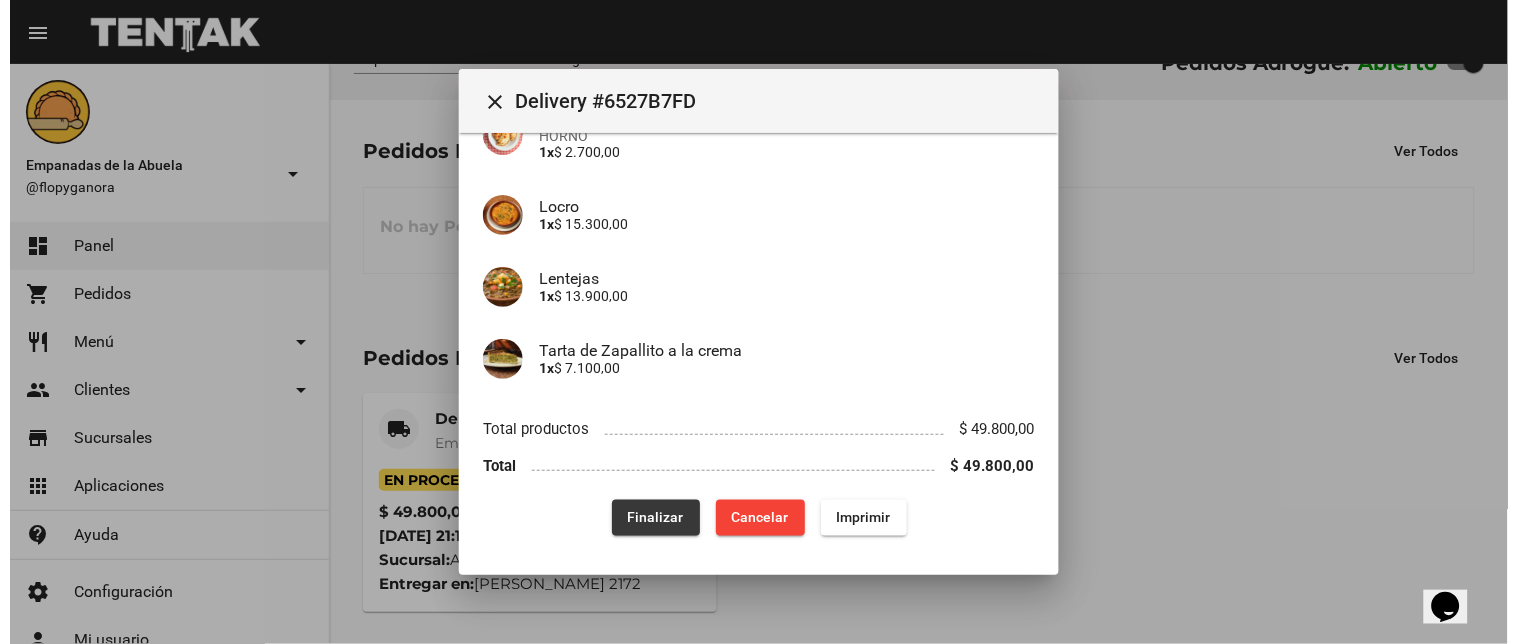 scroll, scrollTop: 0, scrollLeft: 0, axis: both 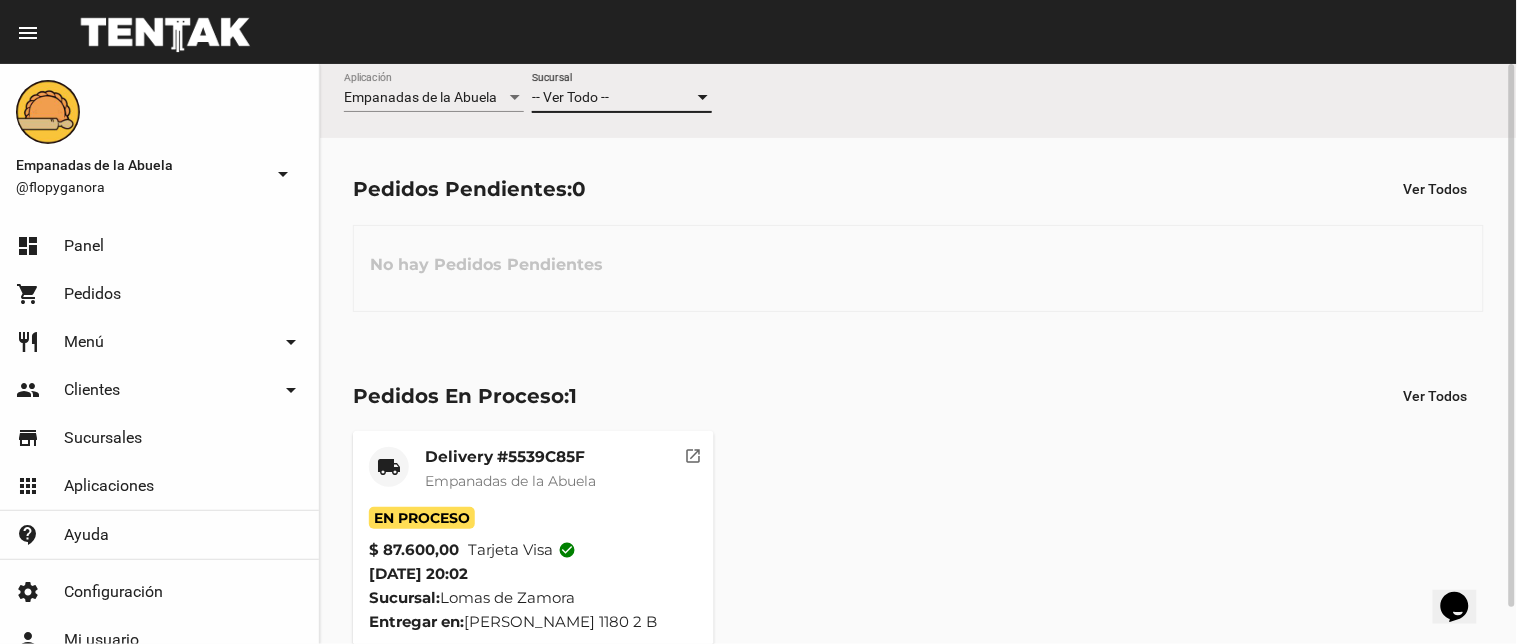 click on "-- Ver Todo --" at bounding box center (613, 98) 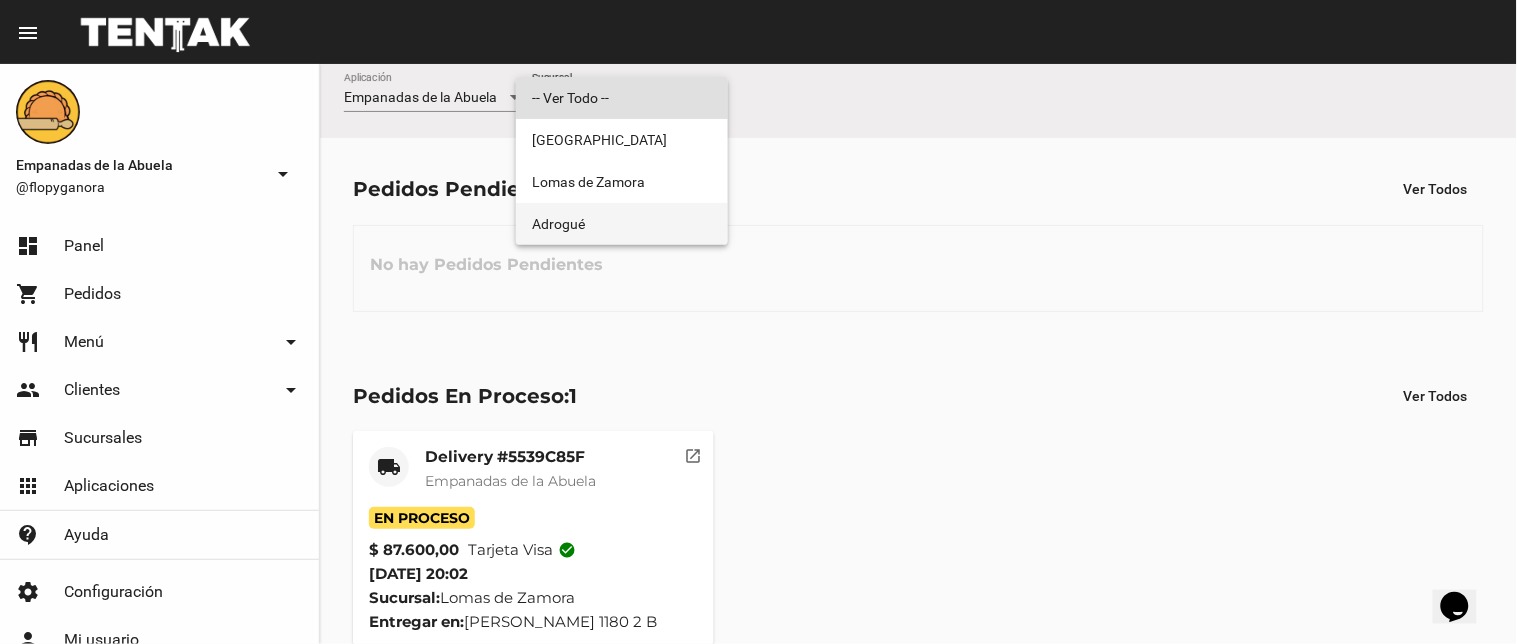 click on "Adrogué" at bounding box center [622, 224] 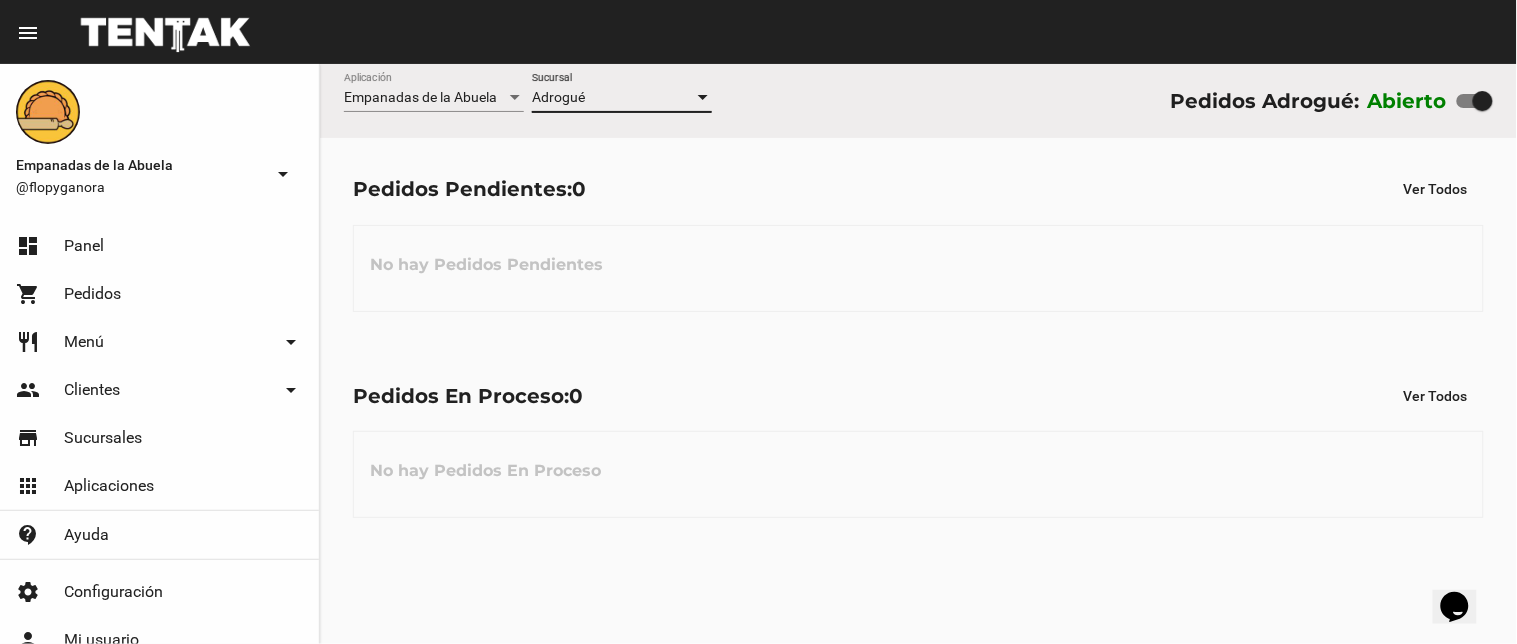 click at bounding box center (703, 98) 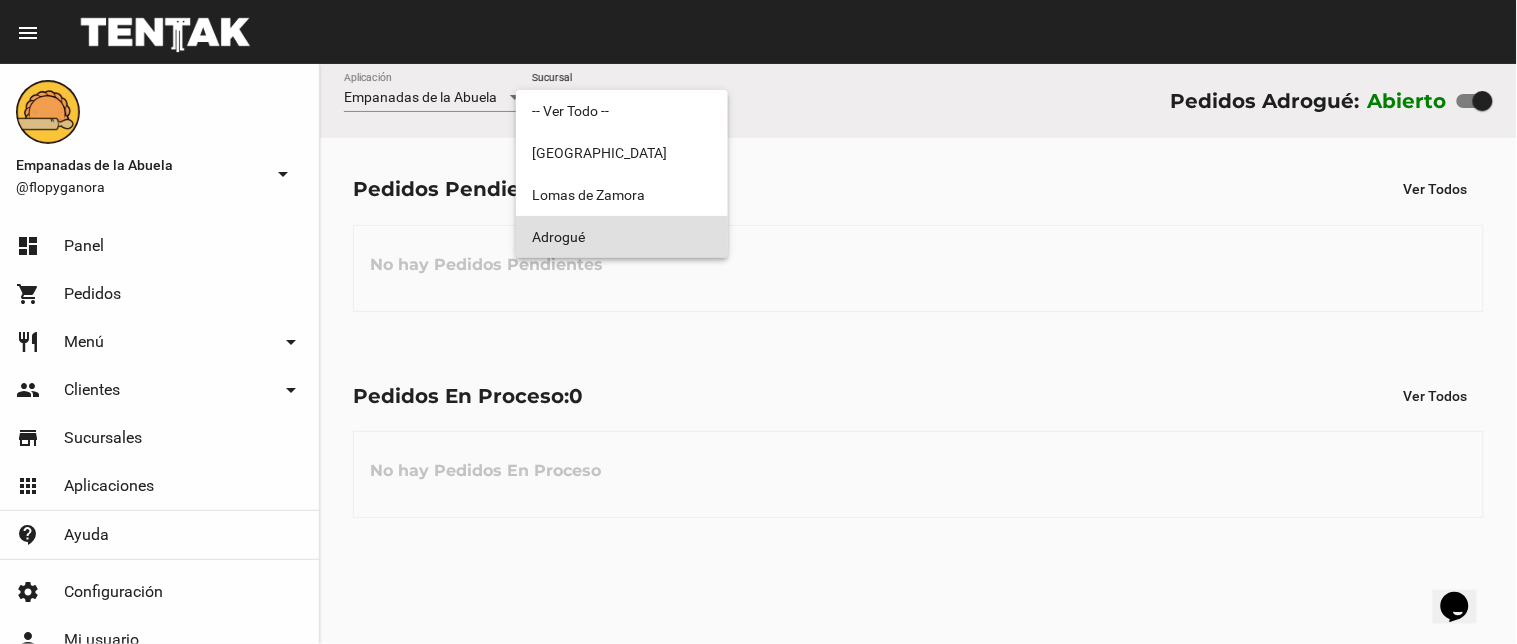 click on "Adrogué" at bounding box center (622, 237) 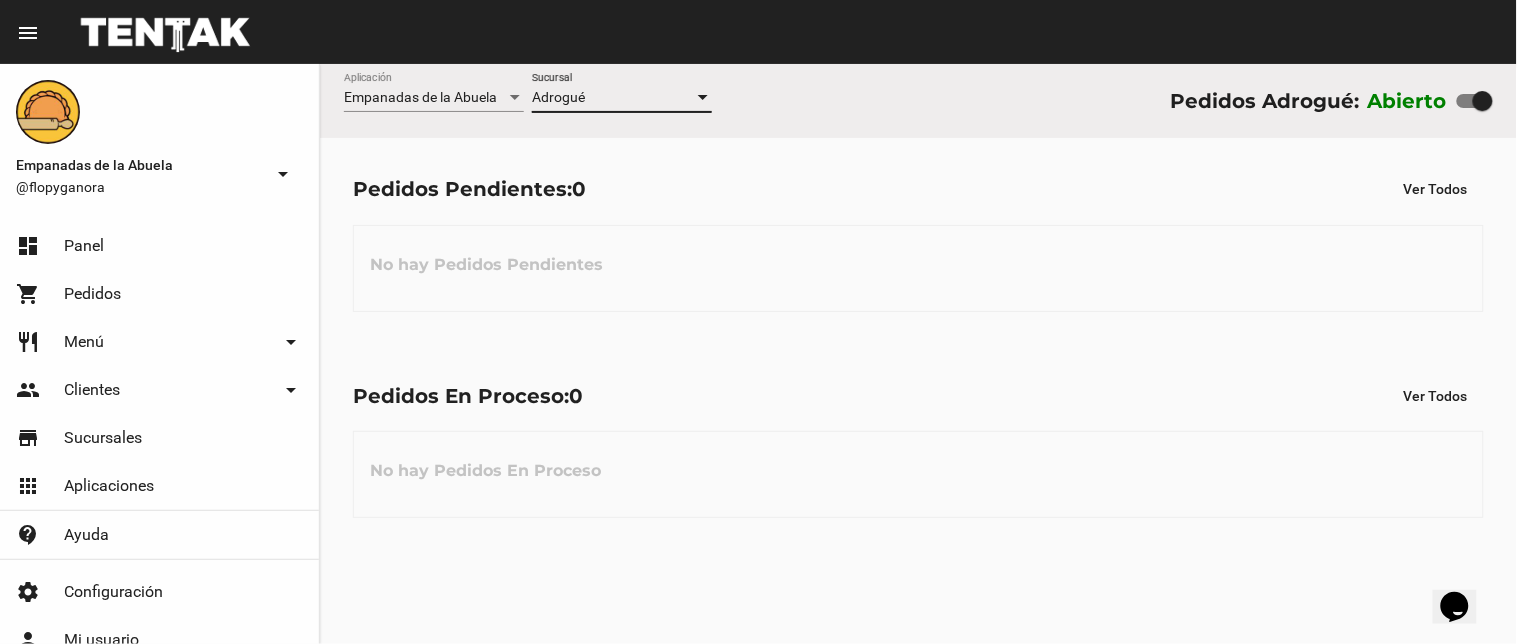 click on "Adrogué Sucursal" 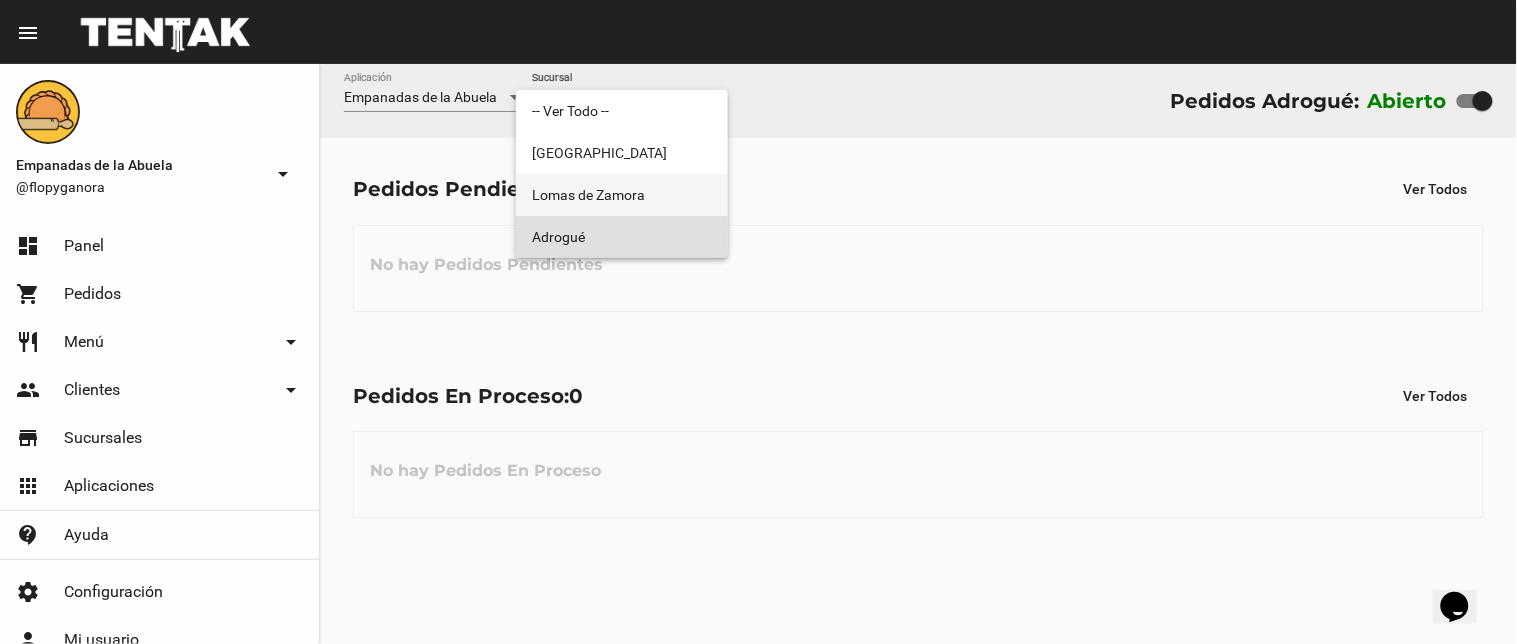 click on "Lomas de Zamora" at bounding box center (622, 195) 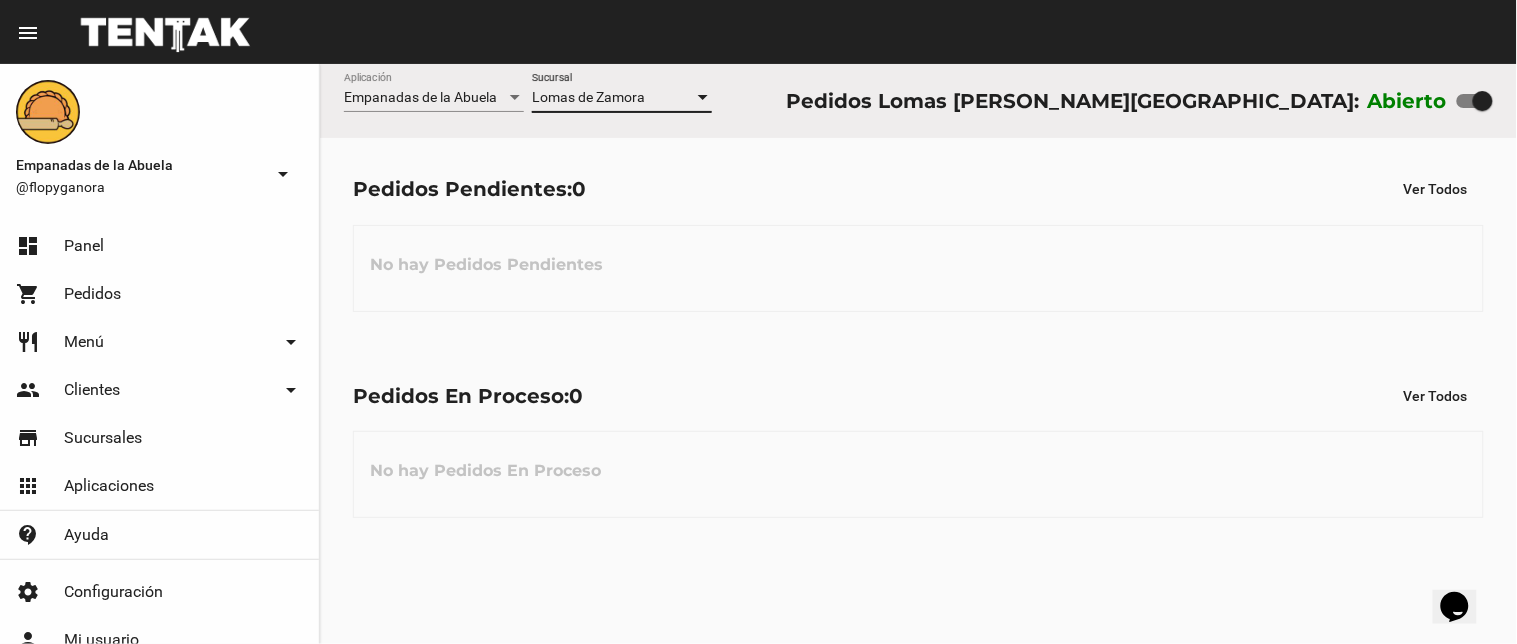 click on "Lomas de Zamora" at bounding box center [613, 98] 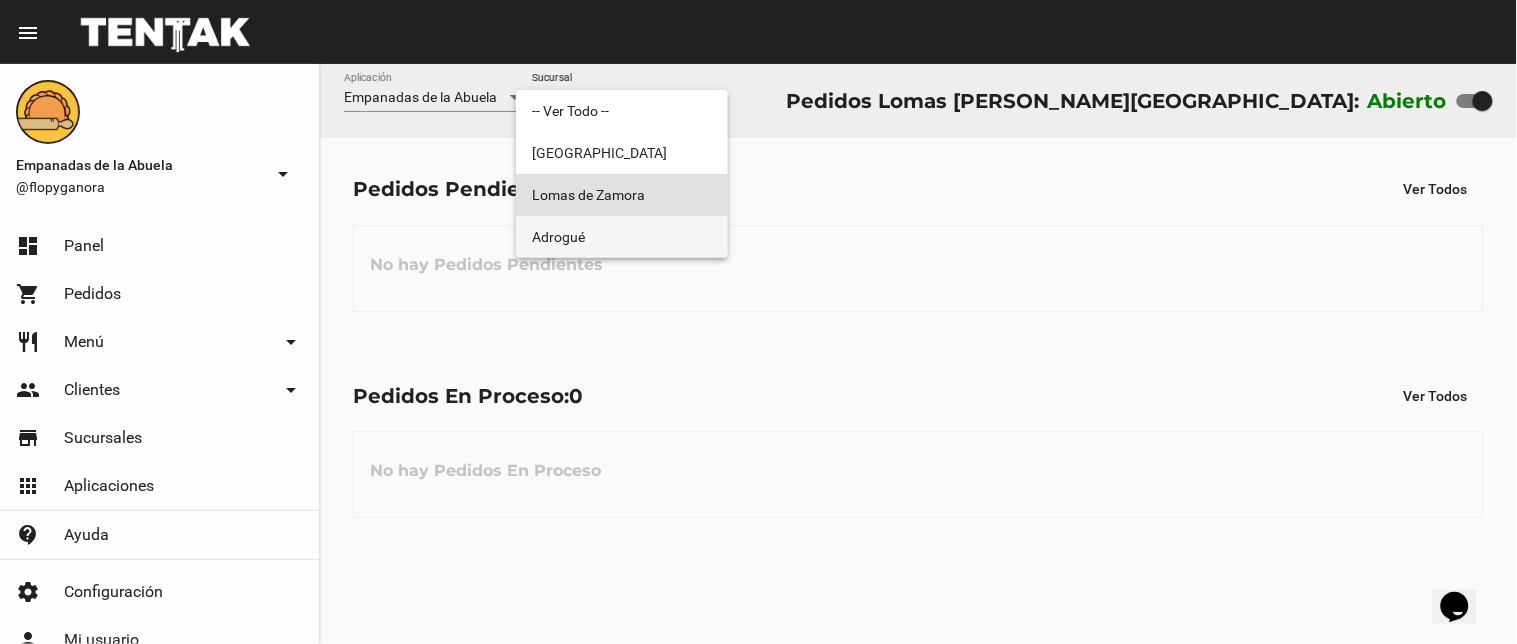 click on "Adrogué" at bounding box center [622, 237] 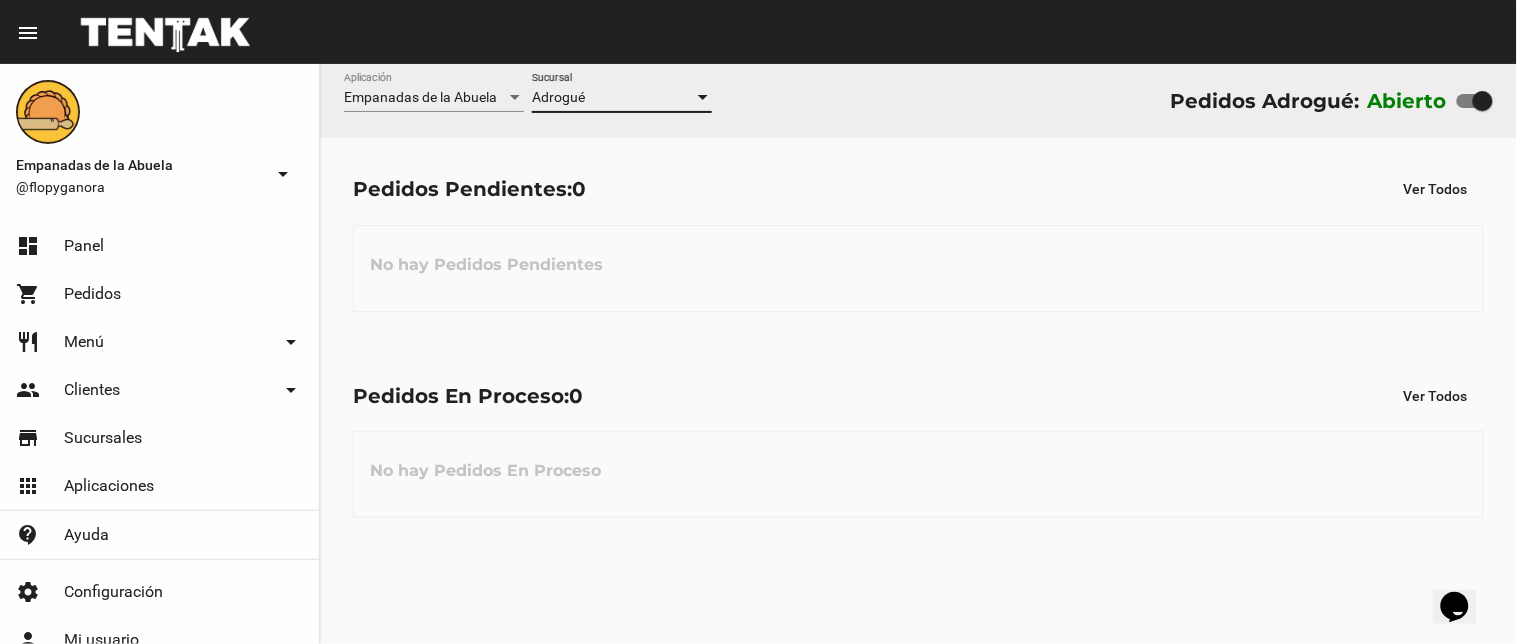 click on "Adrogué" at bounding box center [613, 98] 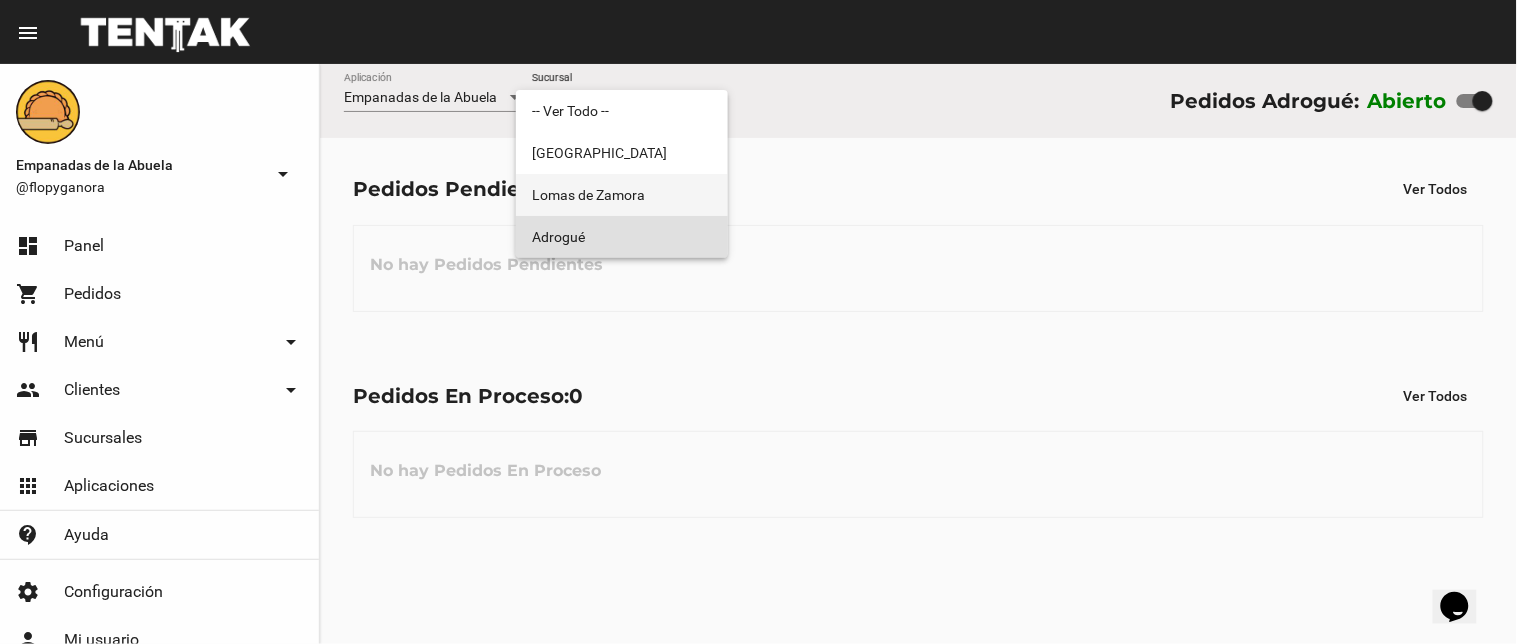 drag, startPoint x: 646, startPoint y: 211, endPoint x: 643, endPoint y: 221, distance: 10.440307 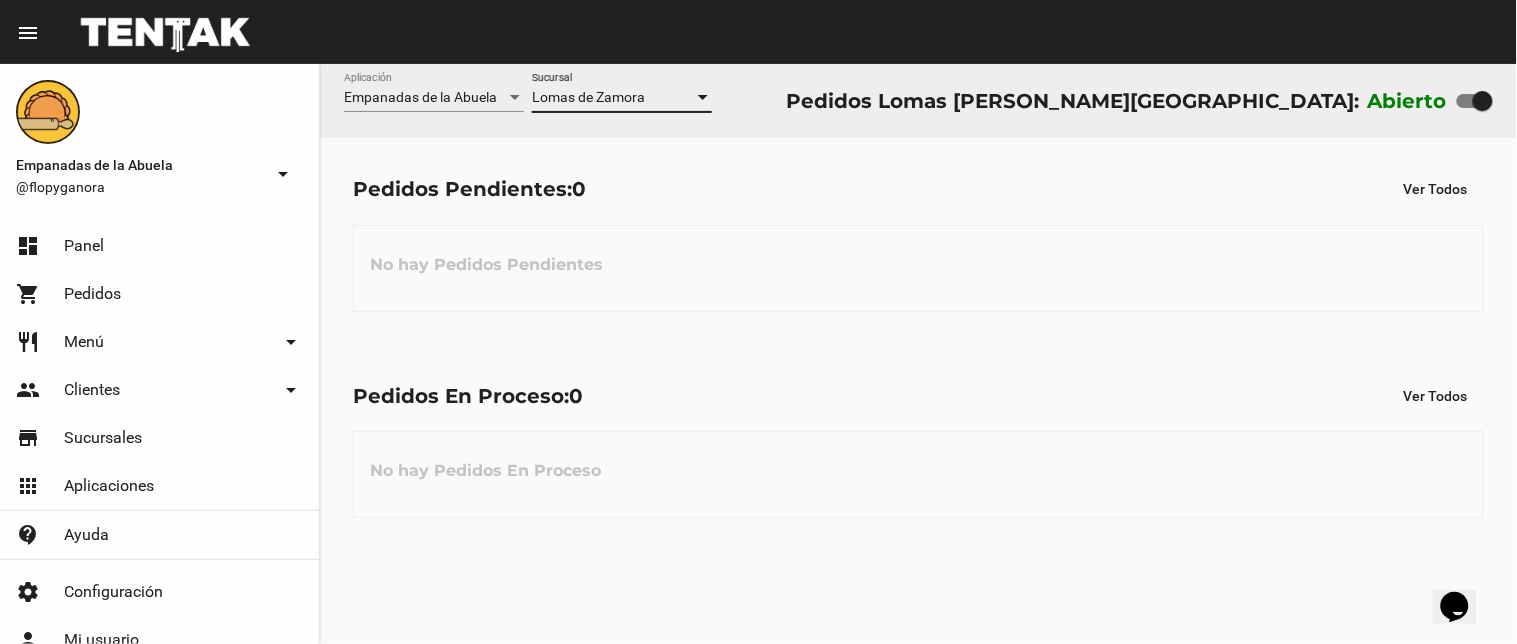 click on "Lomas de Zamora" at bounding box center (588, 97) 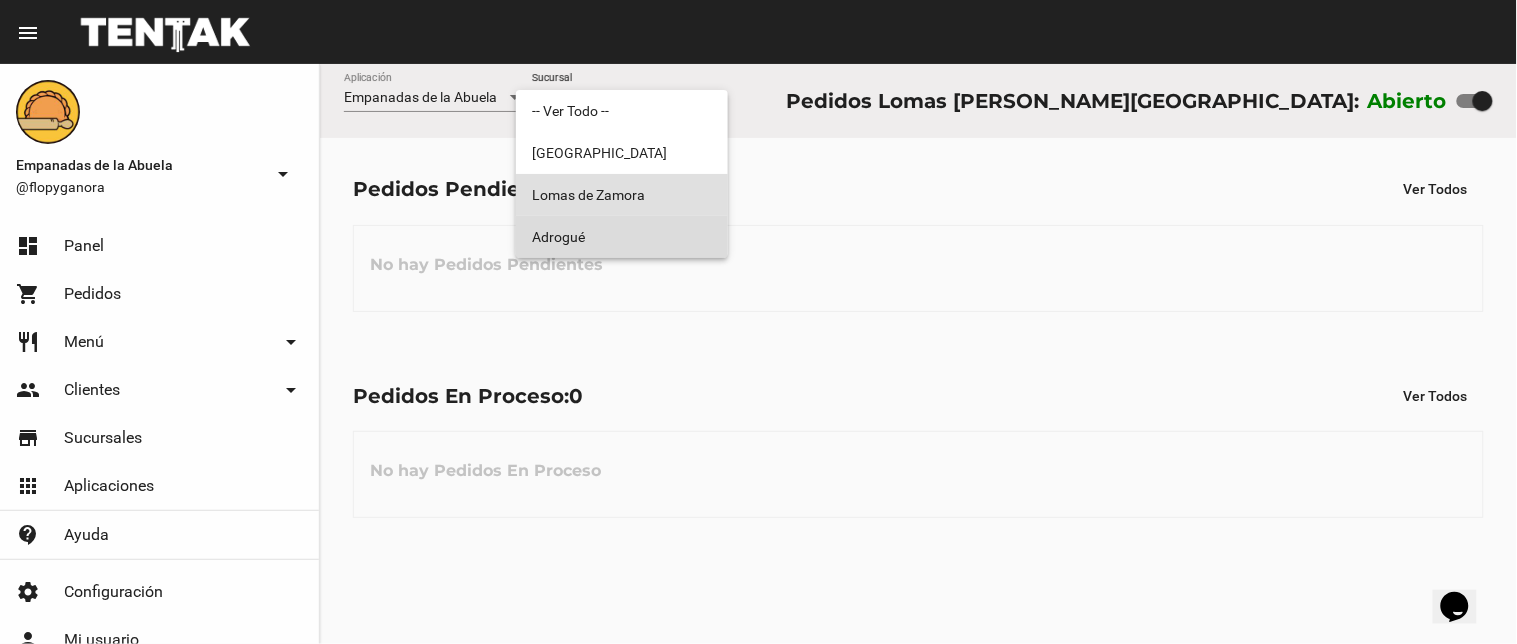 click on "Adrogué" at bounding box center (622, 237) 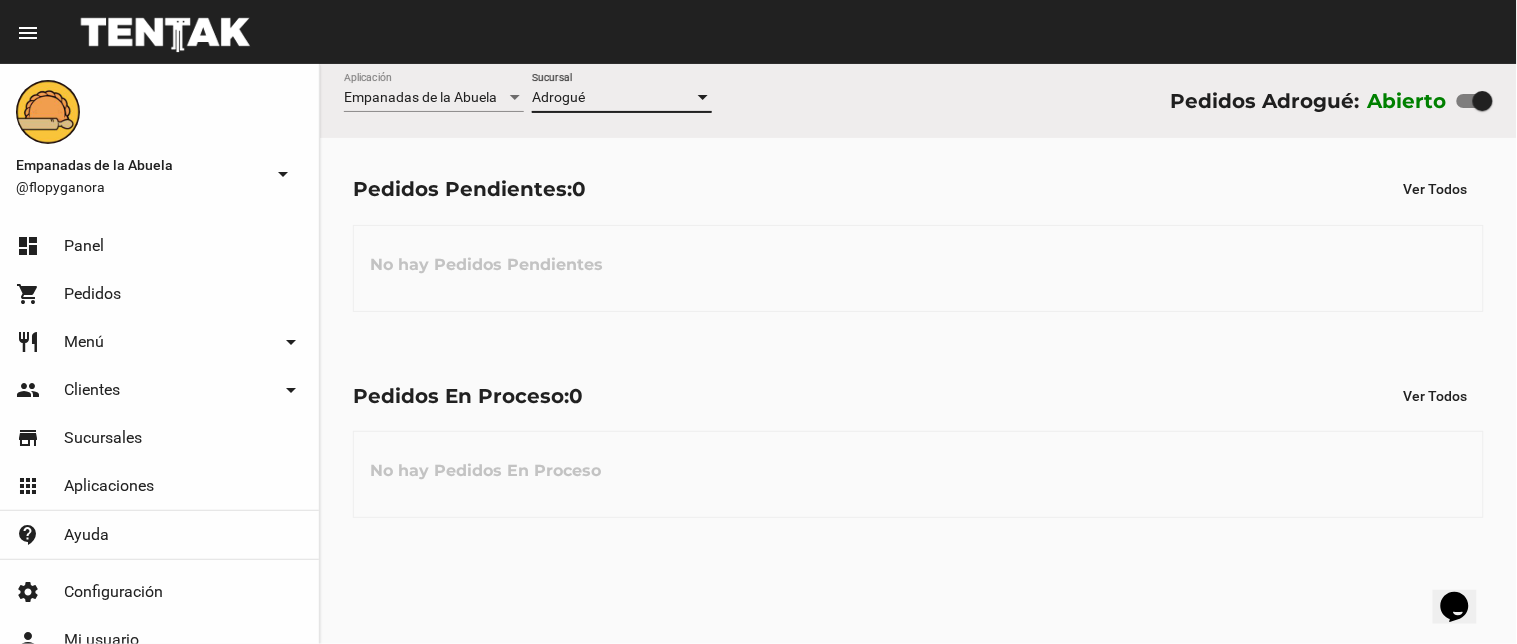 click on "Adrogué" at bounding box center [613, 98] 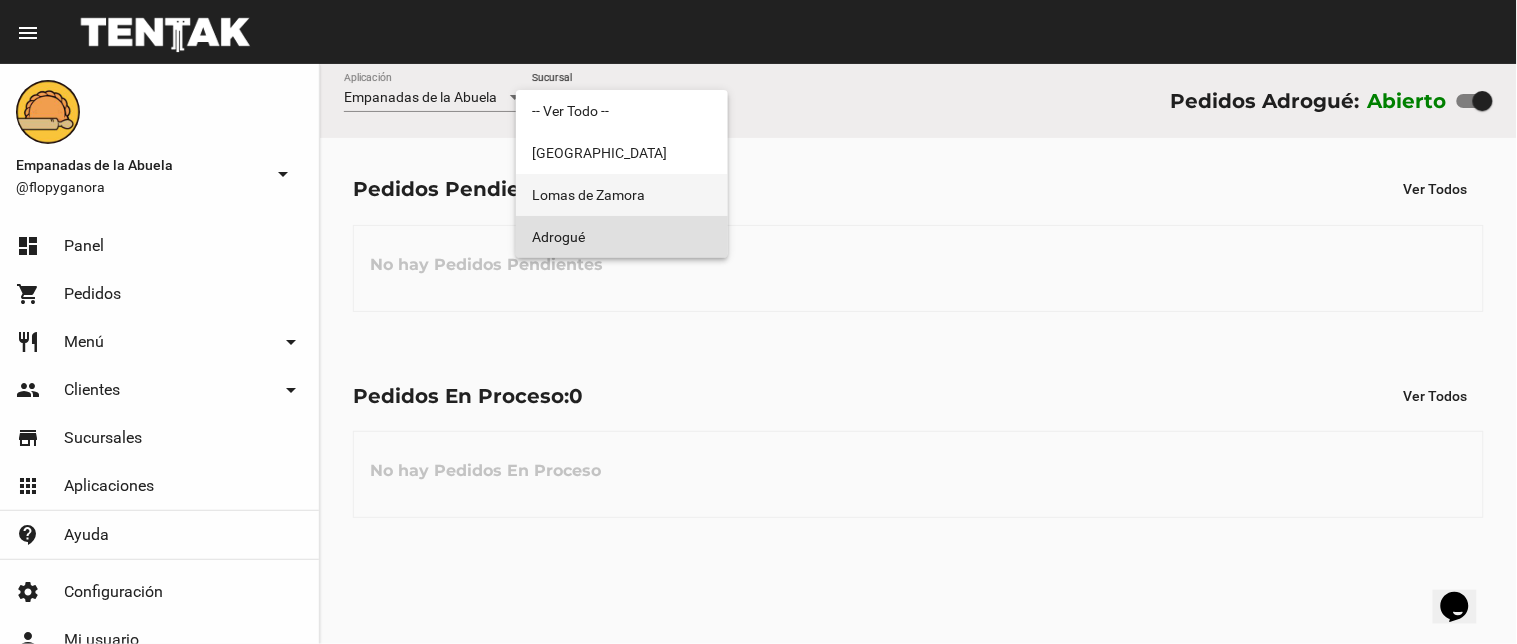 click on "Lomas de Zamora" at bounding box center (622, 195) 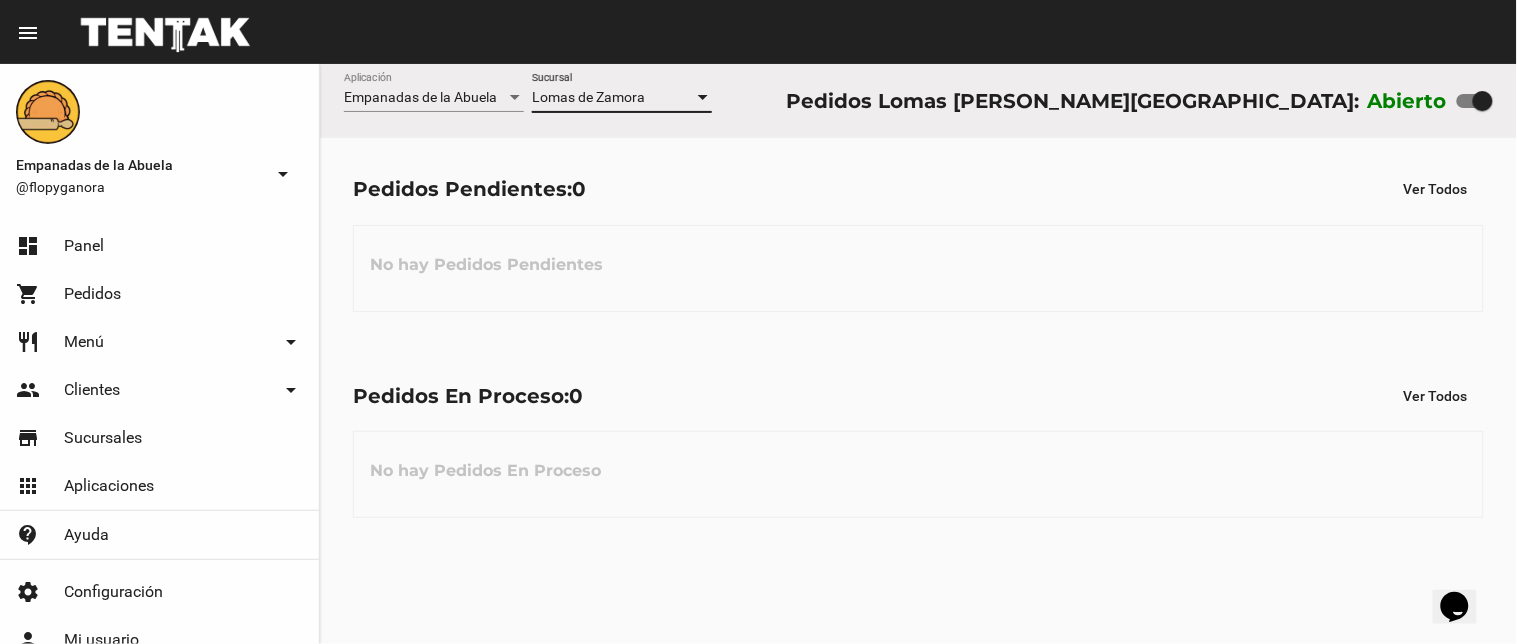 click on "Lomas de Zamora" at bounding box center [613, 98] 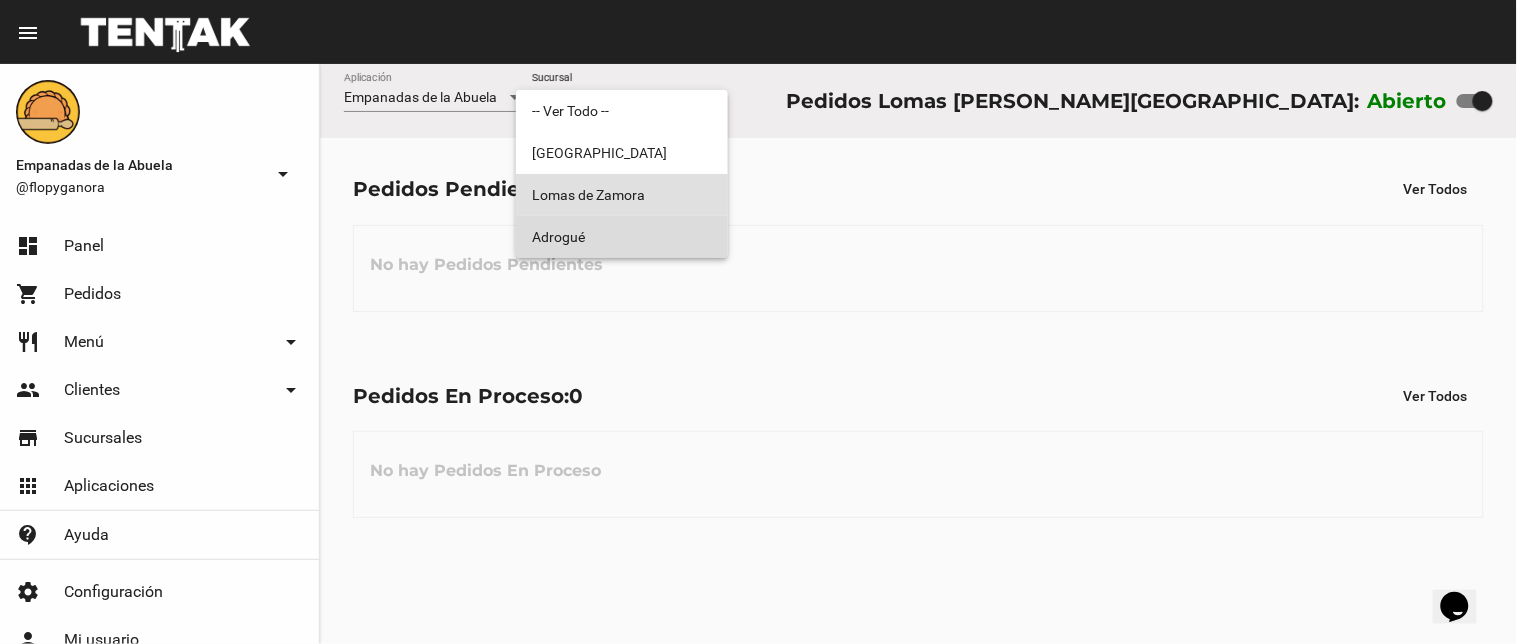 click on "Adrogué" at bounding box center [622, 237] 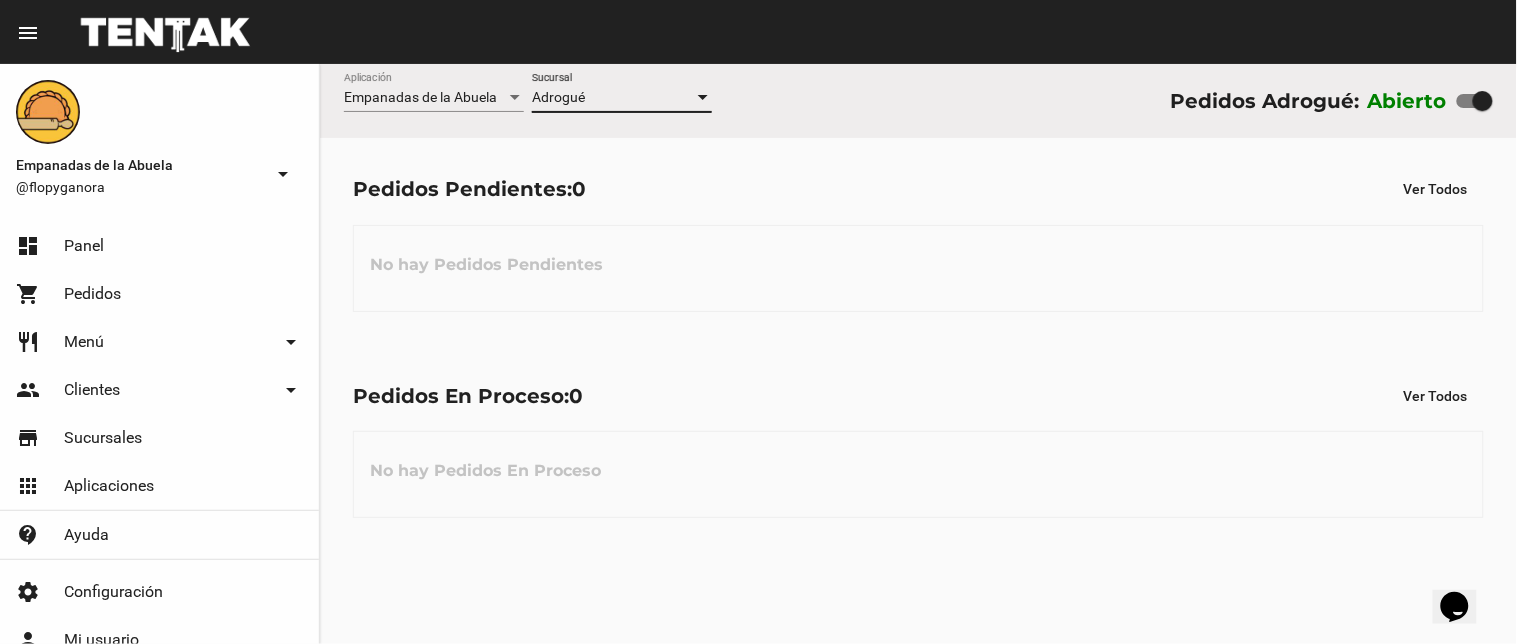 click on "Adrogué" at bounding box center (558, 97) 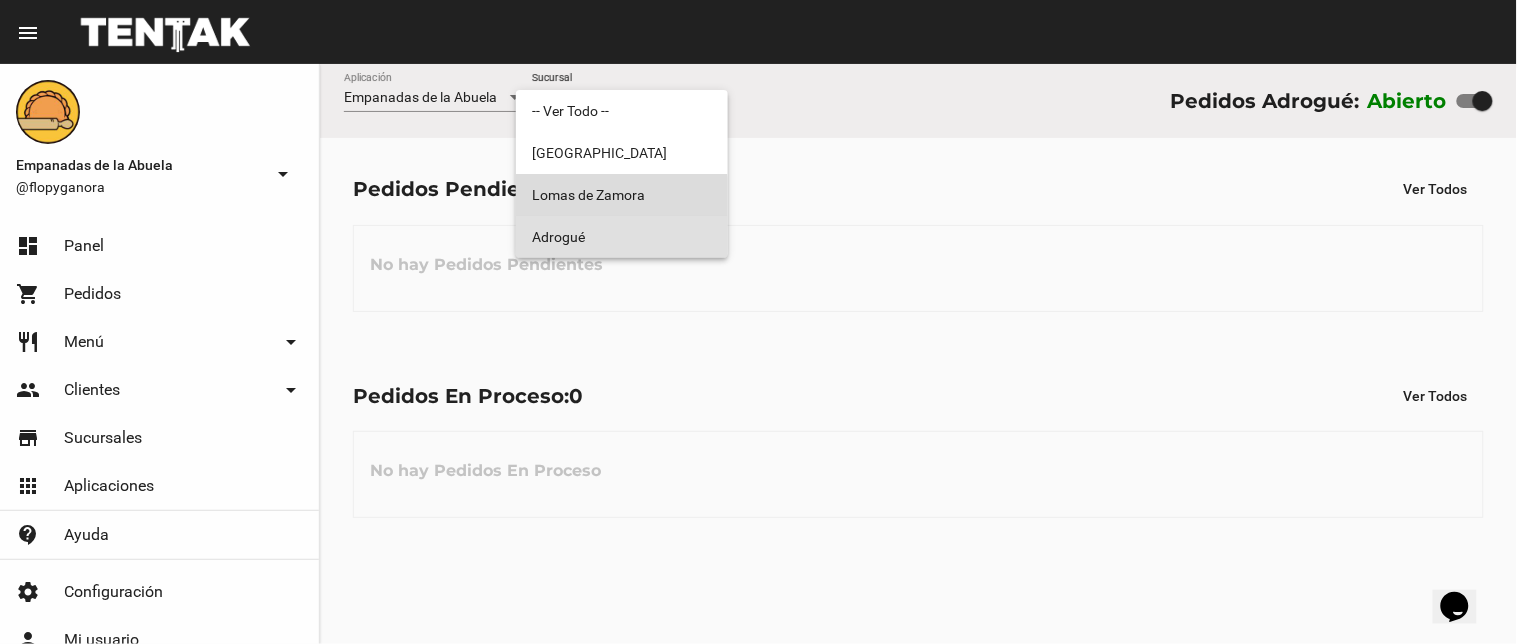 click on "Lomas de Zamora" at bounding box center (622, 195) 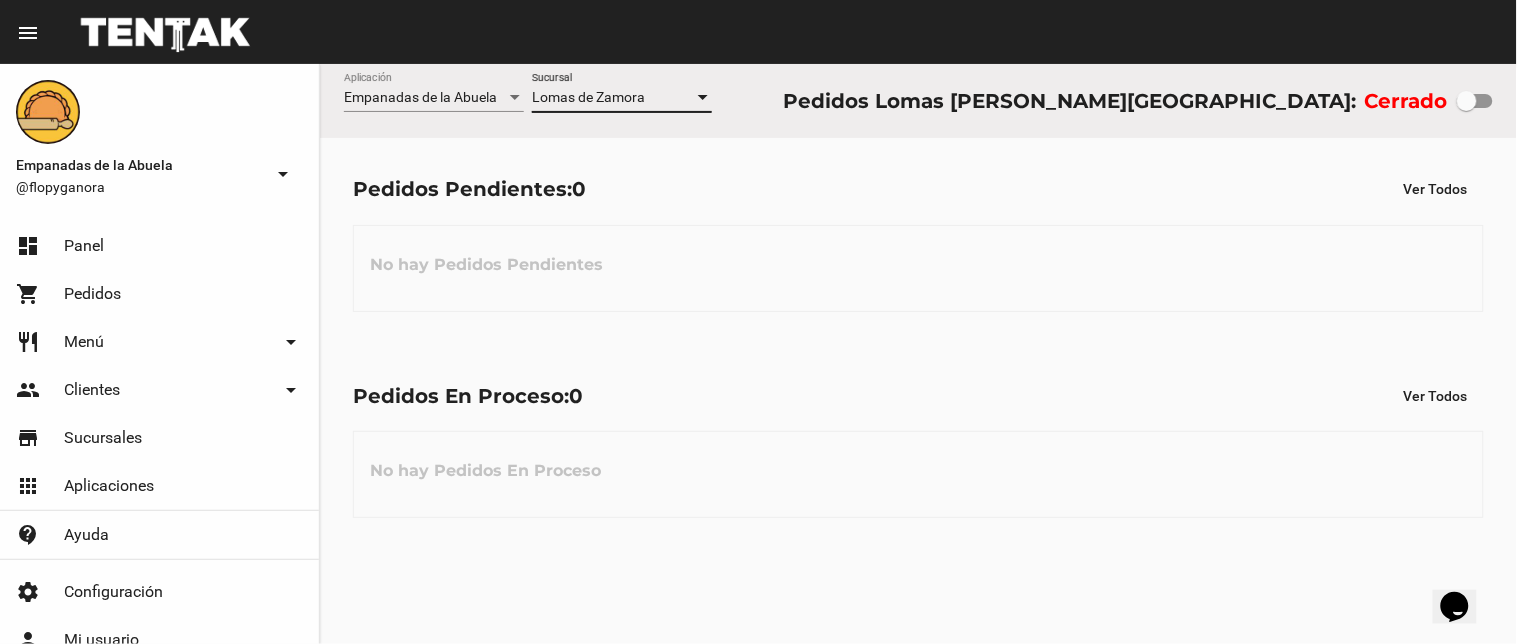 click on "Lomas de Zamora" at bounding box center [588, 97] 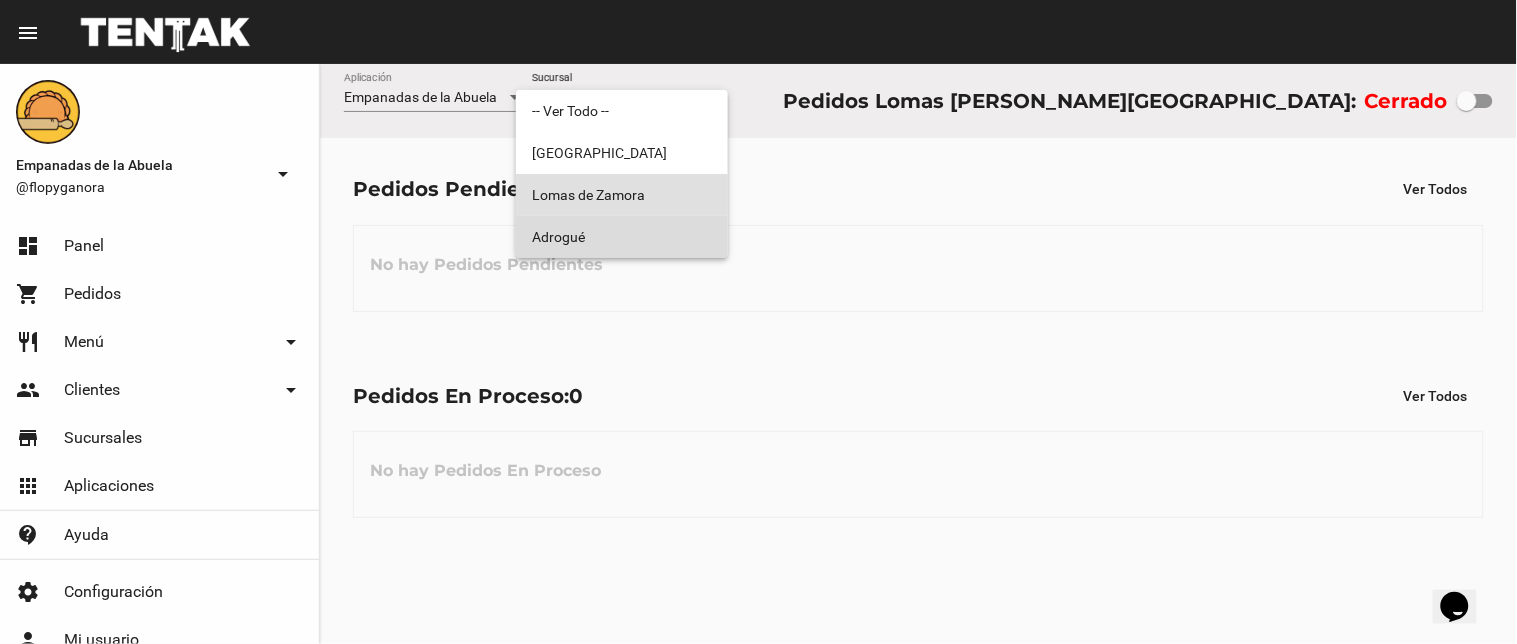 drag, startPoint x: 612, startPoint y: 226, endPoint x: 0, endPoint y: 4, distance: 651.02075 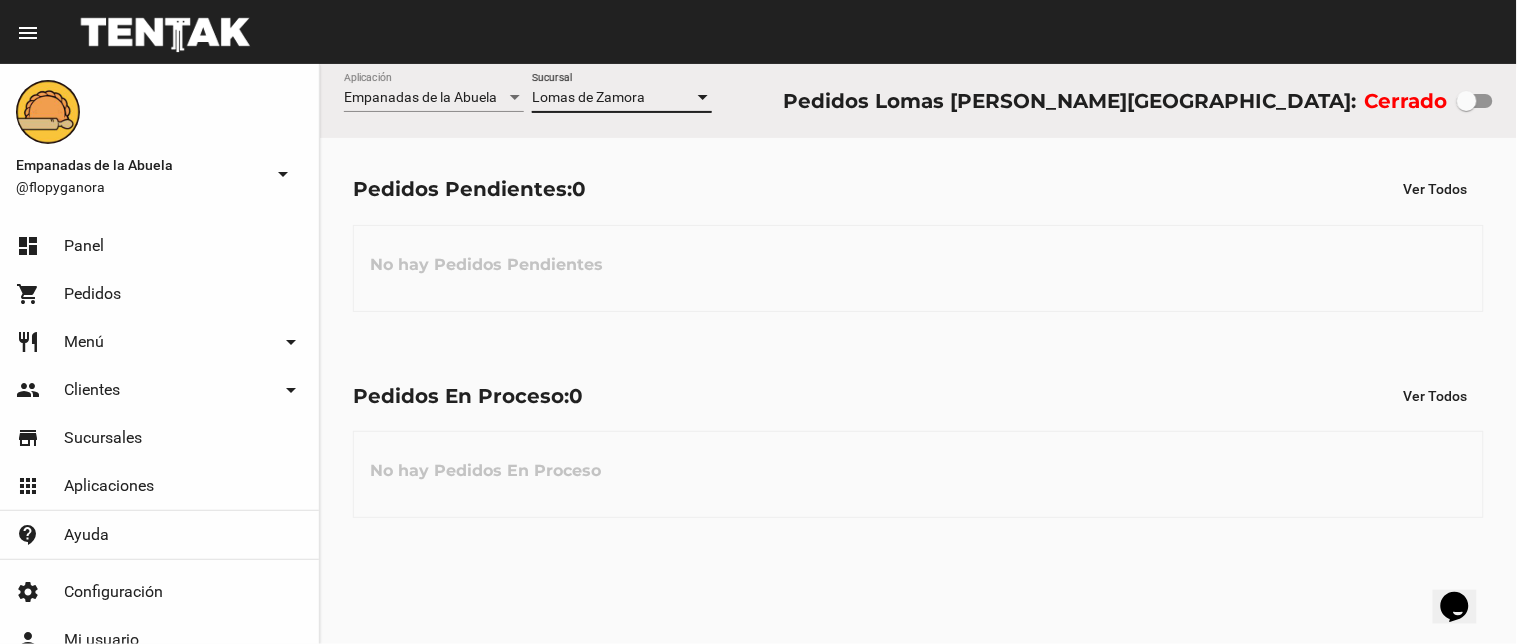 checkbox on "true" 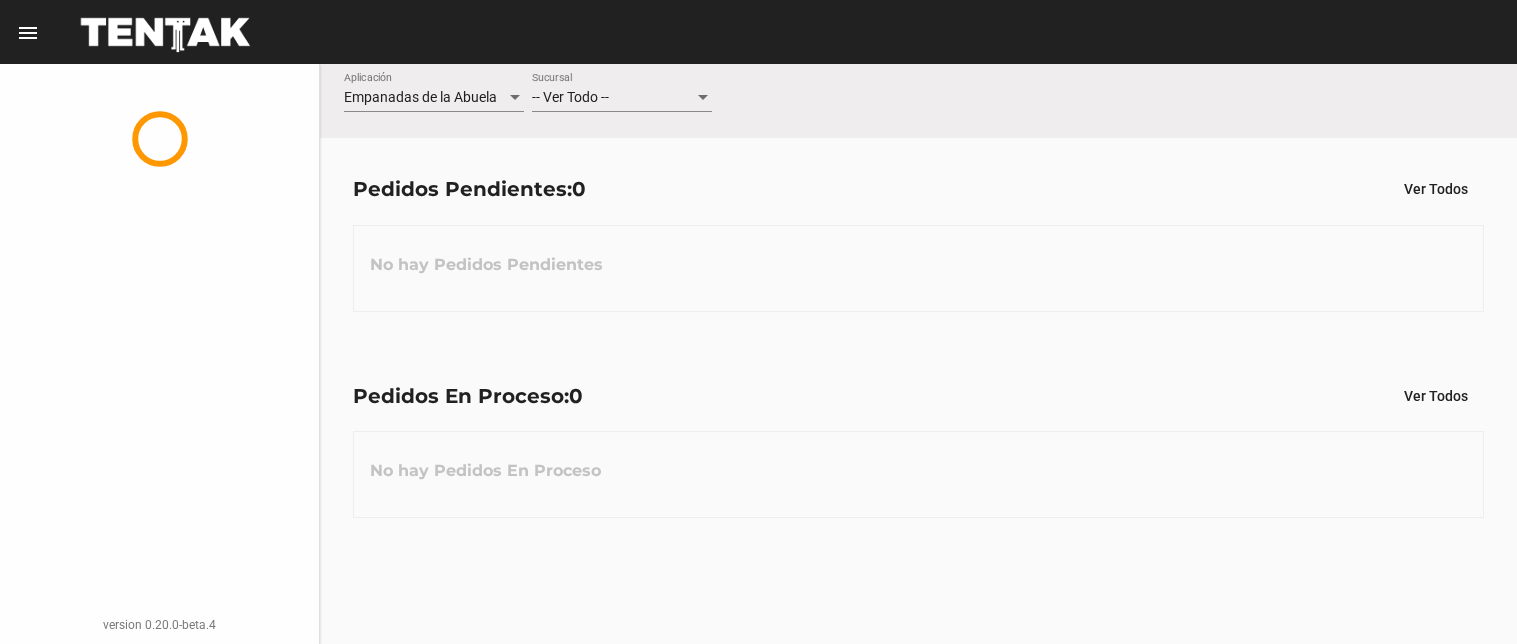 scroll, scrollTop: 0, scrollLeft: 0, axis: both 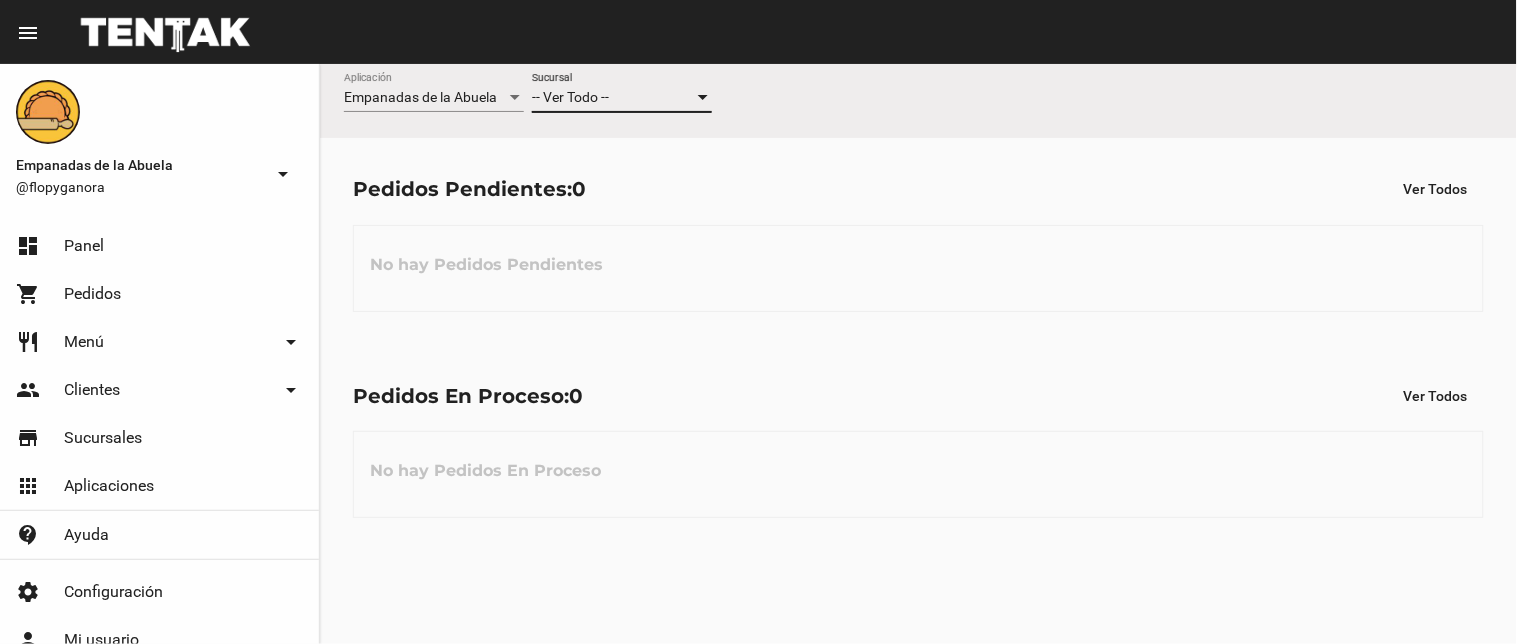 click on "-- Ver Todo --" at bounding box center (570, 97) 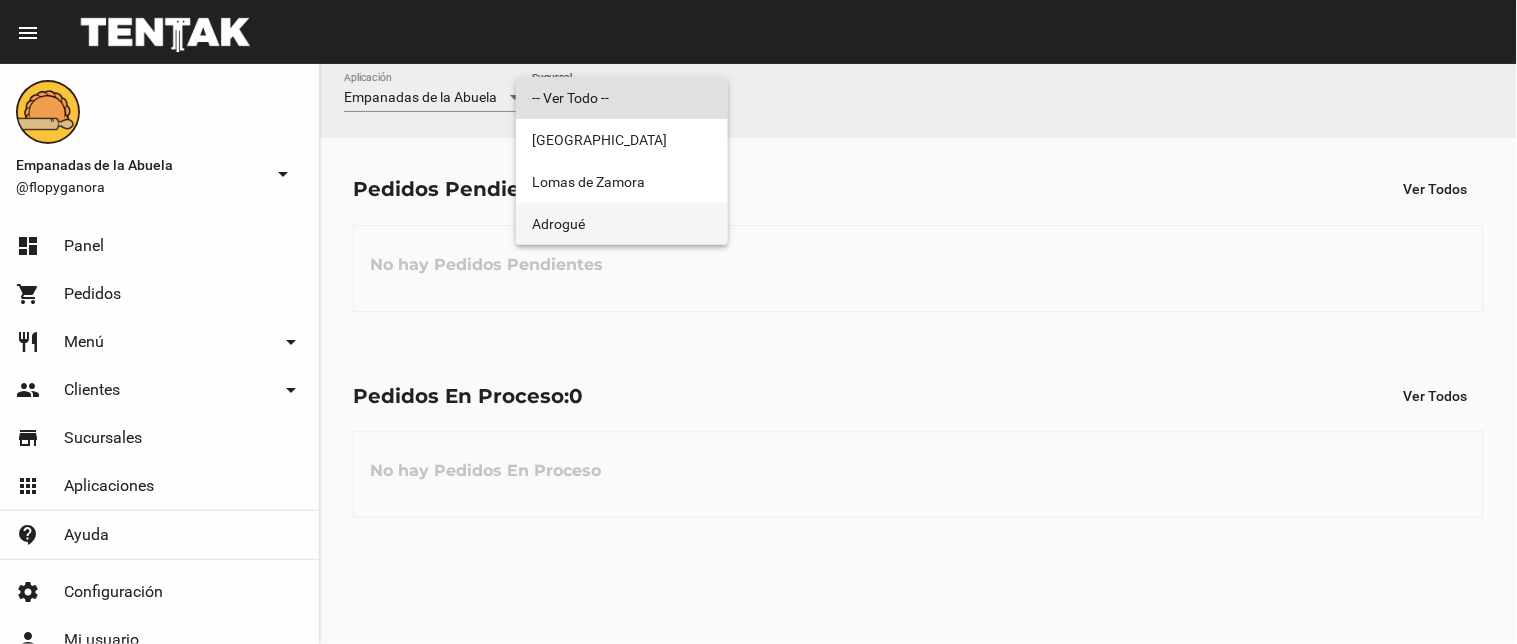 click on "Adrogué" at bounding box center (622, 224) 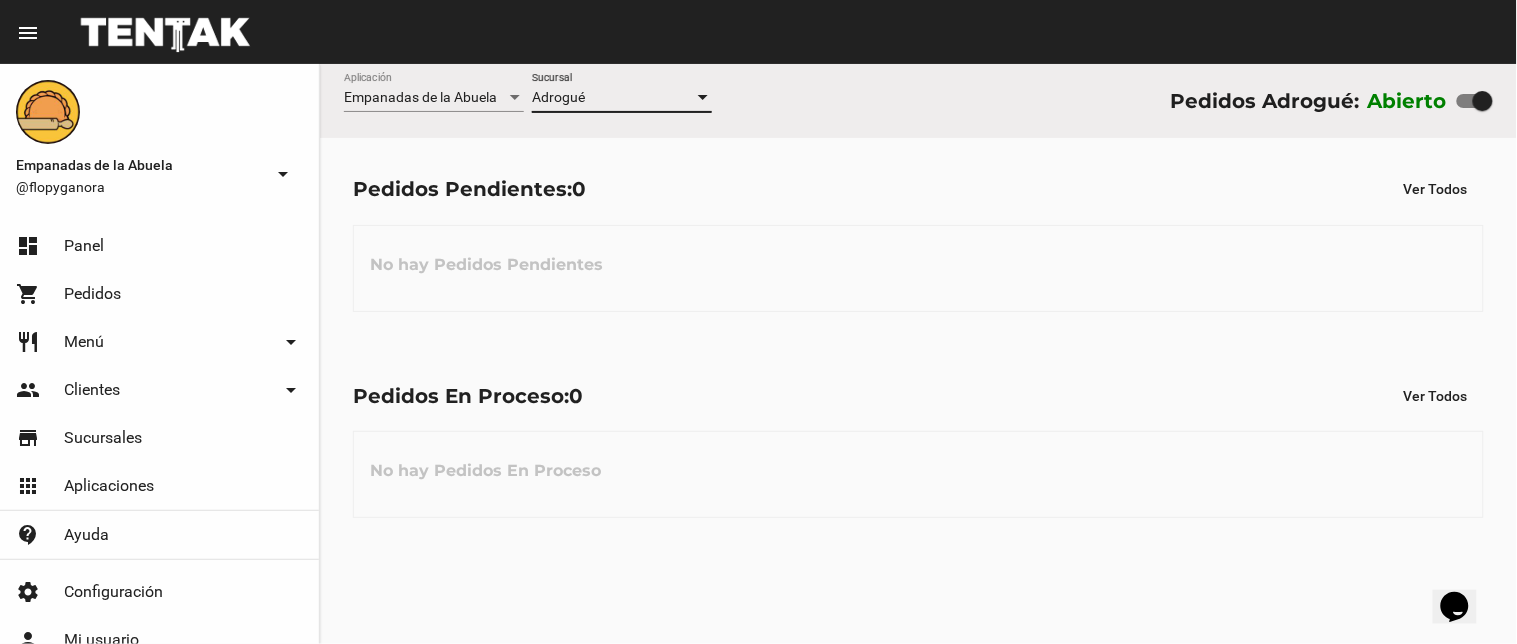 scroll, scrollTop: 0, scrollLeft: 0, axis: both 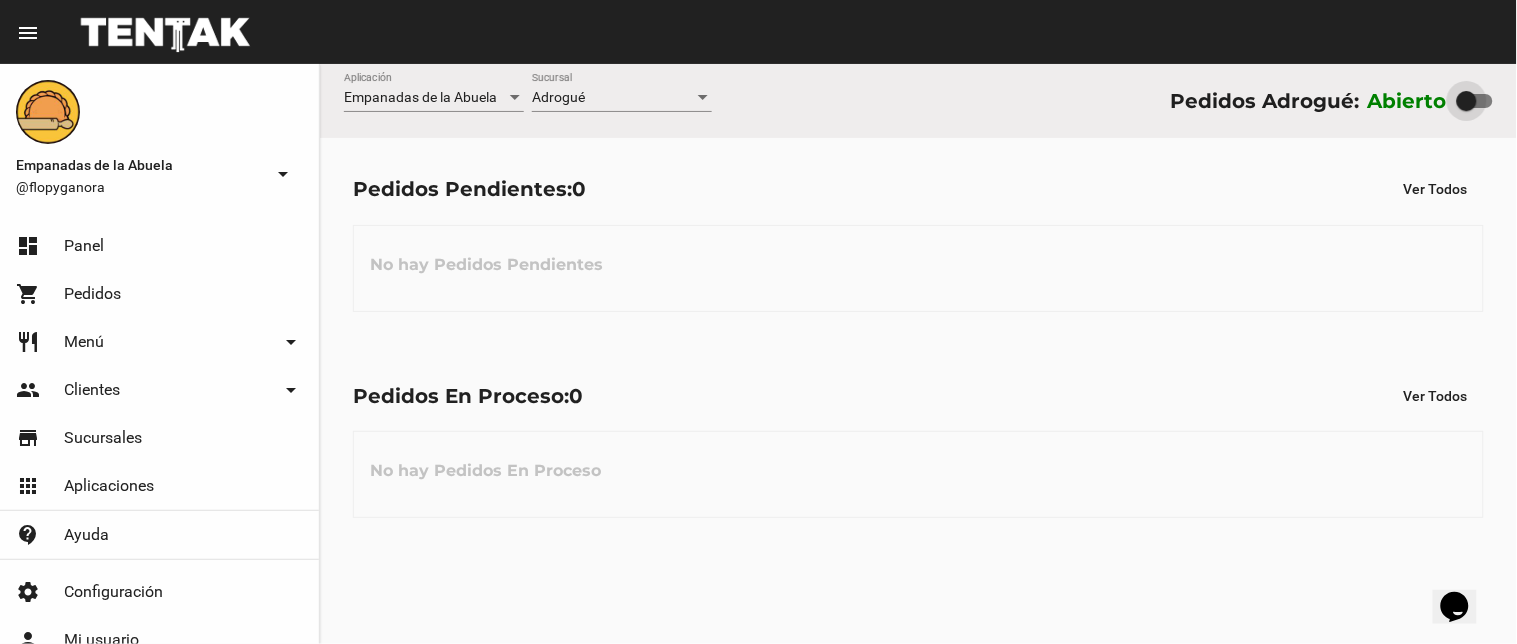 drag, startPoint x: 1474, startPoint y: 98, endPoint x: 1378, endPoint y: 122, distance: 98.95454 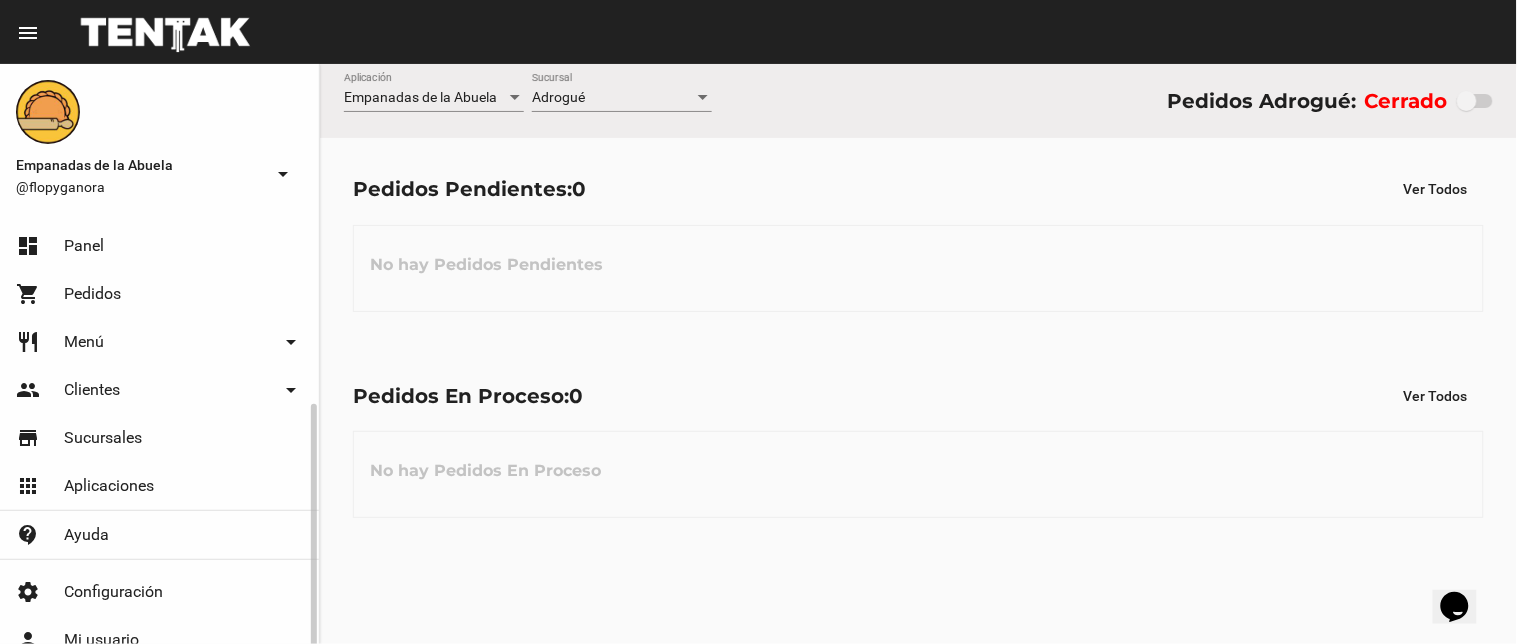 scroll, scrollTop: 105, scrollLeft: 0, axis: vertical 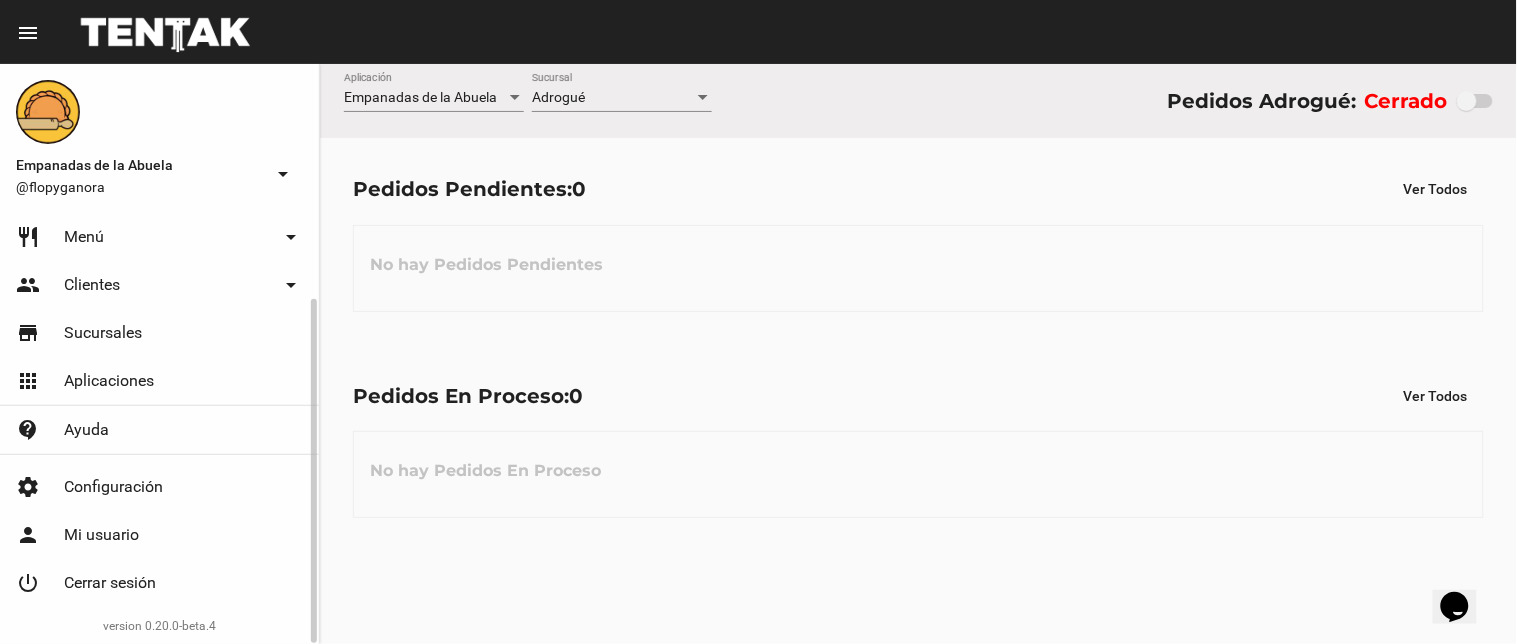 click on "power_settings_new Cerrar sesión" 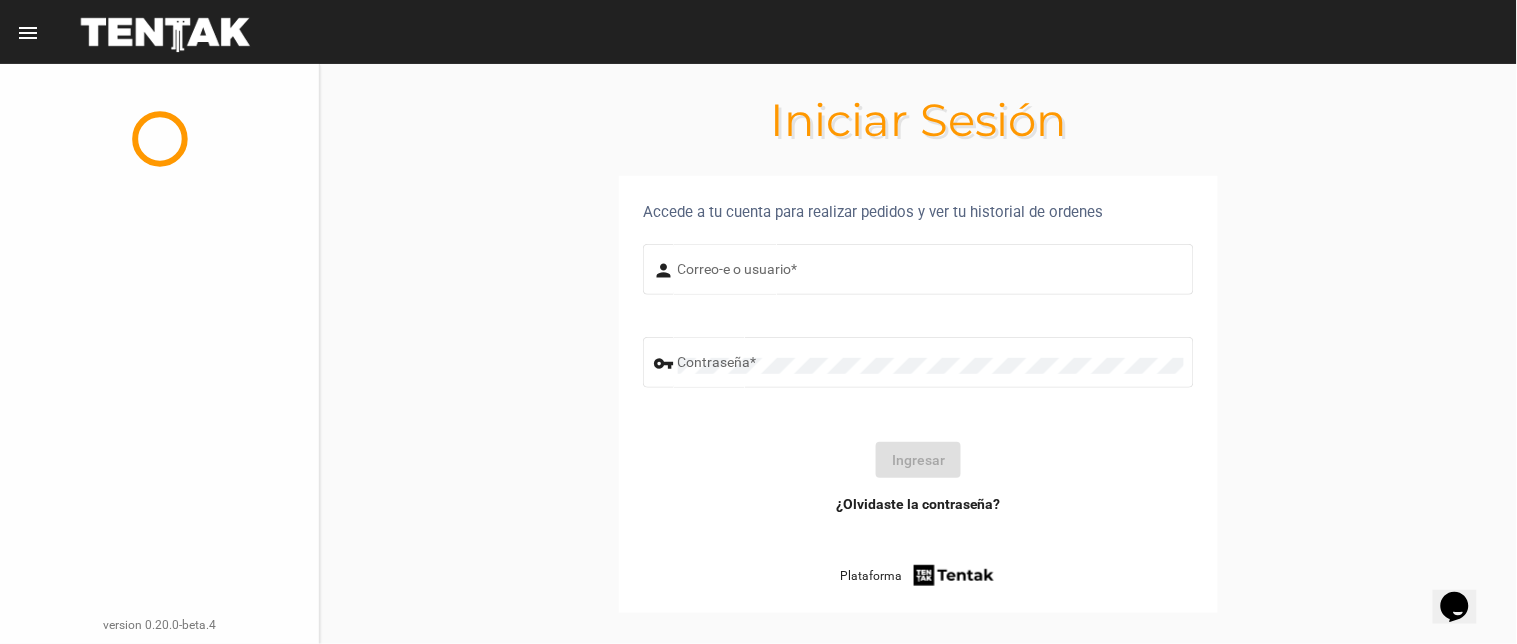 scroll, scrollTop: 0, scrollLeft: 0, axis: both 